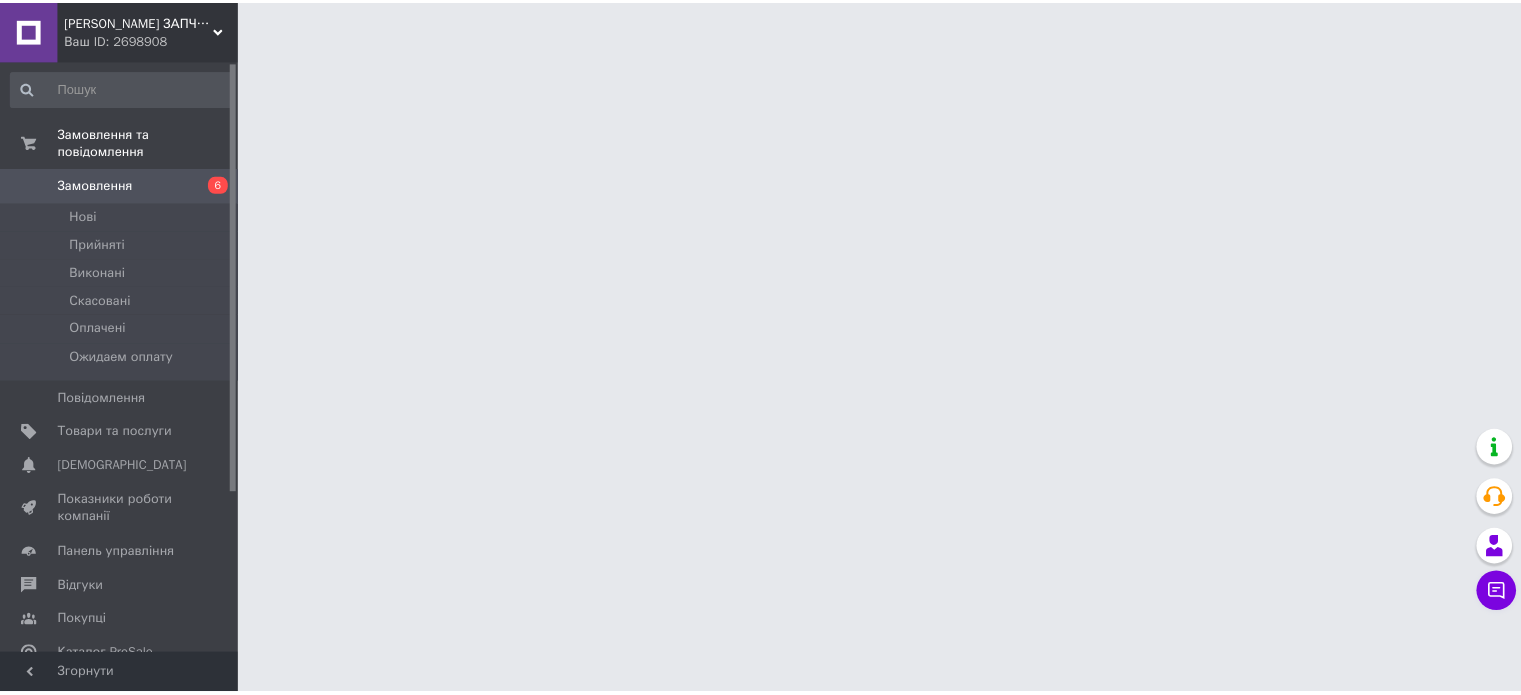 scroll, scrollTop: 0, scrollLeft: 0, axis: both 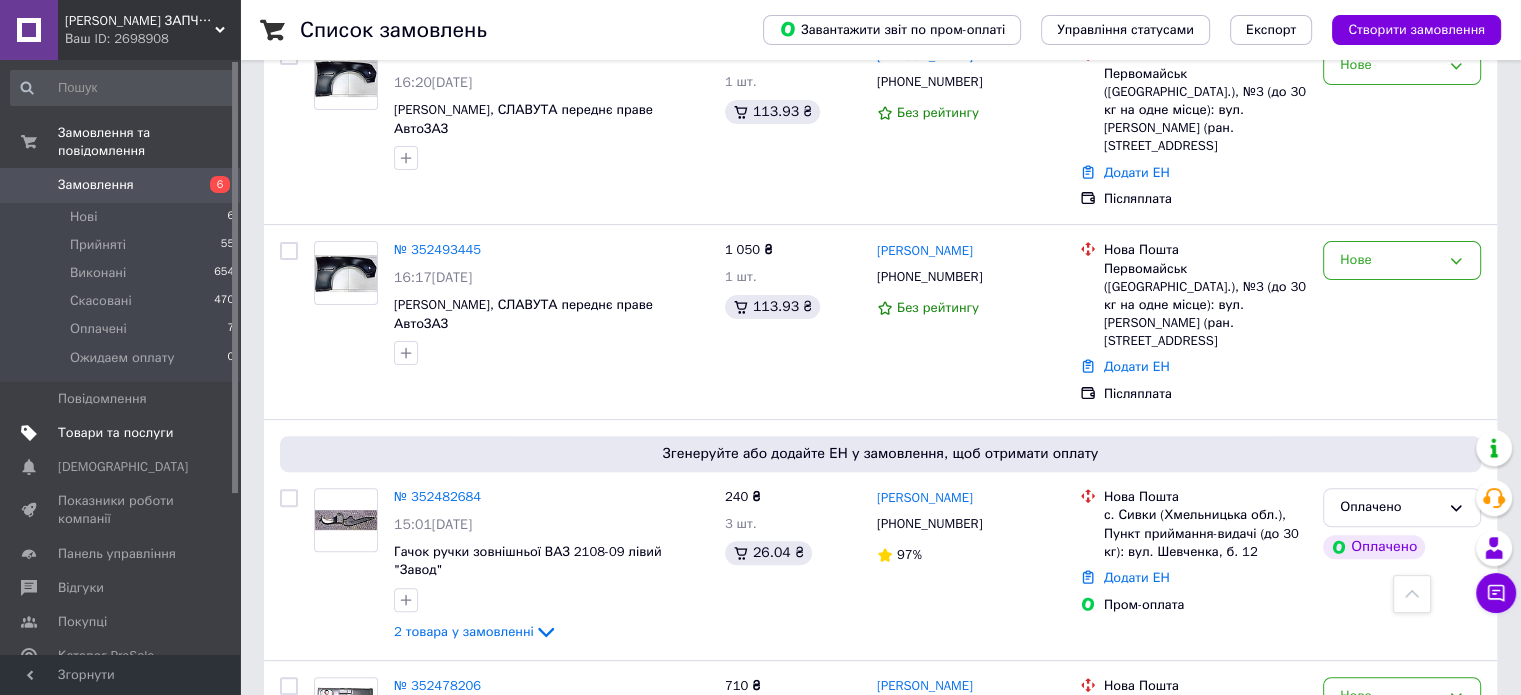 click on "Товари та послуги" at bounding box center (115, 433) 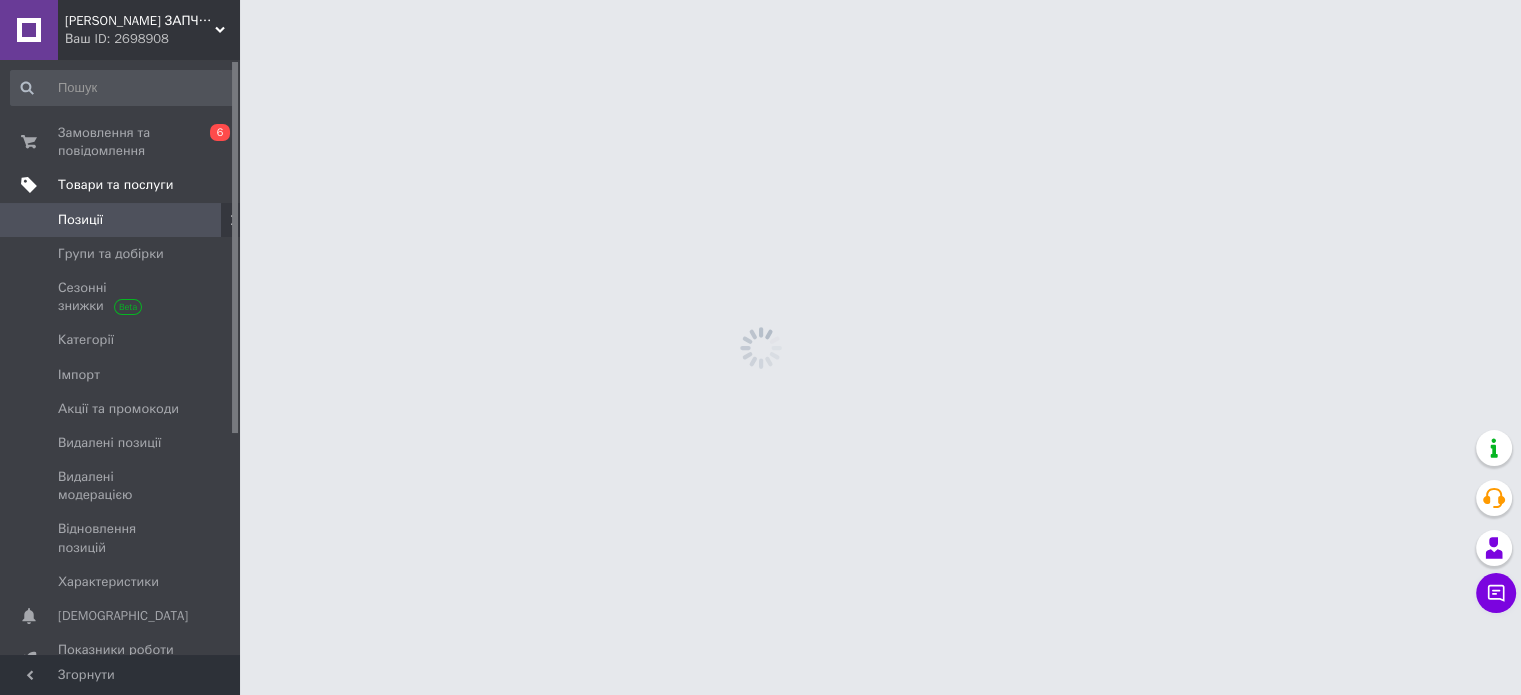 scroll, scrollTop: 0, scrollLeft: 0, axis: both 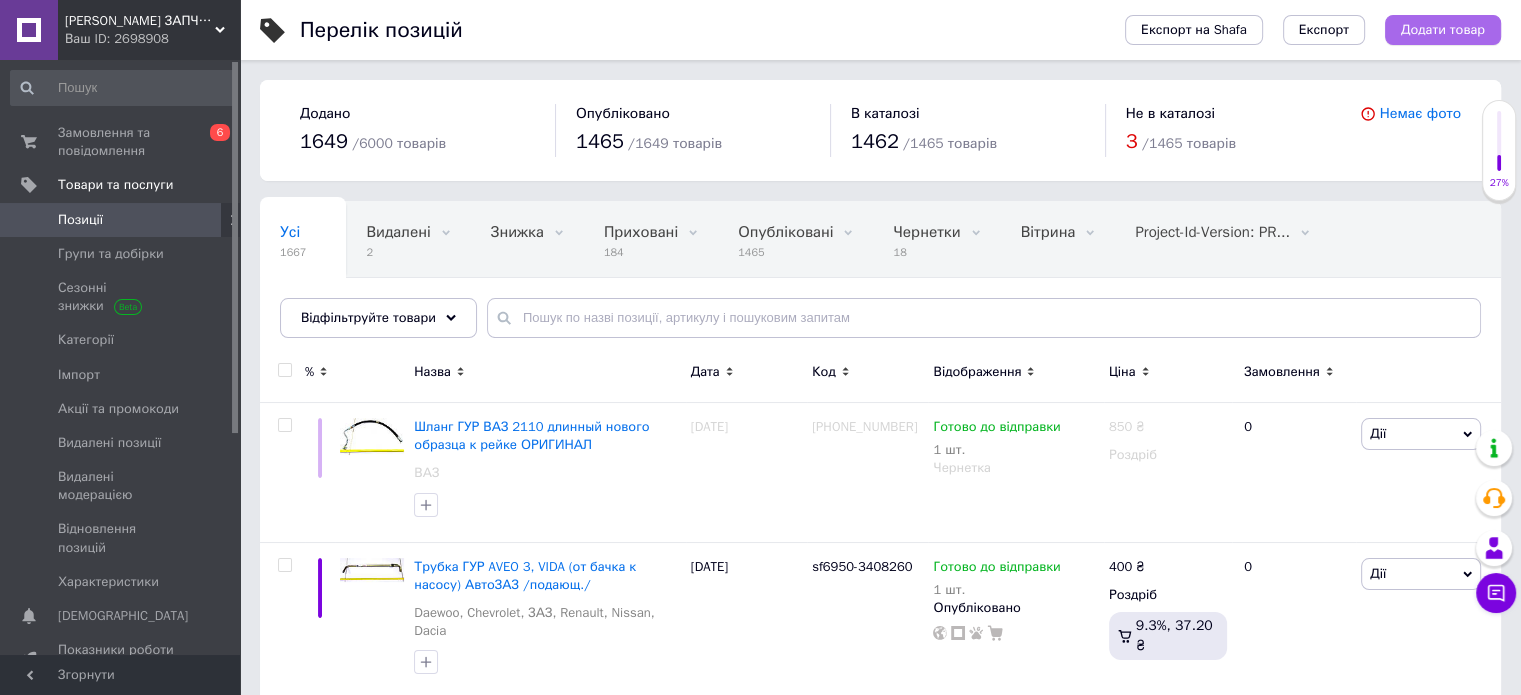 click on "Додати товар" at bounding box center [1443, 30] 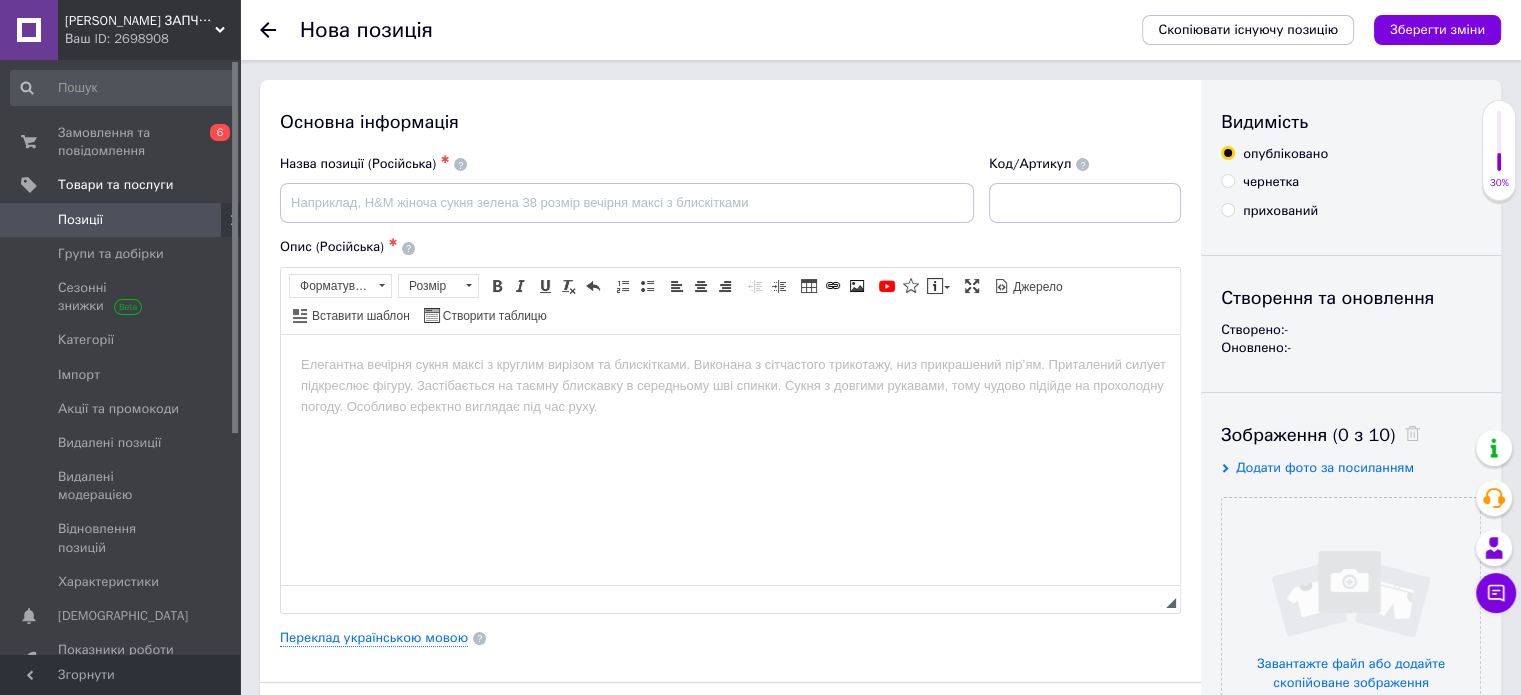 scroll, scrollTop: 0, scrollLeft: 0, axis: both 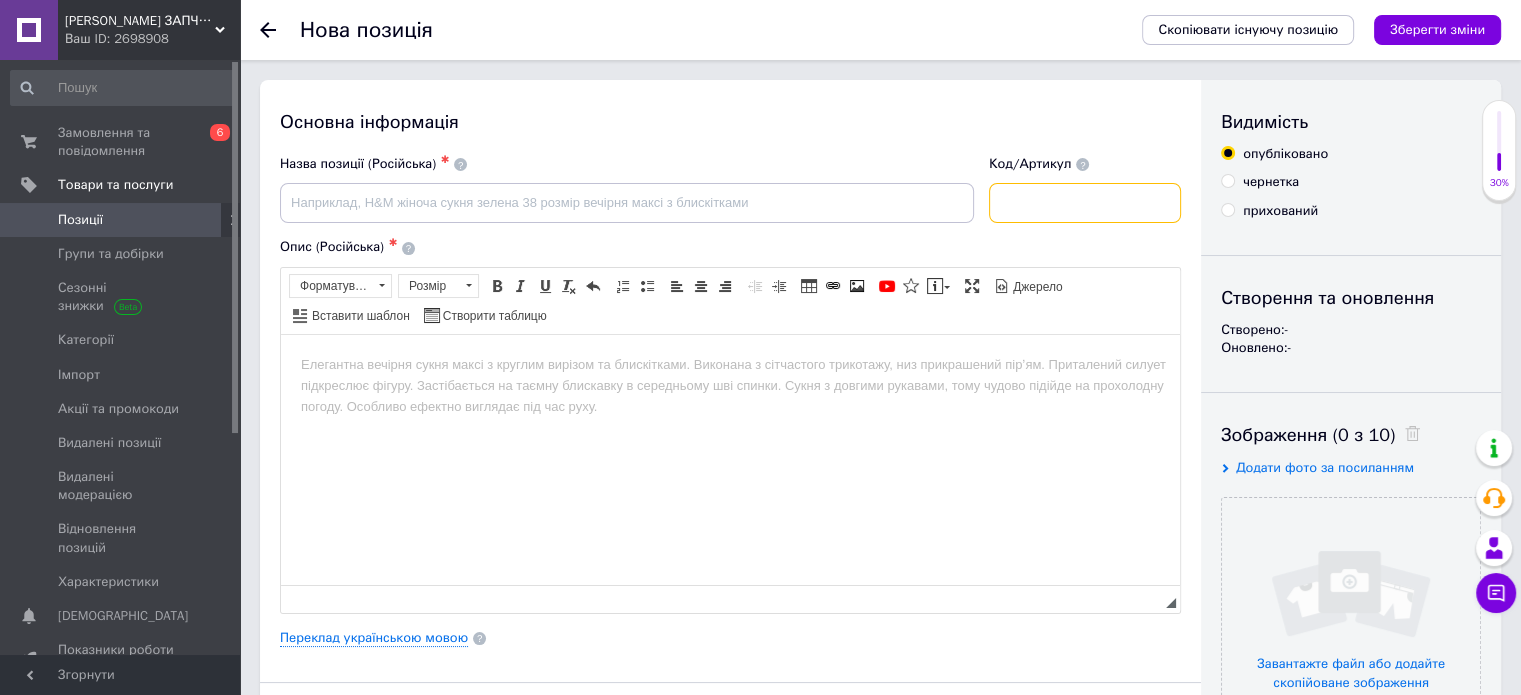 click at bounding box center [1085, 203] 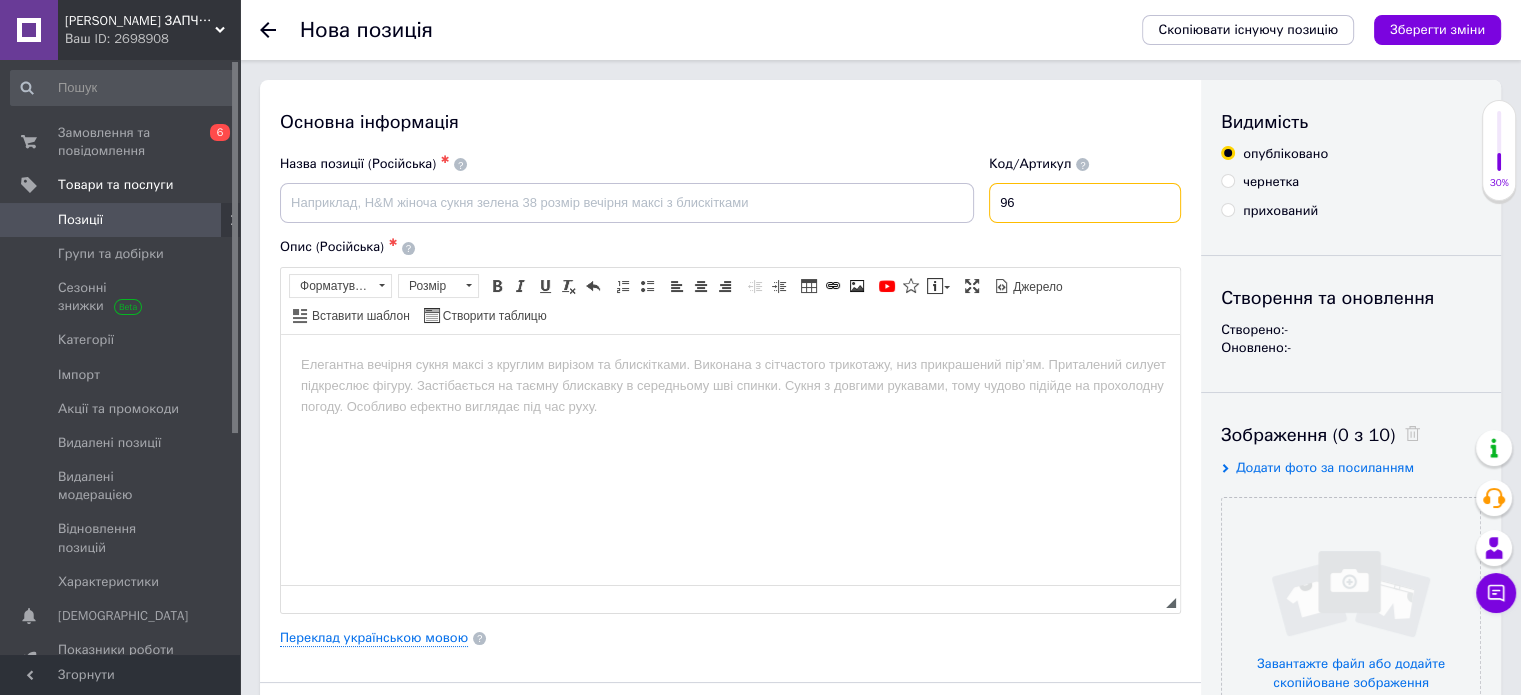 type on "9" 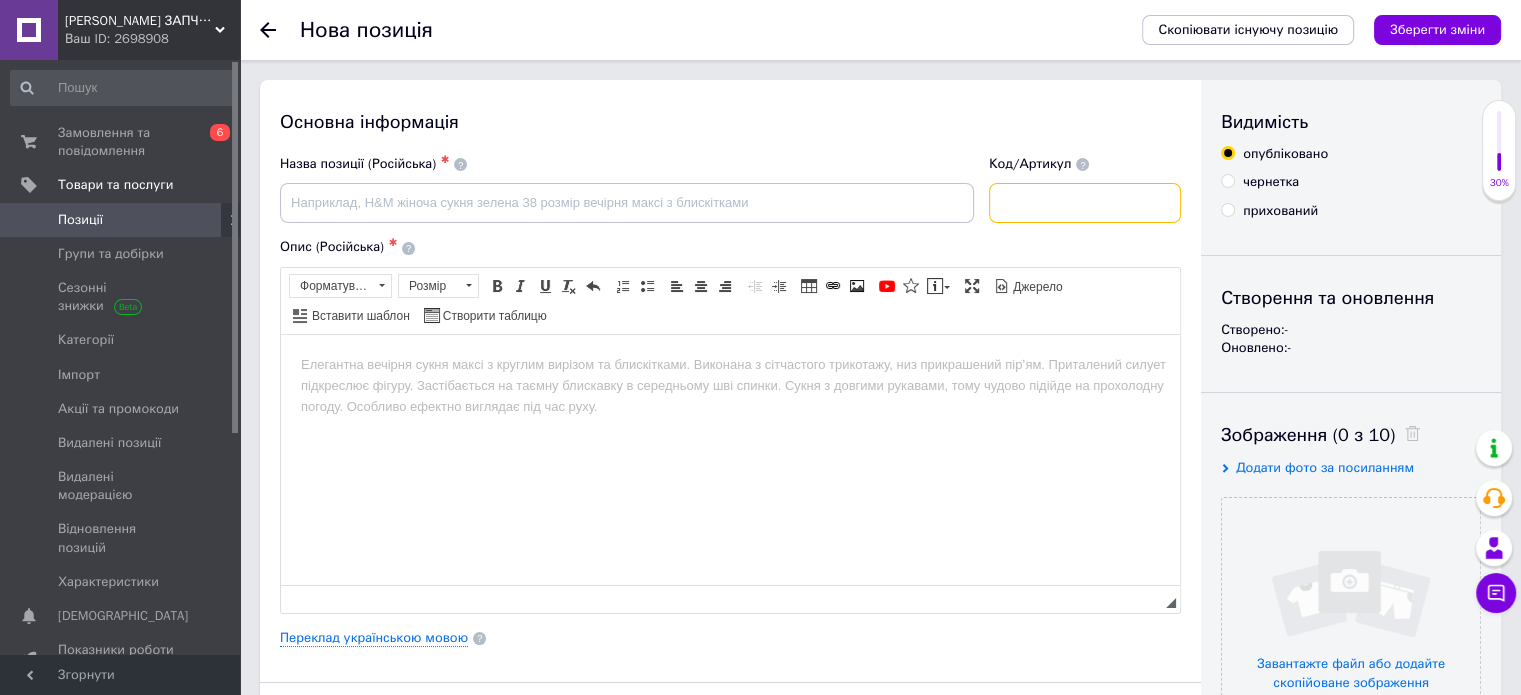 paste on "96304380 /97412/2164/" 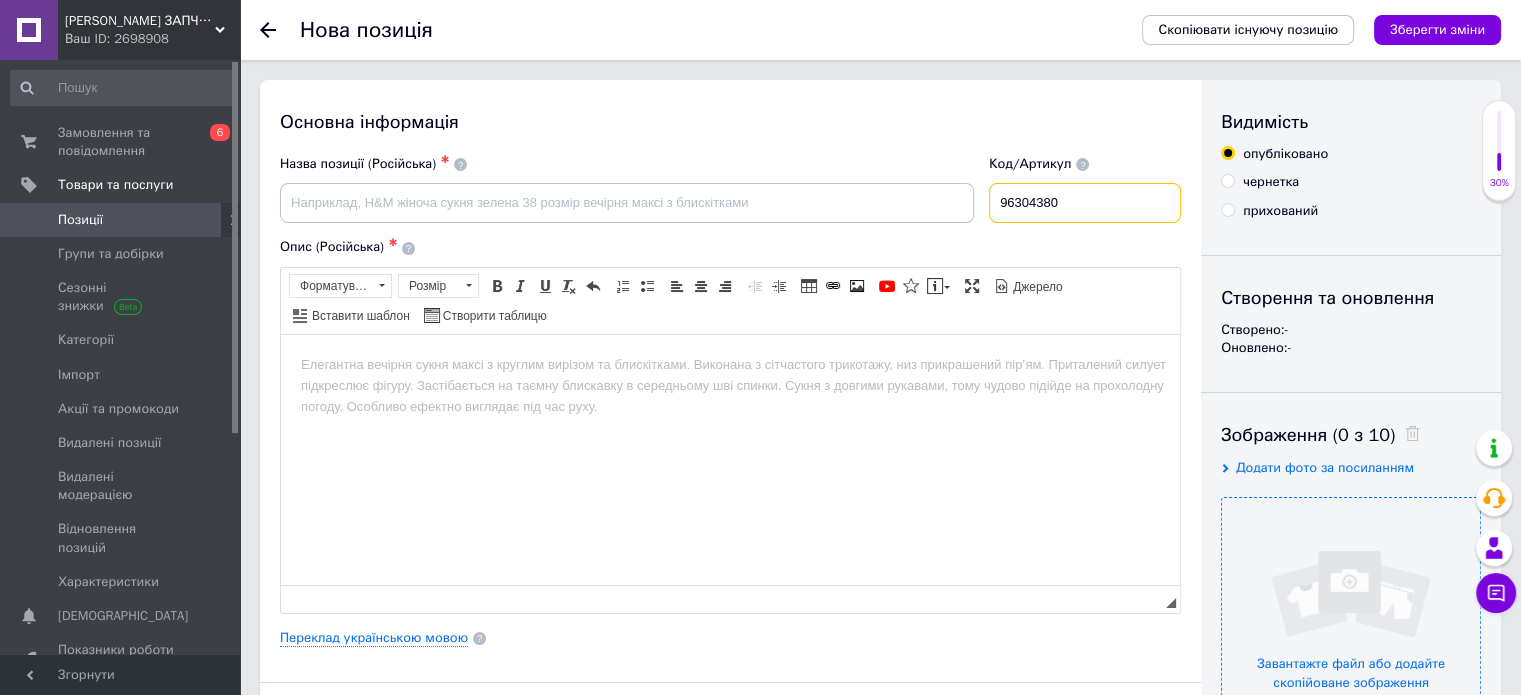 type on "96304380" 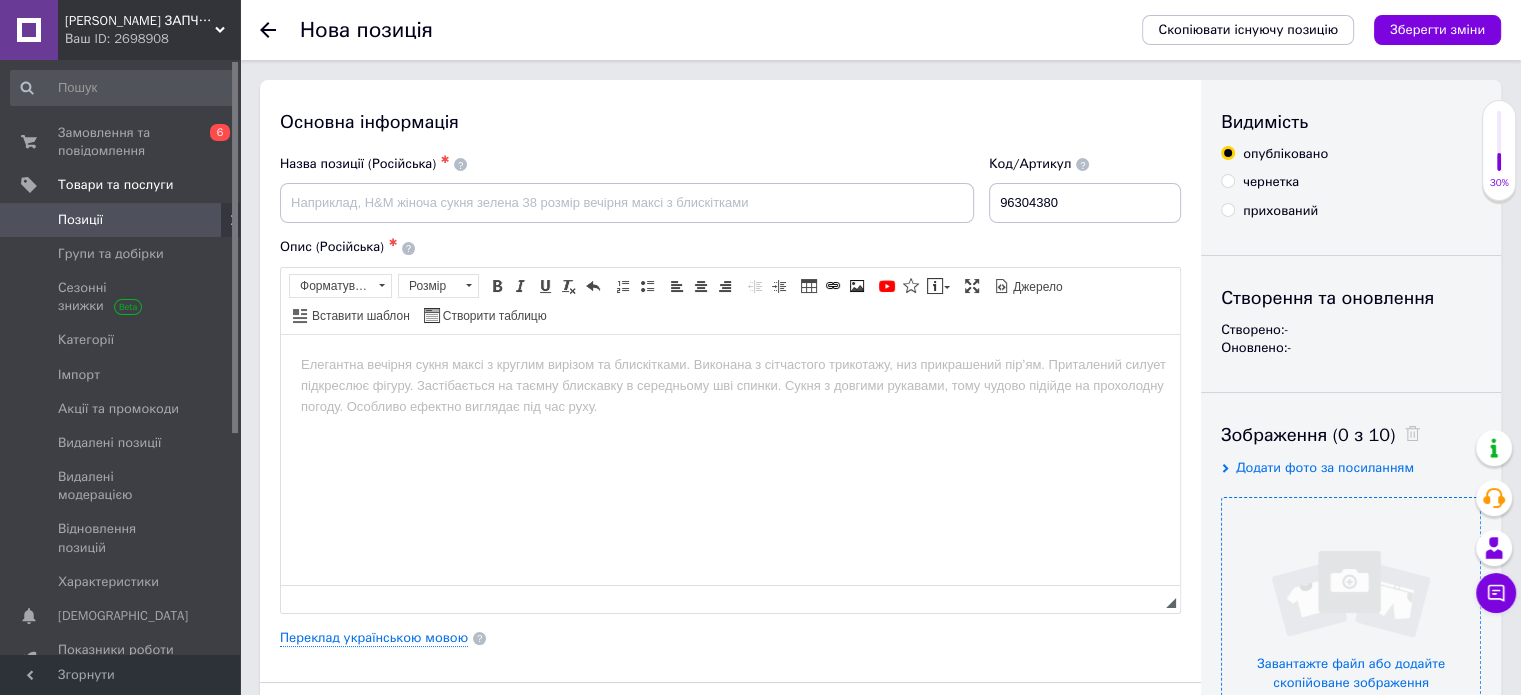 click at bounding box center [1351, 627] 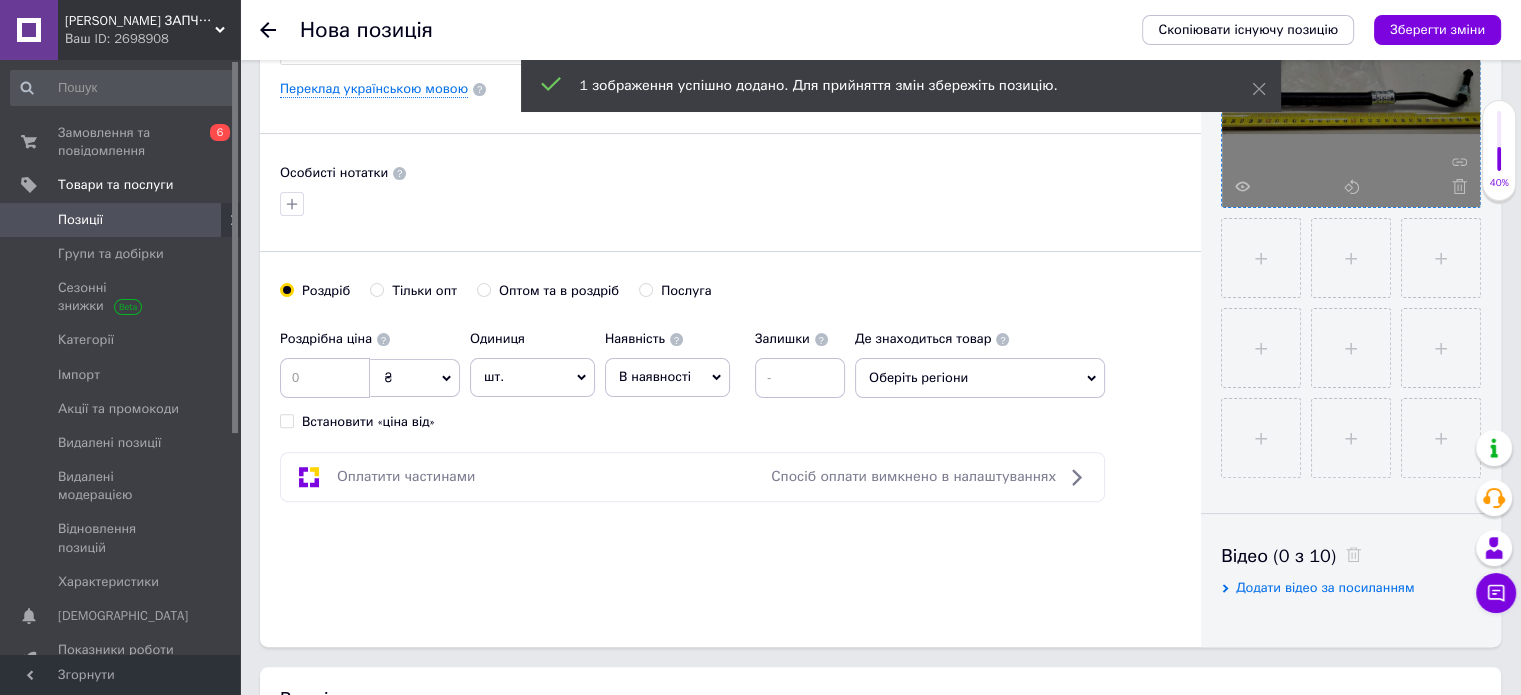 scroll, scrollTop: 595, scrollLeft: 0, axis: vertical 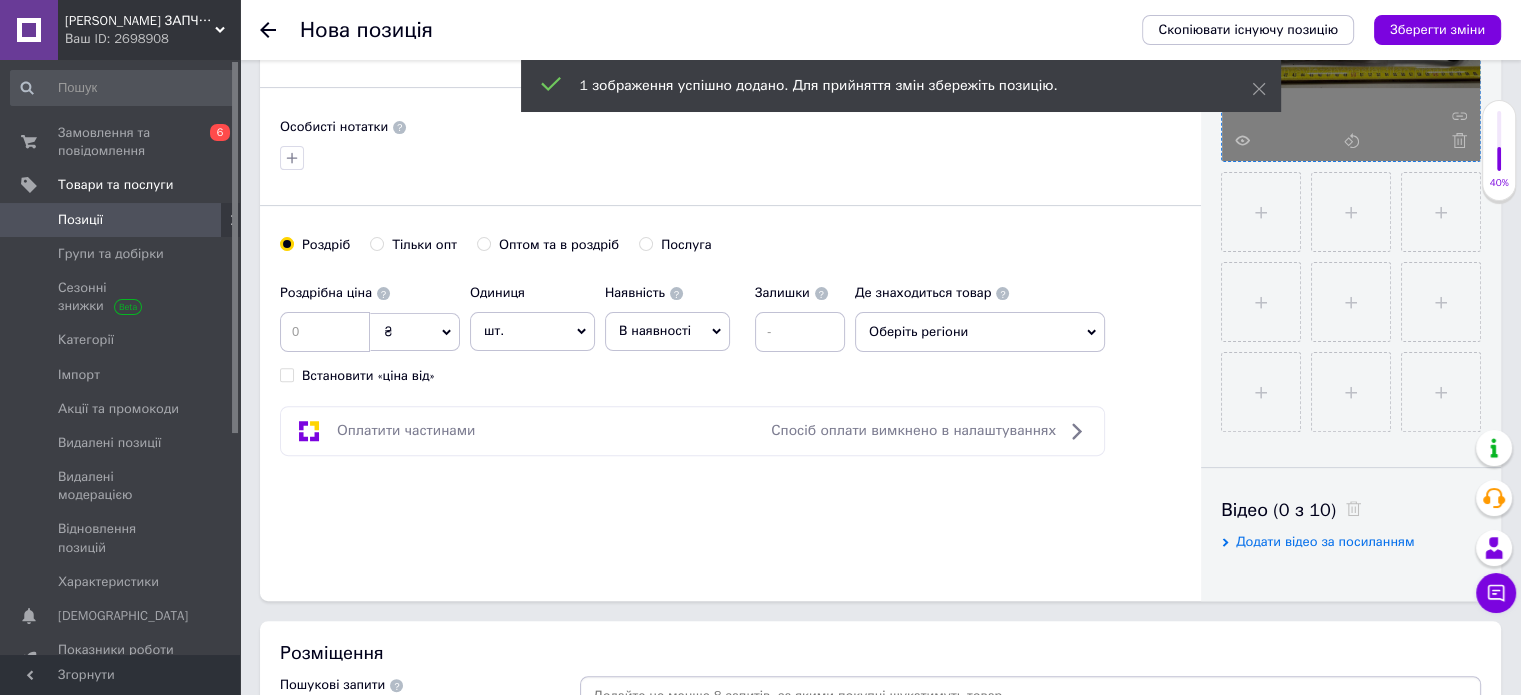 click on "Основна інформація Назва позиції (Російська) ✱ Код/Артикул 96304380 Опис (Російська) ✱ Розширений текстовий редактор, 2DC4D054-C593-406D-BB13-4539FA1681C6 Панель інструментів редактора Форматування Форматування Розмір Розмір   Жирний  Сполучення клавіш Ctrl+B   Курсив  Сполучення клавіш Ctrl+I   Підкреслений  Сполучення клавіш Ctrl+U   Видалити форматування   Повернути  Сполучення клавіш Ctrl+Z   Вставити/видалити нумерований список   Вставити/видалити маркований список   По лівому краю   По центру   По правому краю   Зменшити відступ   Збільшити відступ   Таблиця     Зображення $" at bounding box center [880, 437] 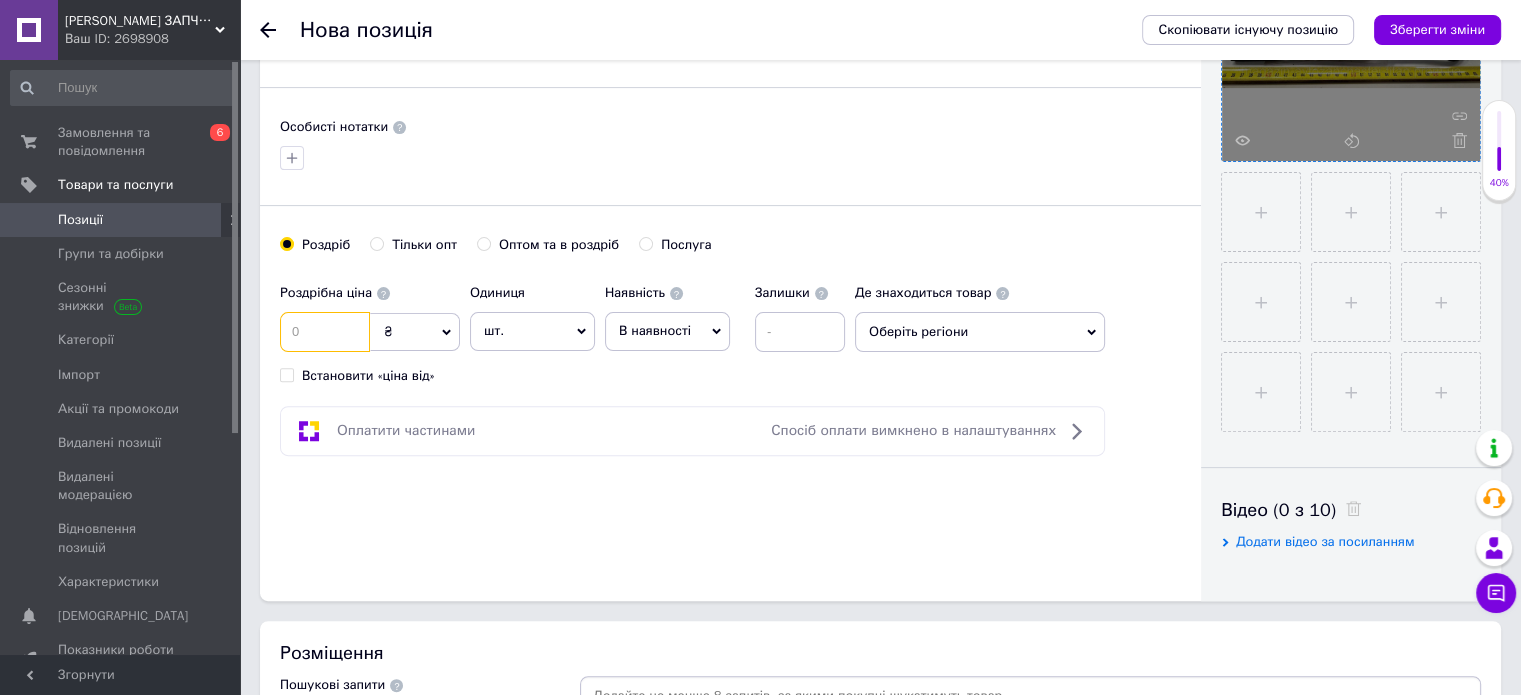 click at bounding box center (325, 332) 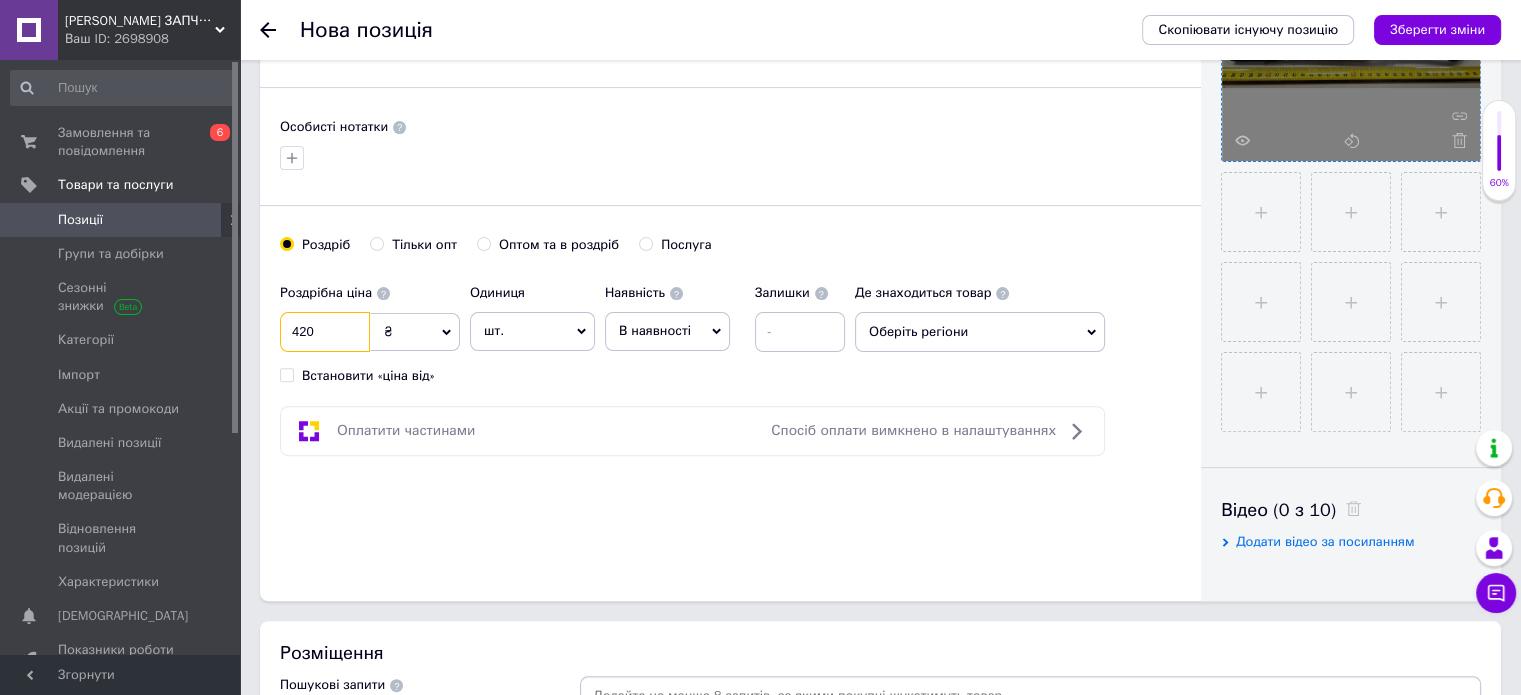 type on "420" 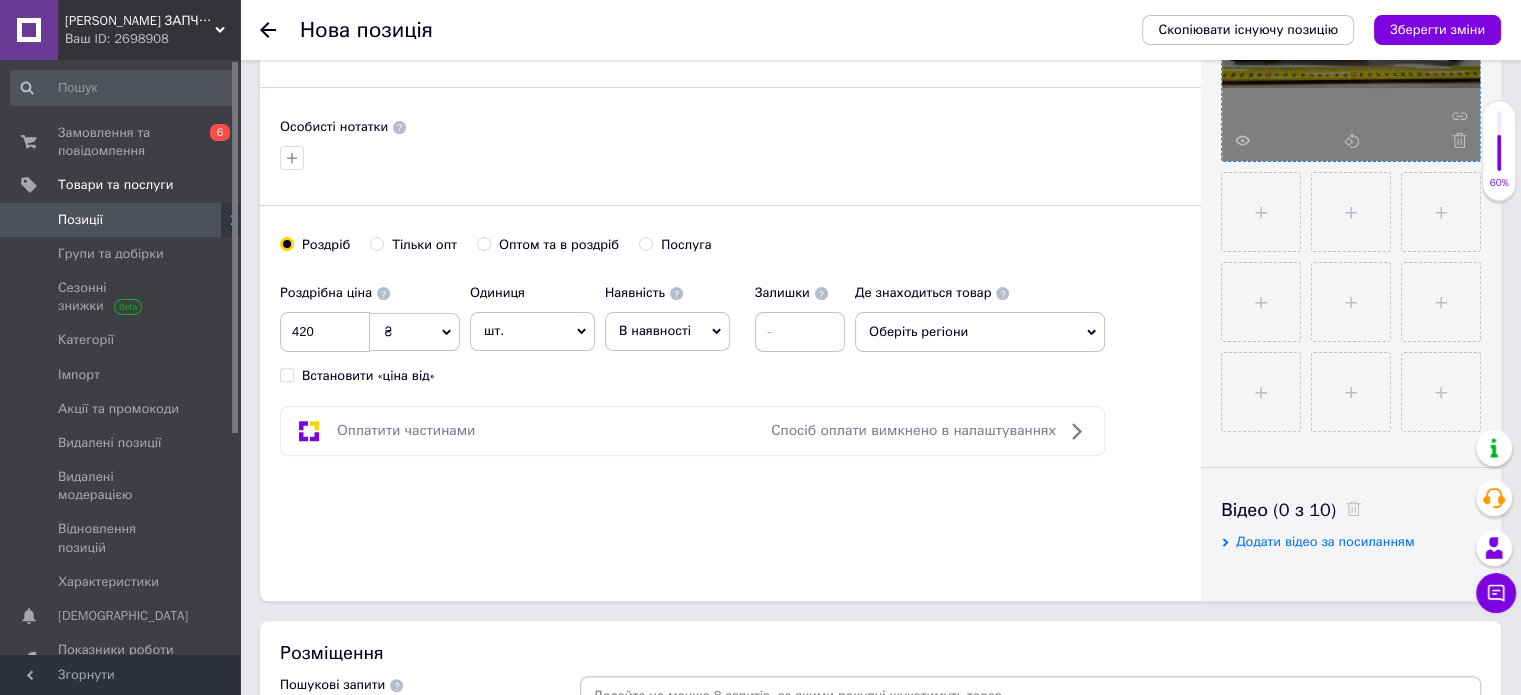 click on "В наявності" at bounding box center (655, 330) 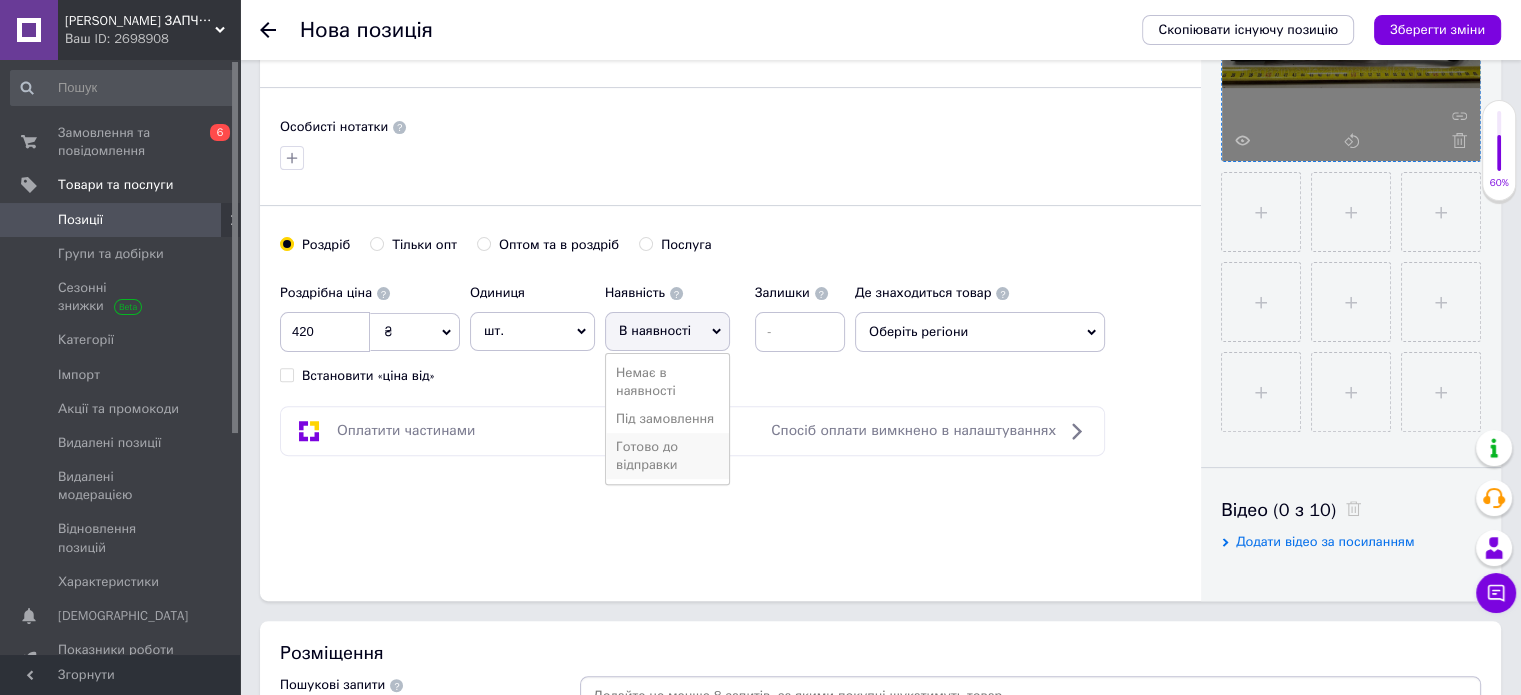click on "Готово до відправки" at bounding box center [667, 456] 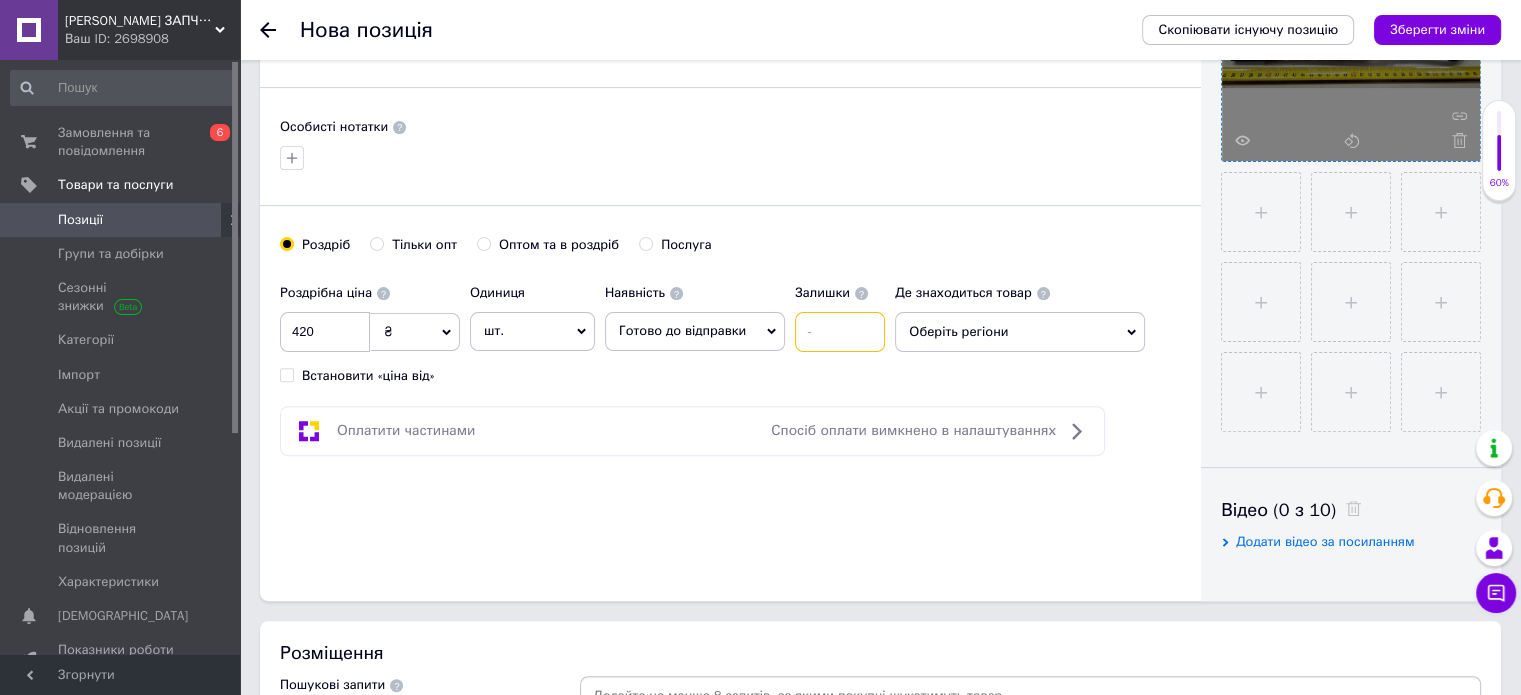 click at bounding box center (840, 332) 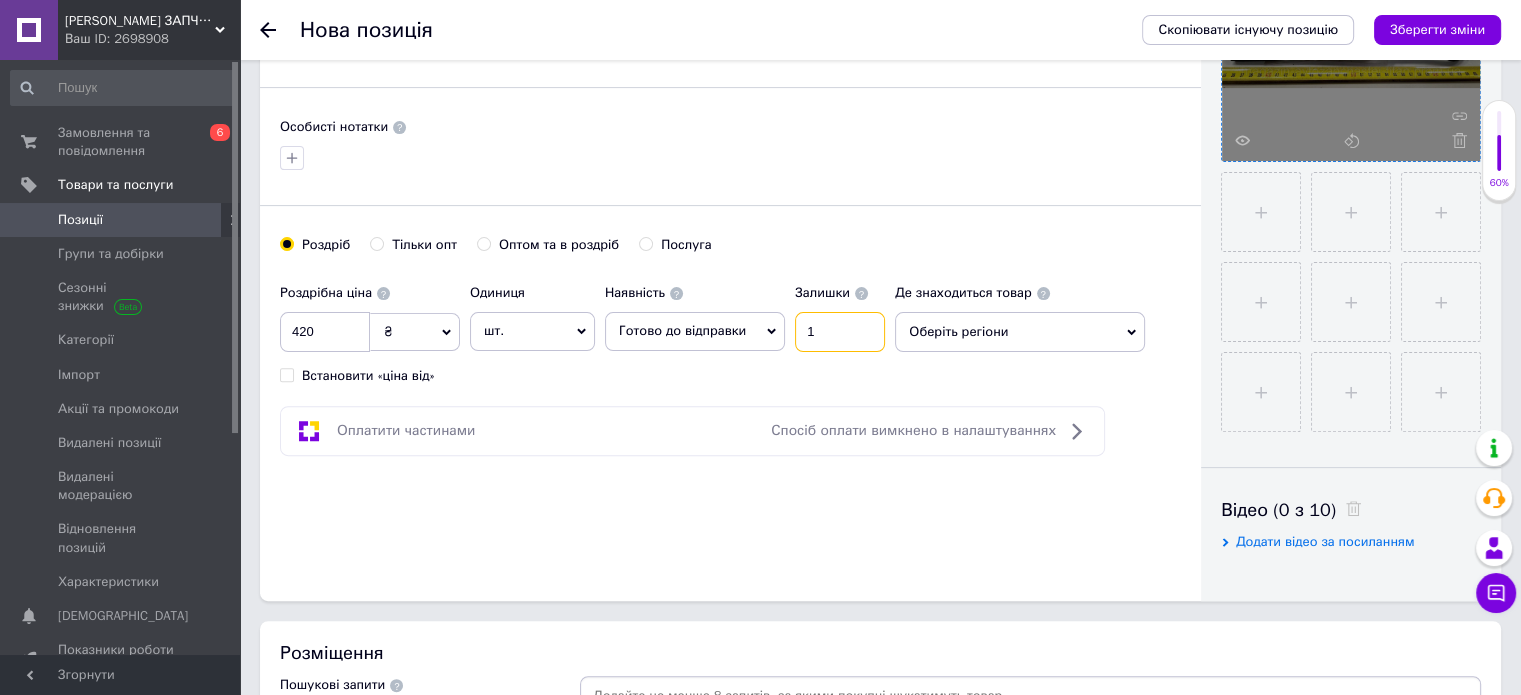 type on "1" 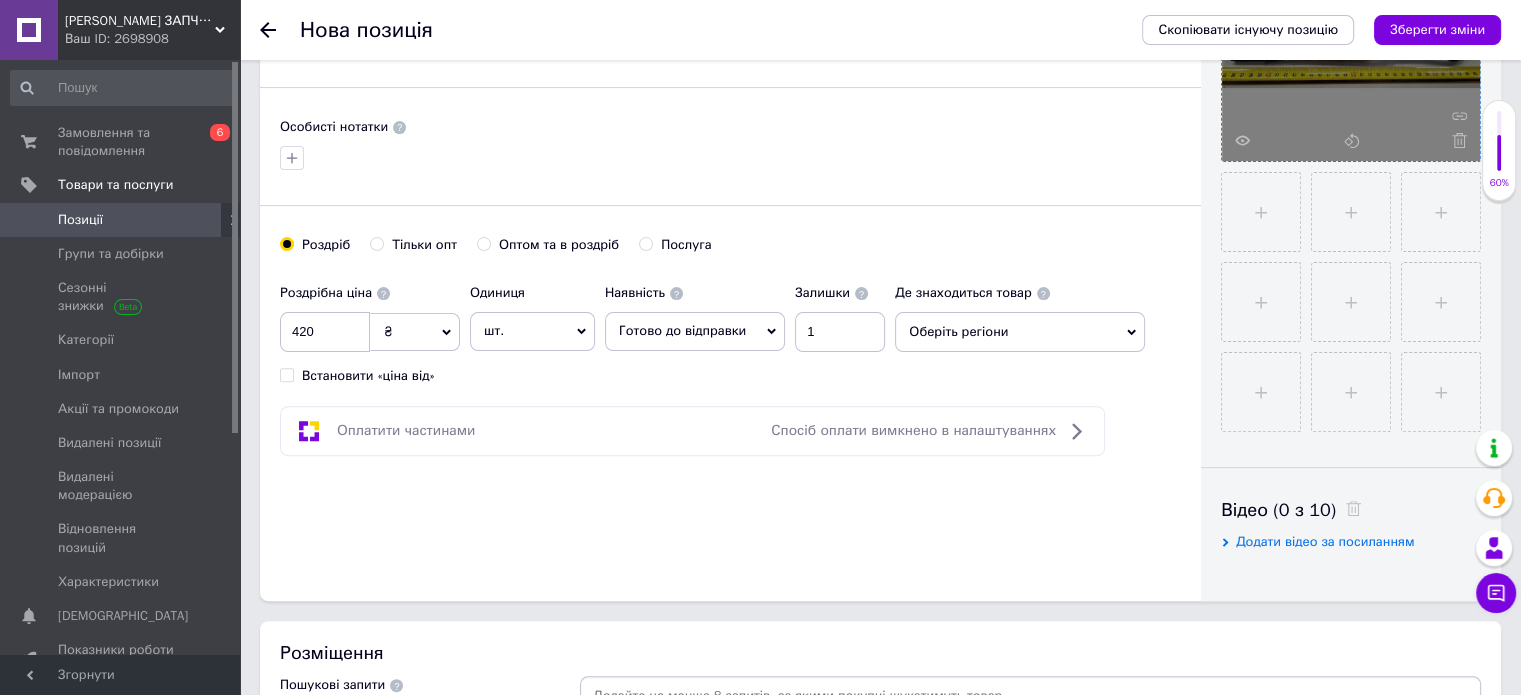 click on "Оберіть регіони" at bounding box center [1020, 332] 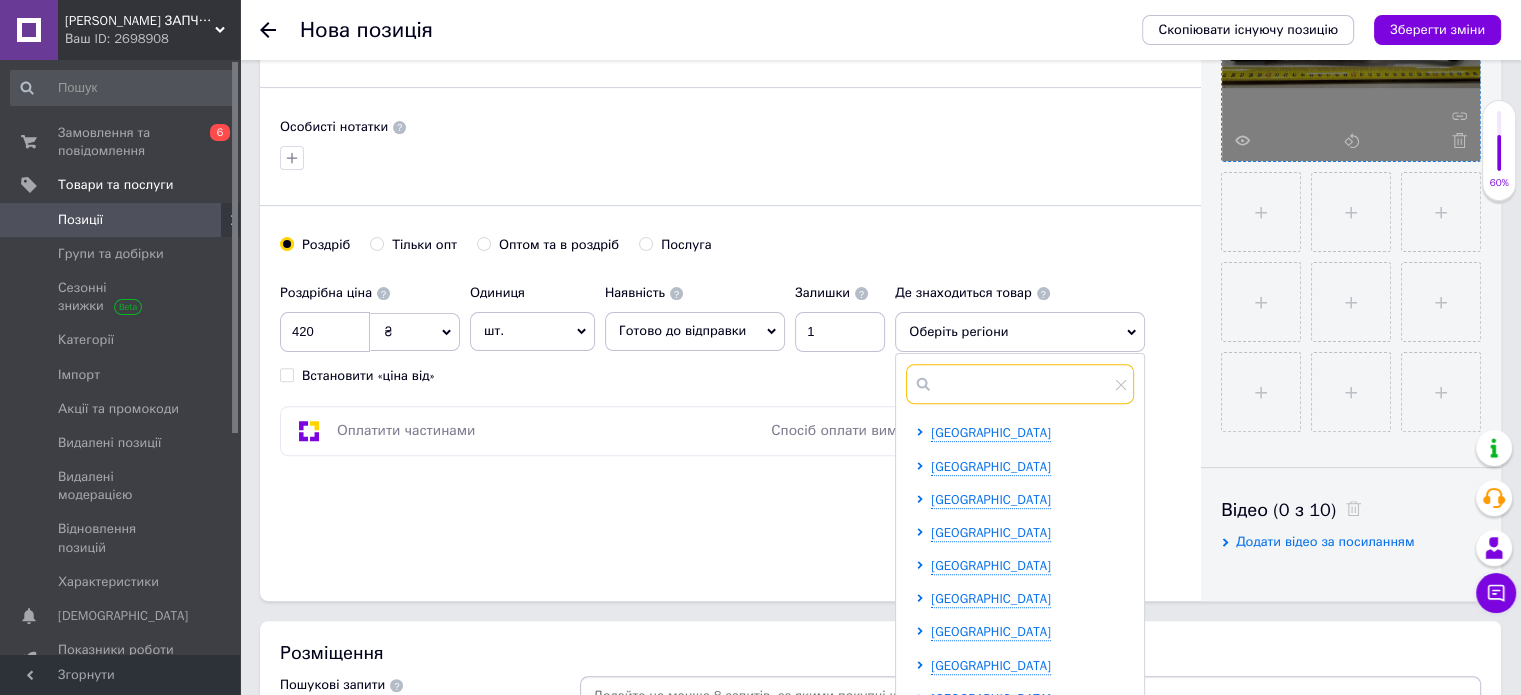 click at bounding box center (1020, 384) 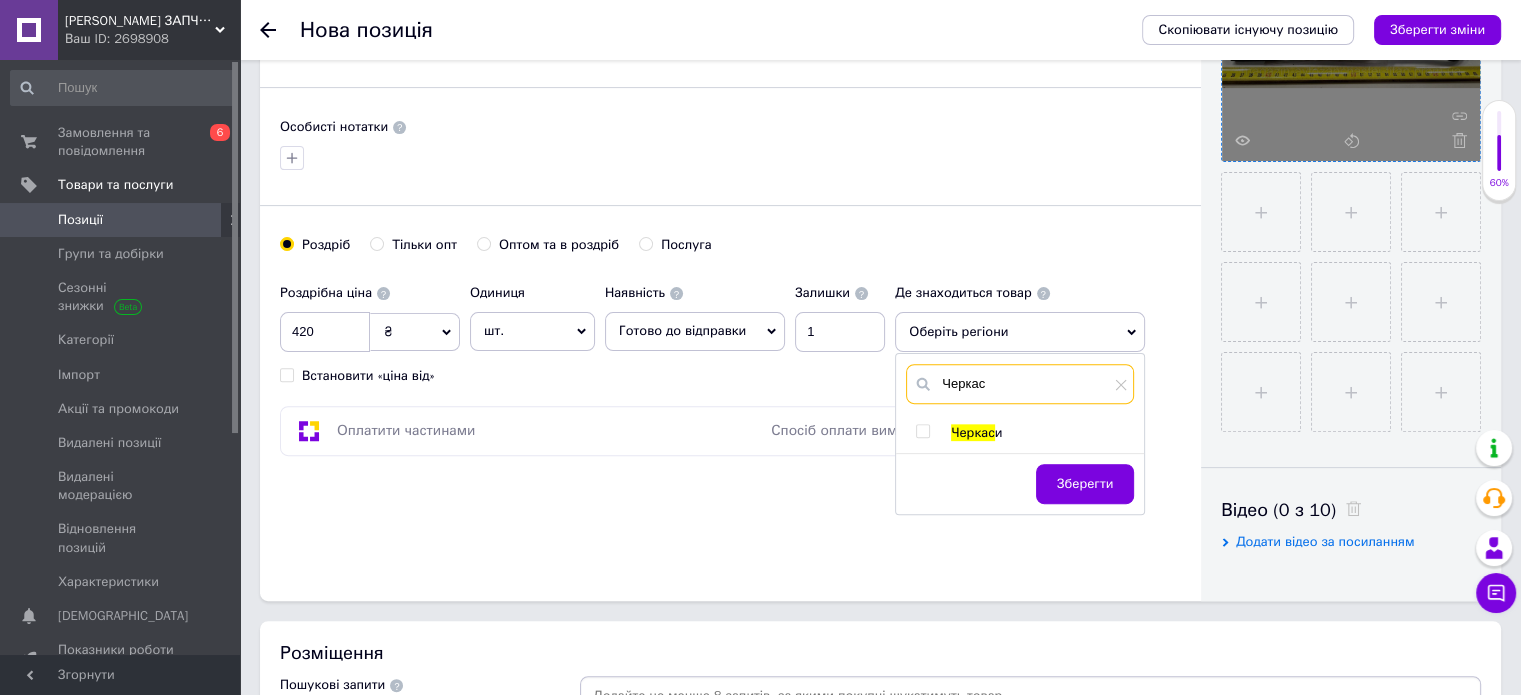 type on "Черкас" 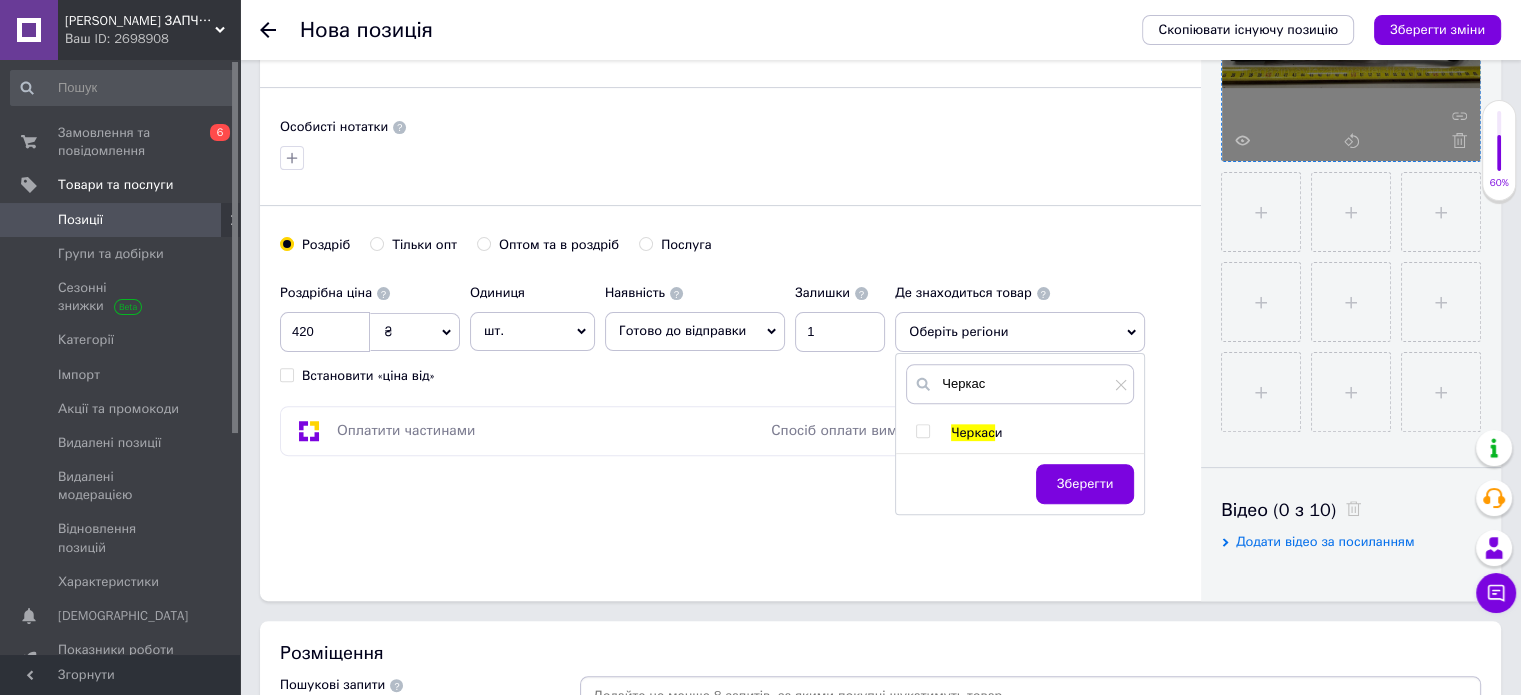 click at bounding box center [922, 431] 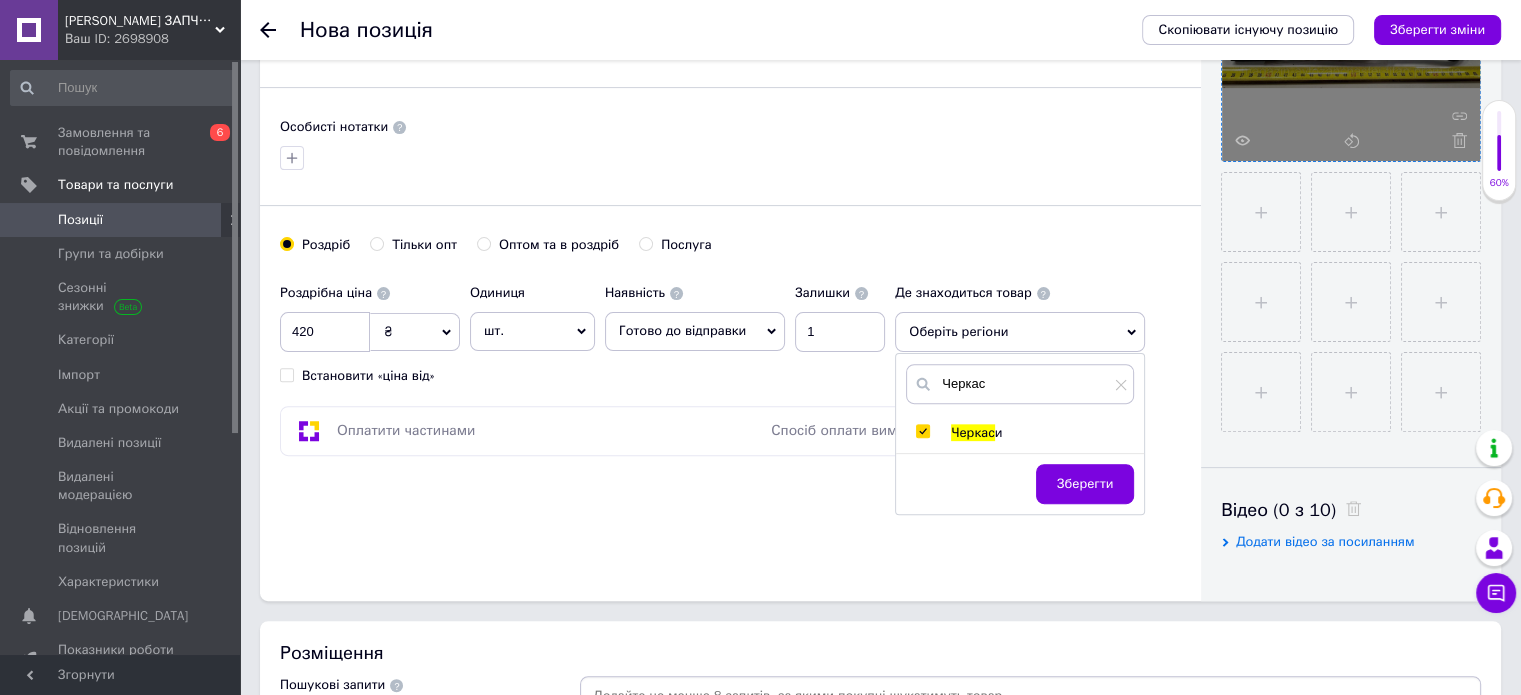 checkbox on "true" 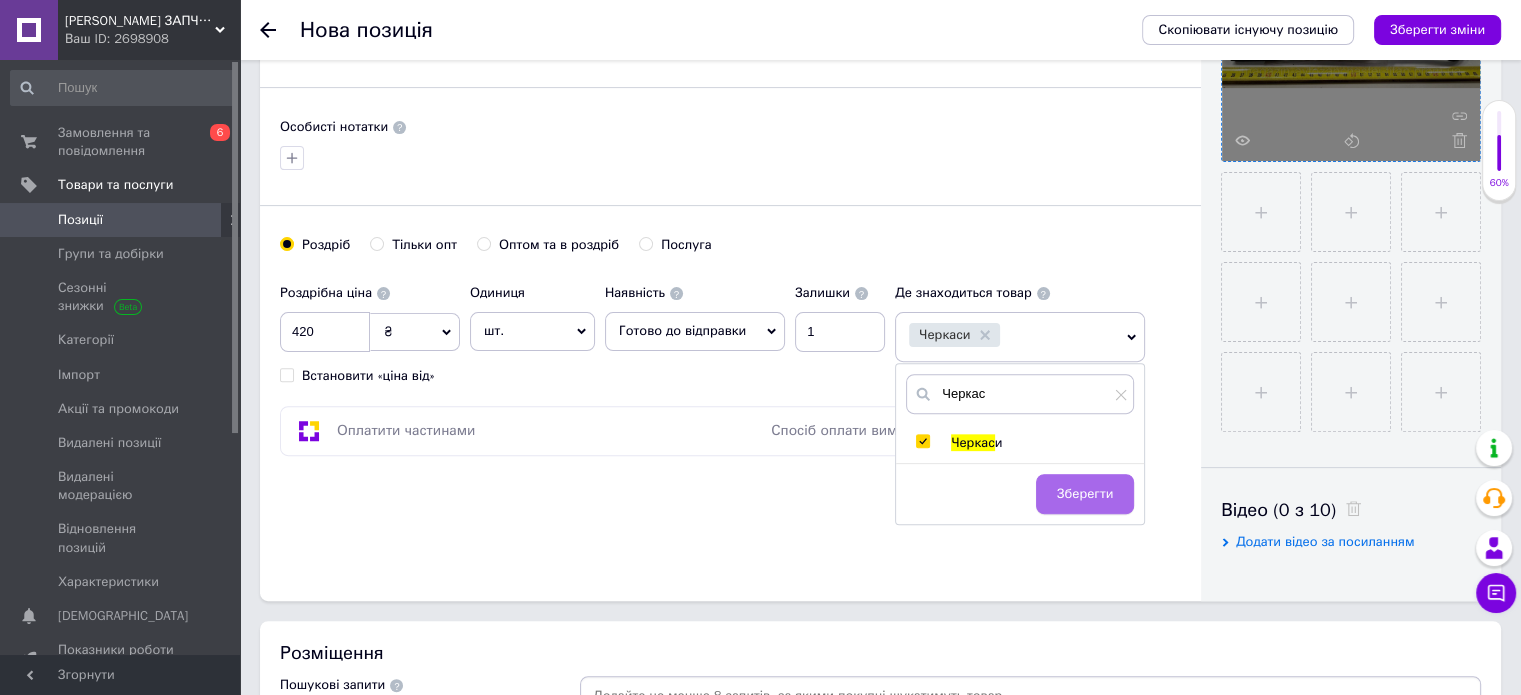 click on "Зберегти" at bounding box center (1085, 494) 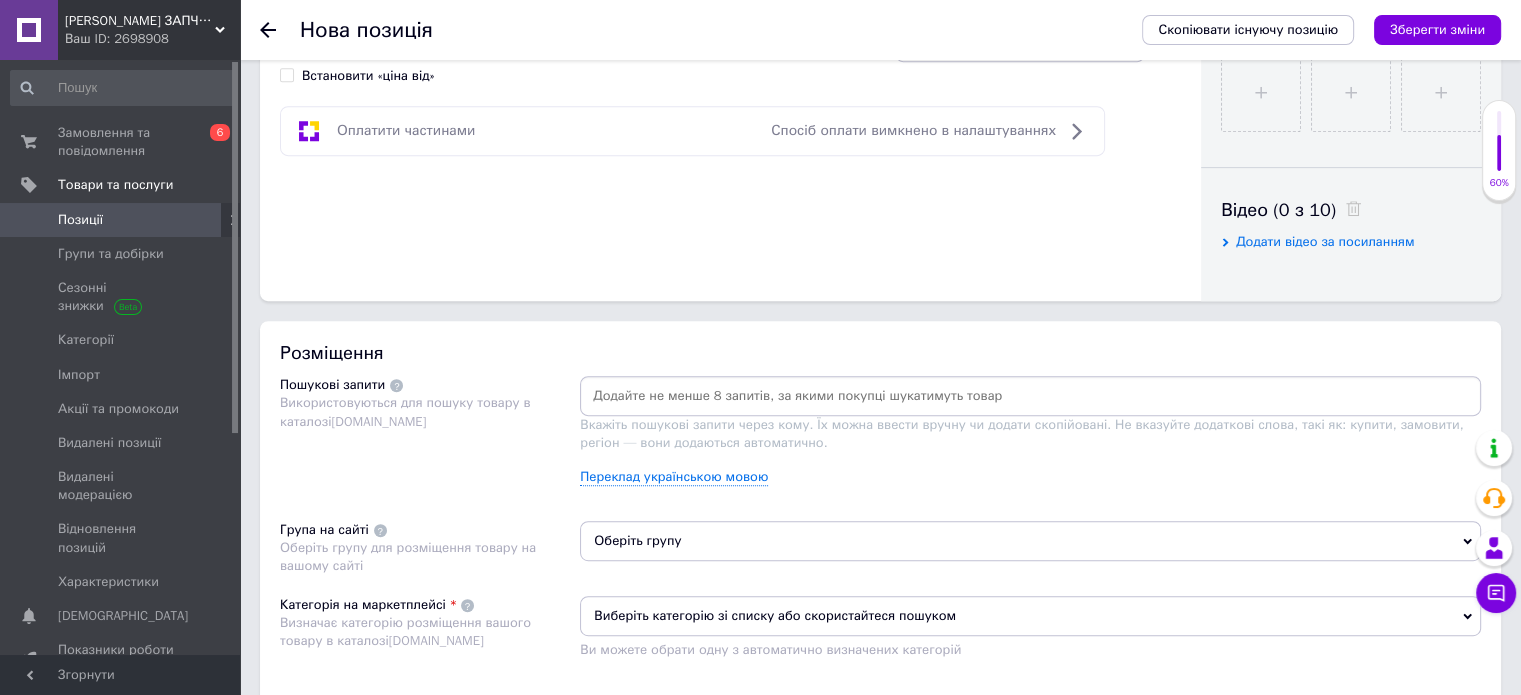 scroll, scrollTop: 909, scrollLeft: 0, axis: vertical 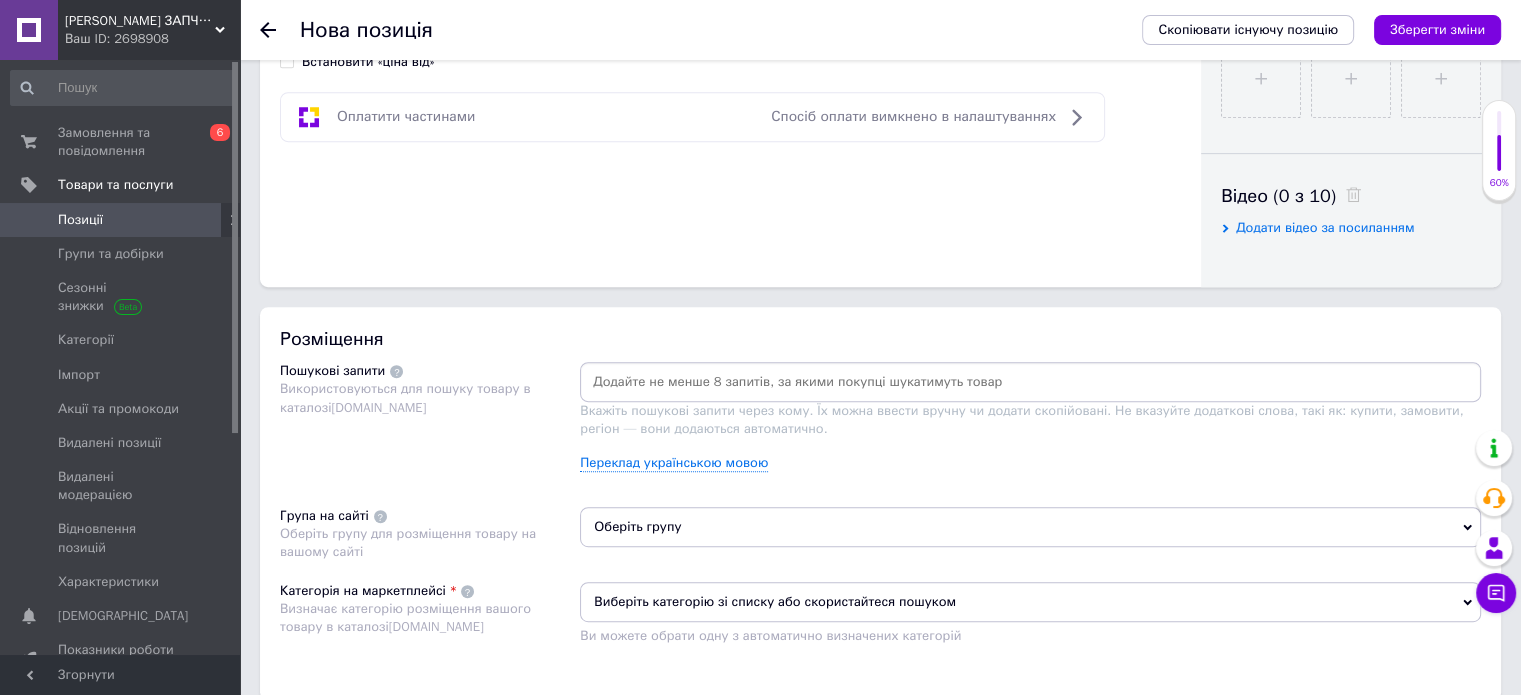 click at bounding box center (1030, 382) 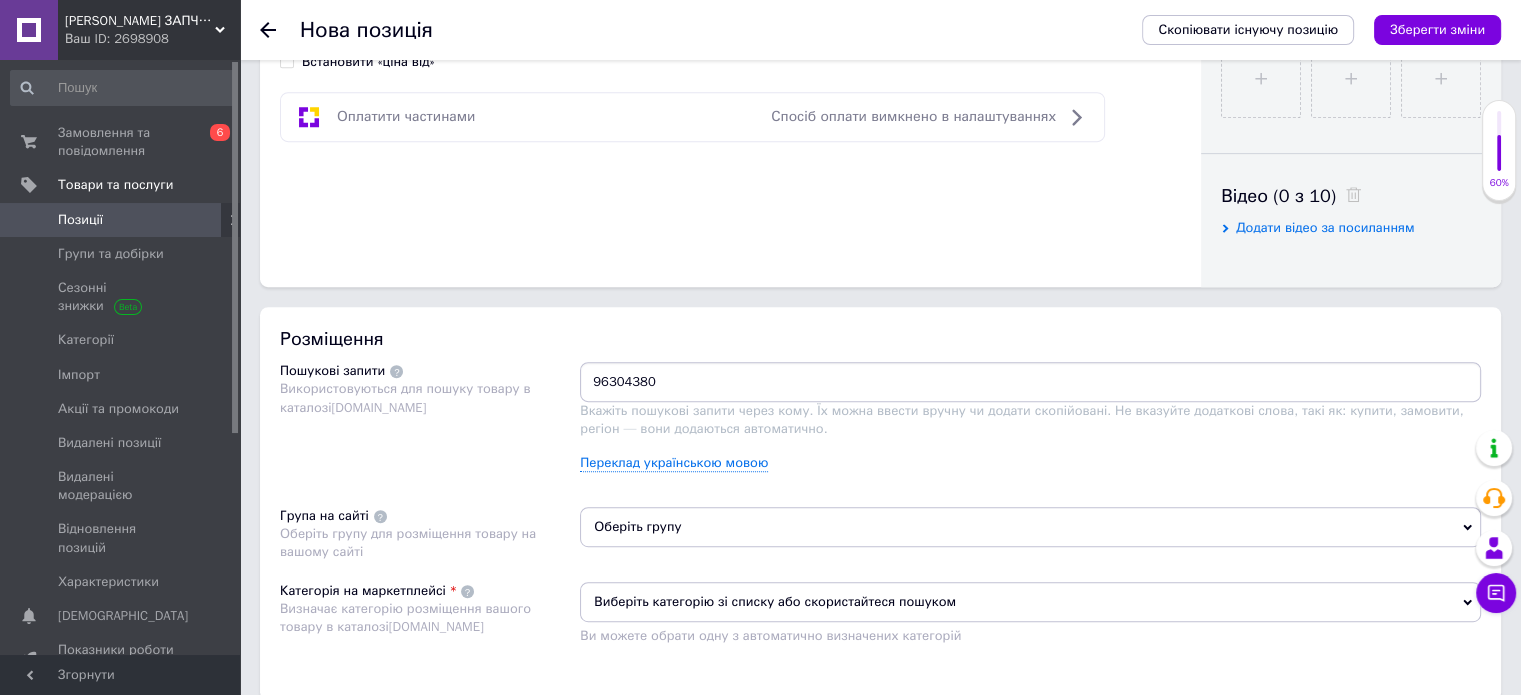 type on "96304380" 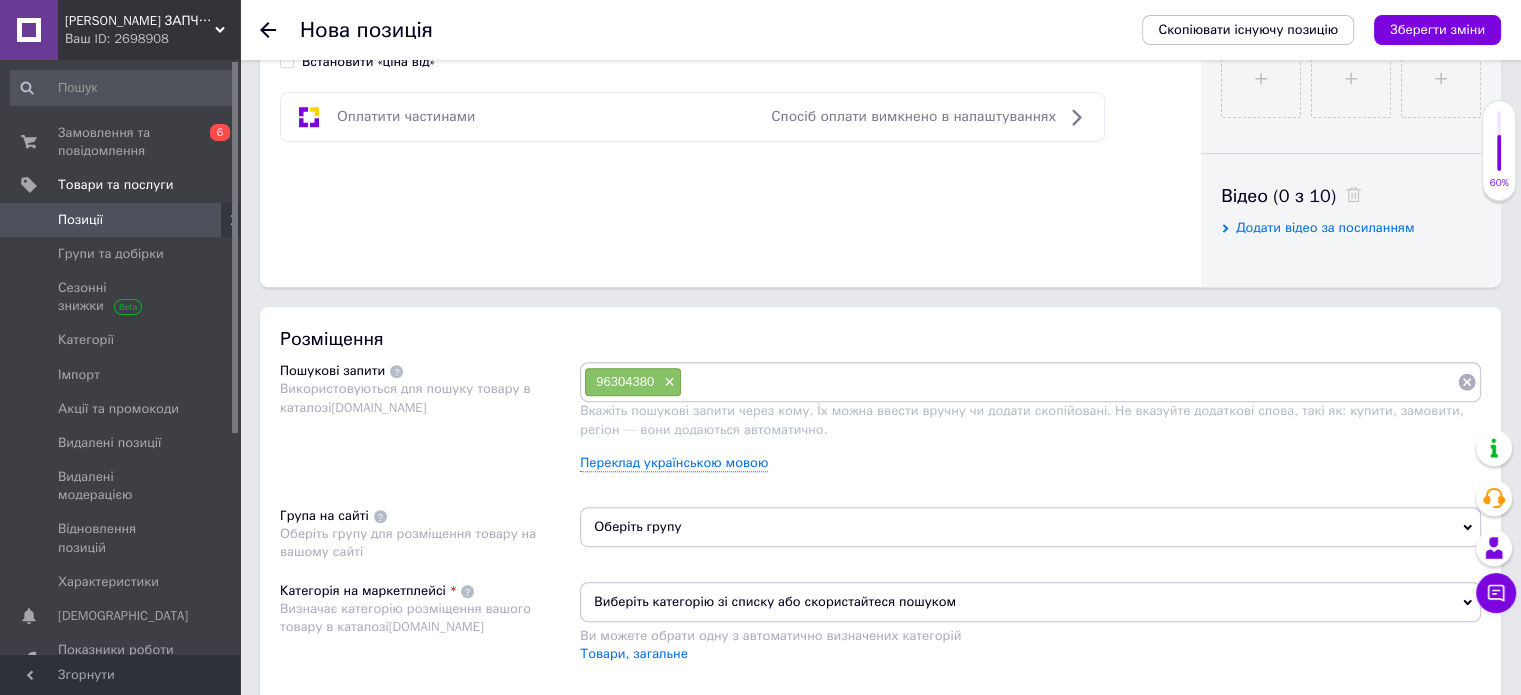 paste on "Трубка ГПК Daewoo Lanos Sens Nexia" 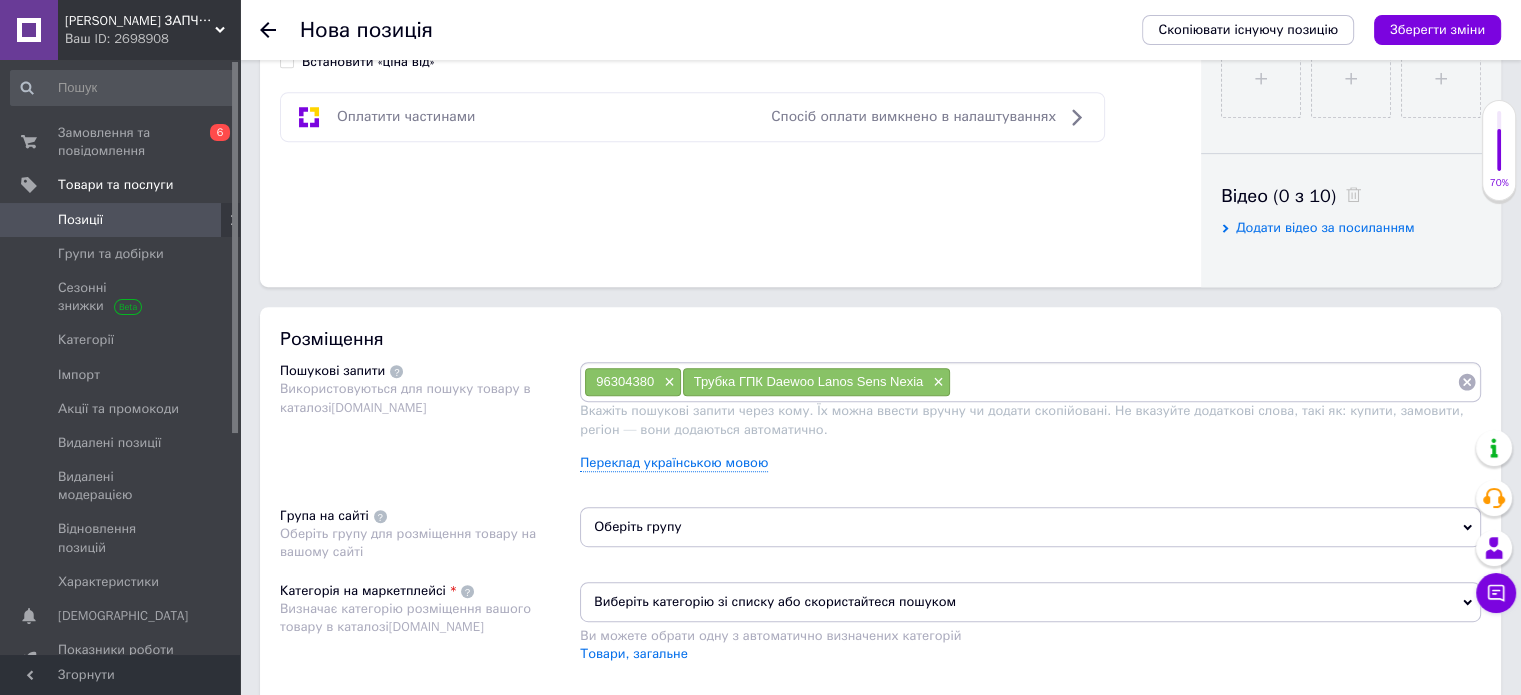 paste on "Трубка гідропідсилювача керма поворотна Ланос" 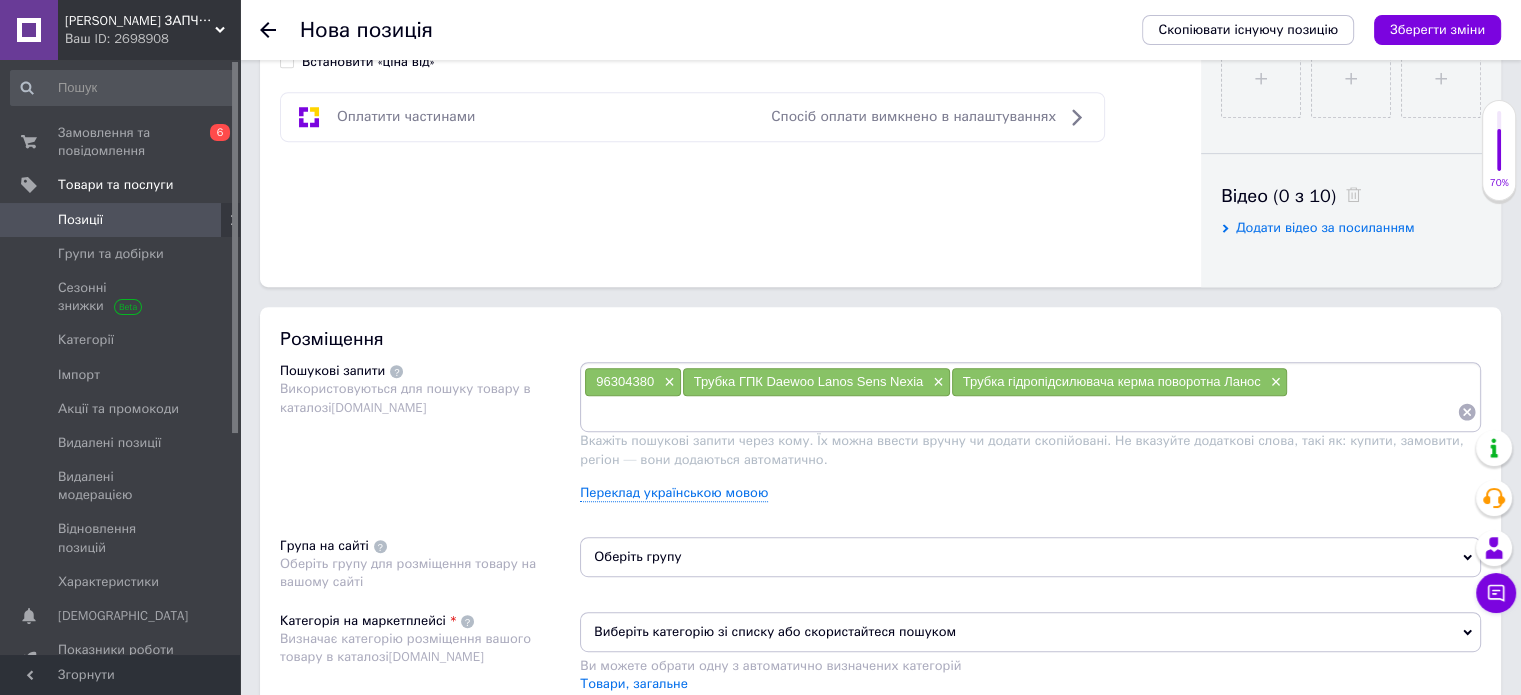 paste on "Трубка Деу Ланос ГУРа гідропідсилювача керма (зворотна до бачка) (рулевий механізм -> бачок)" 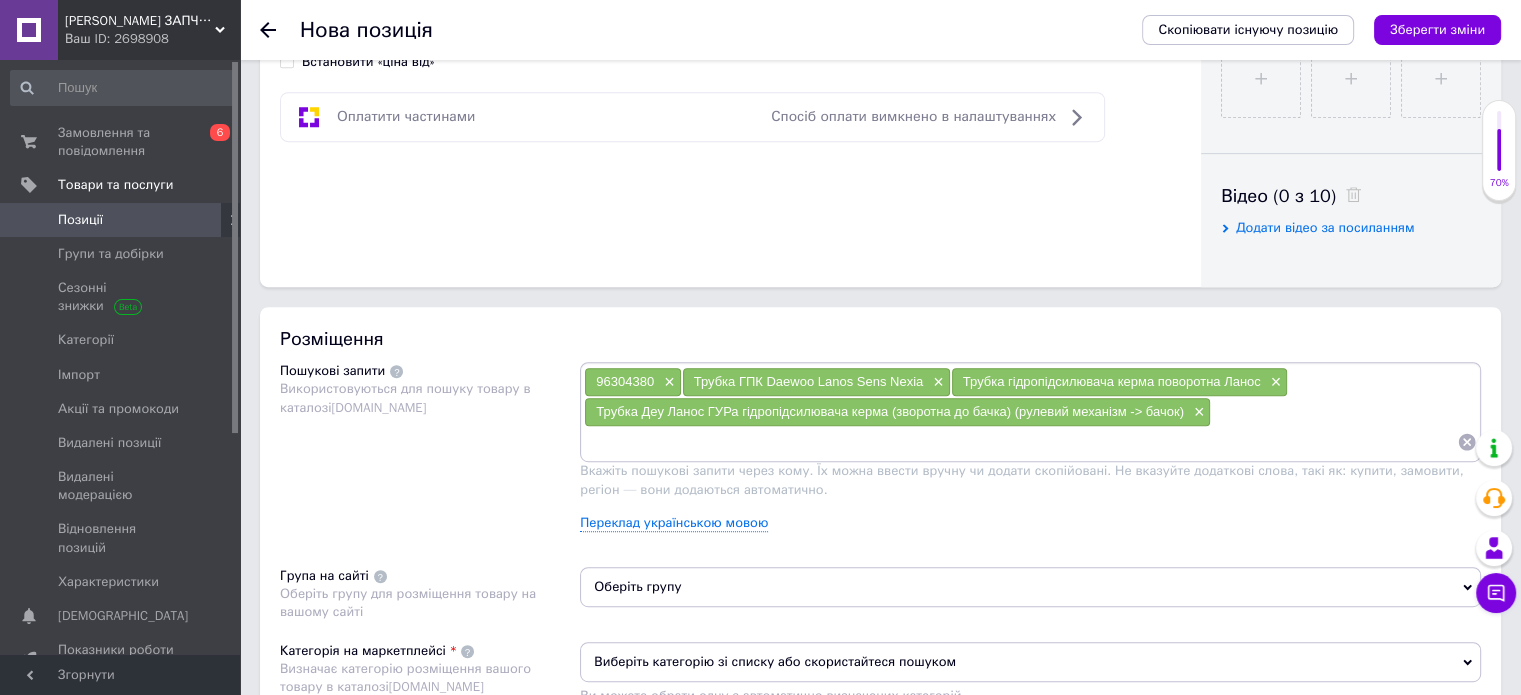 paste on "Трубка ГУРа Ланос (зворотна) (рул.механізм ->метелик)" 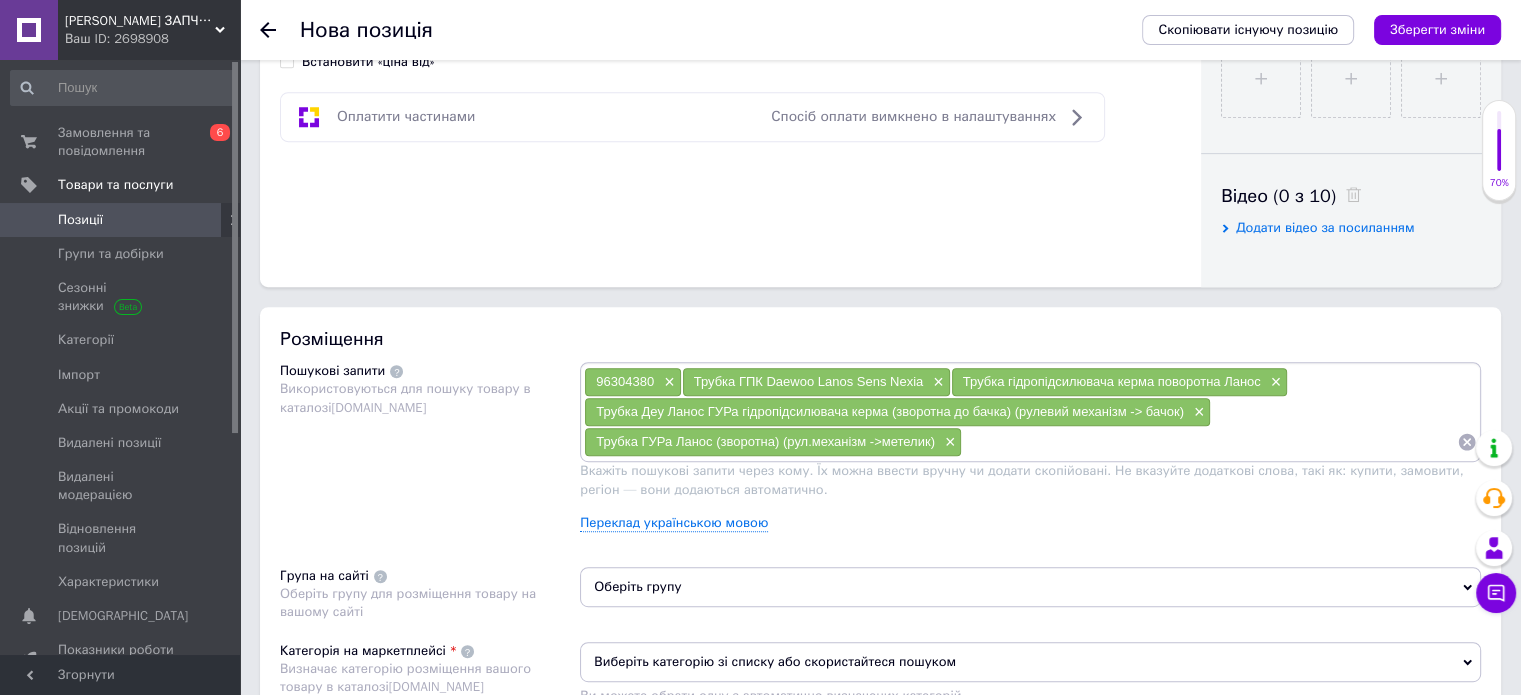 paste on "Трубка ГУР GENERAL MOTORS 96304380 DAEWOO LANOS" 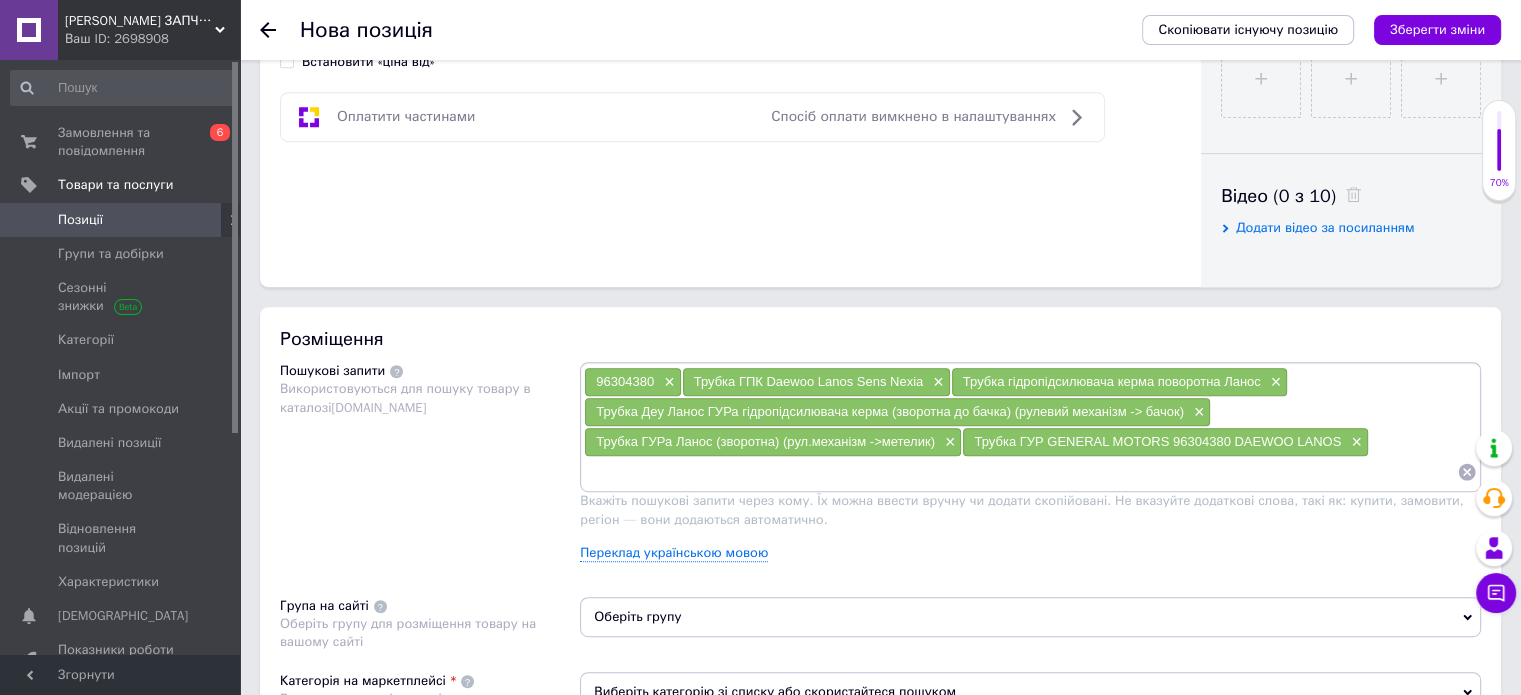 click on "96304380 ×" at bounding box center (632, 382) 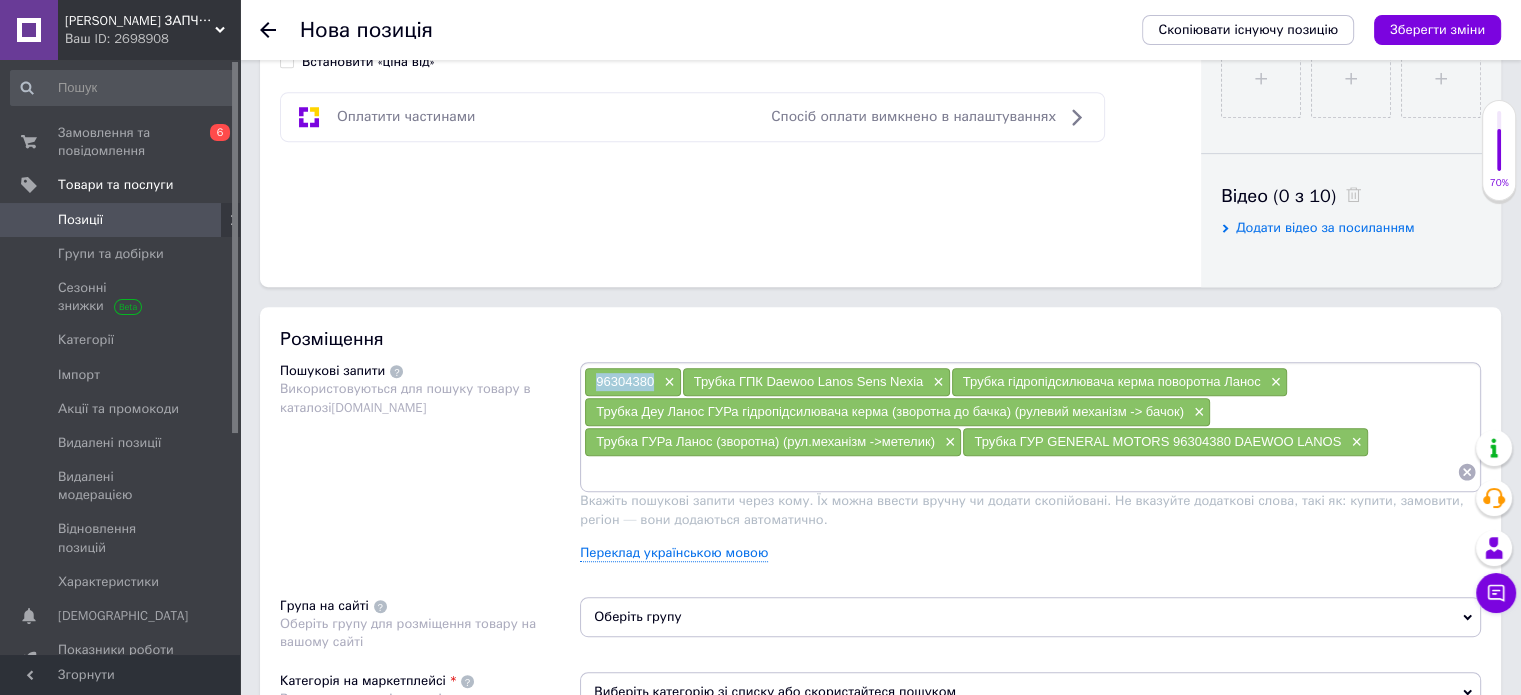 click on "96304380 ×" at bounding box center [632, 382] 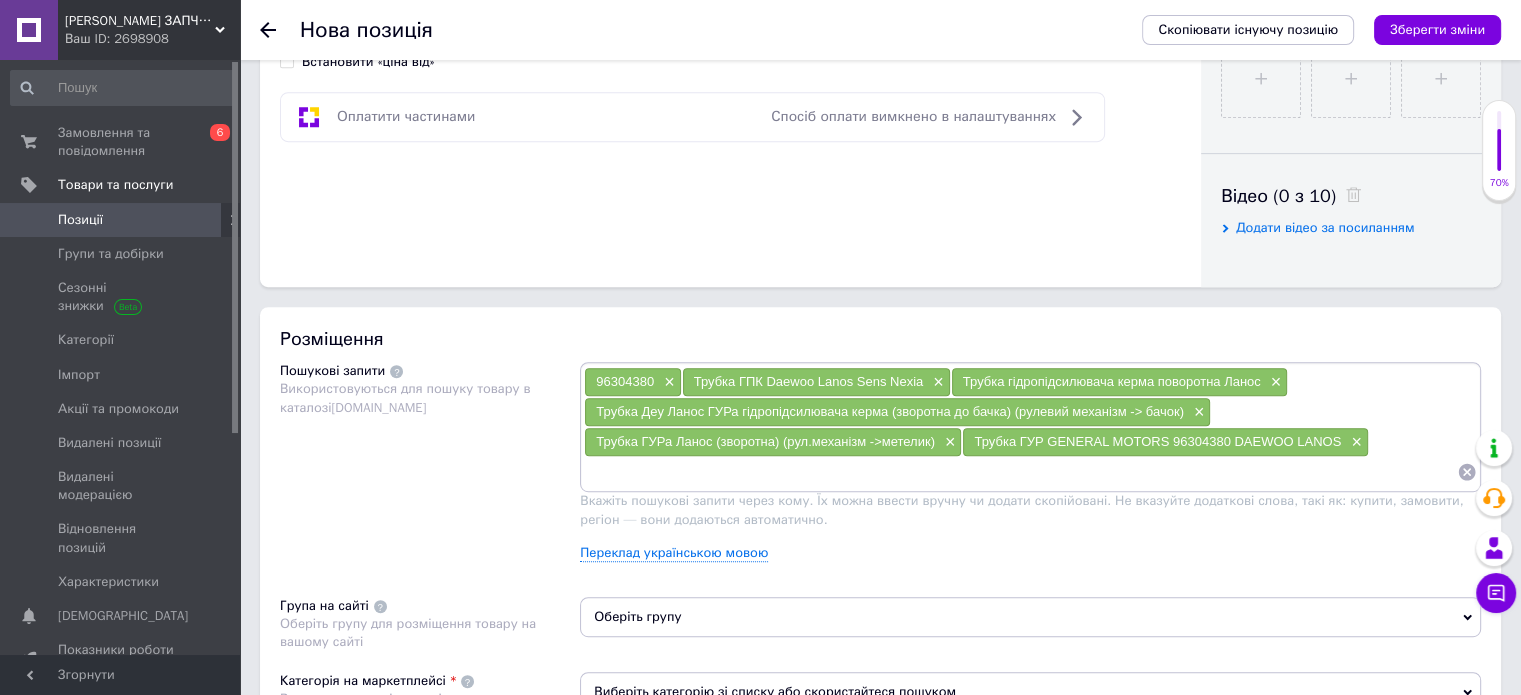 click at bounding box center [1020, 472] 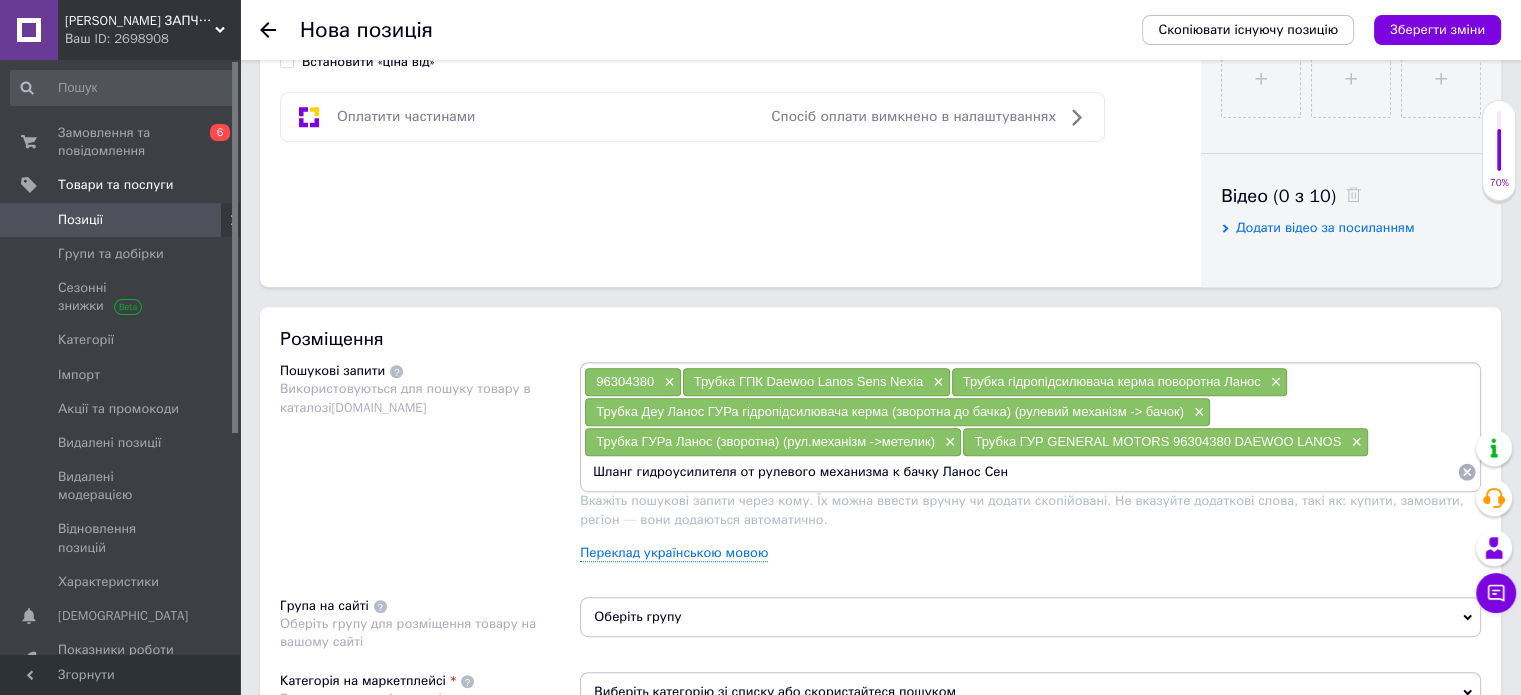 type on "Шланг гидроусилителя от рулевого механизма к бачку Ланос Сенс" 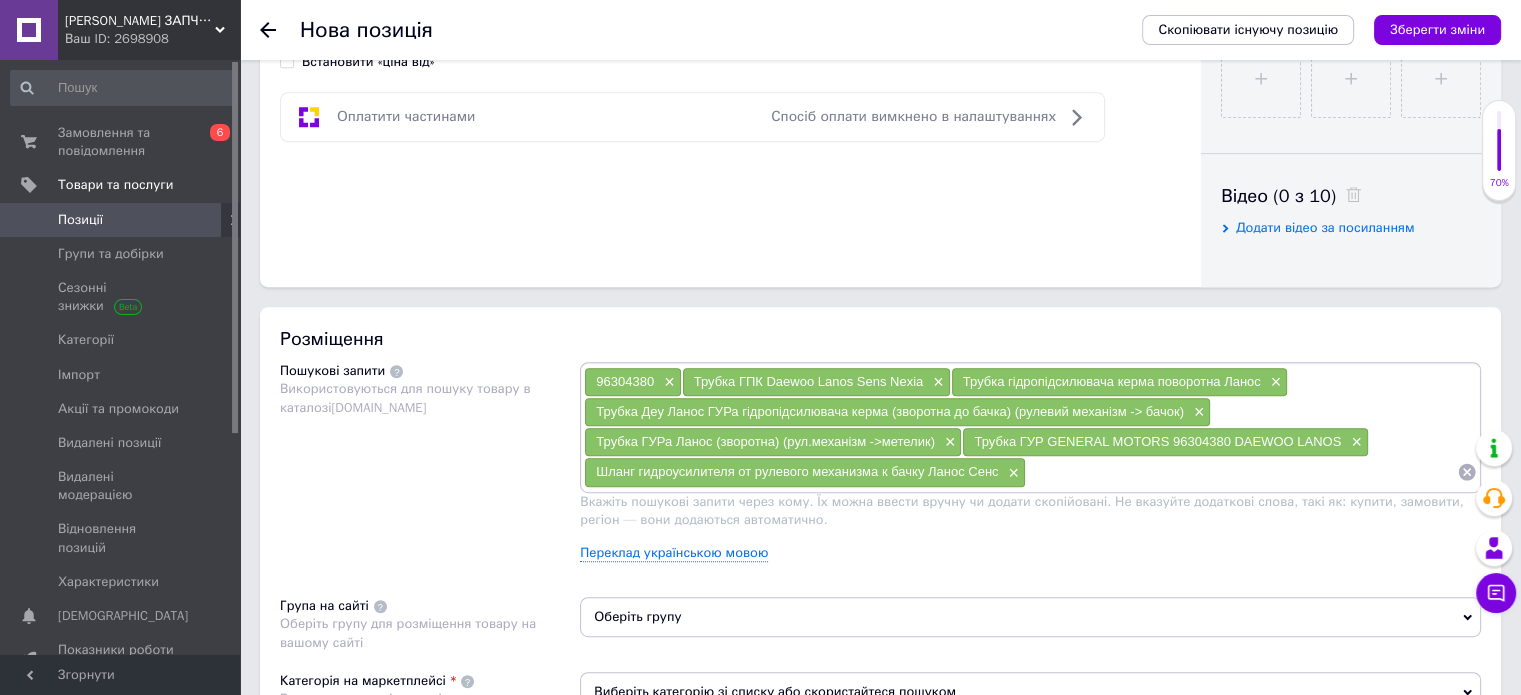 paste on "Трубка Дэу Ланос ГУРа гидроусилителя руля (обратка к бачку) (рулевой механизм - > бачок)" 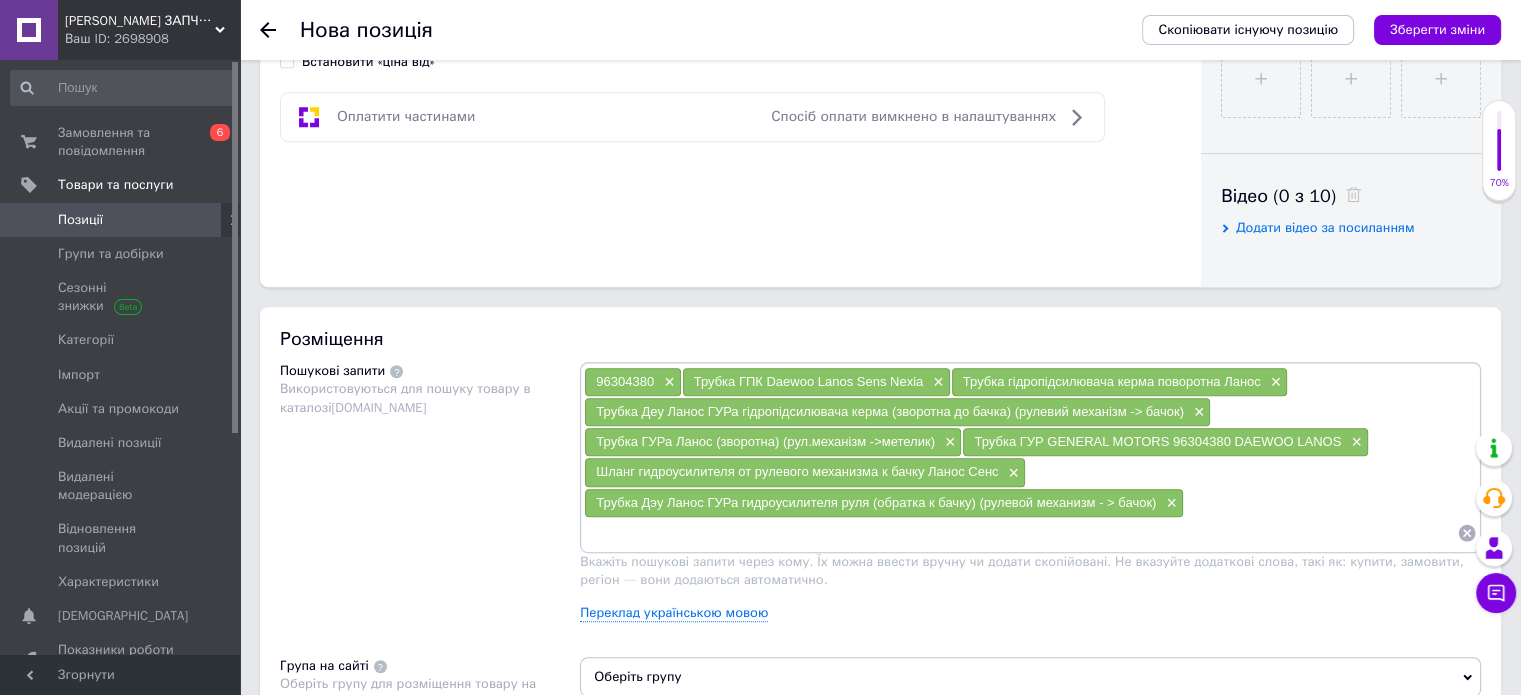 paste on "Трубка [PERSON_NAME] (обратка к бачку)" 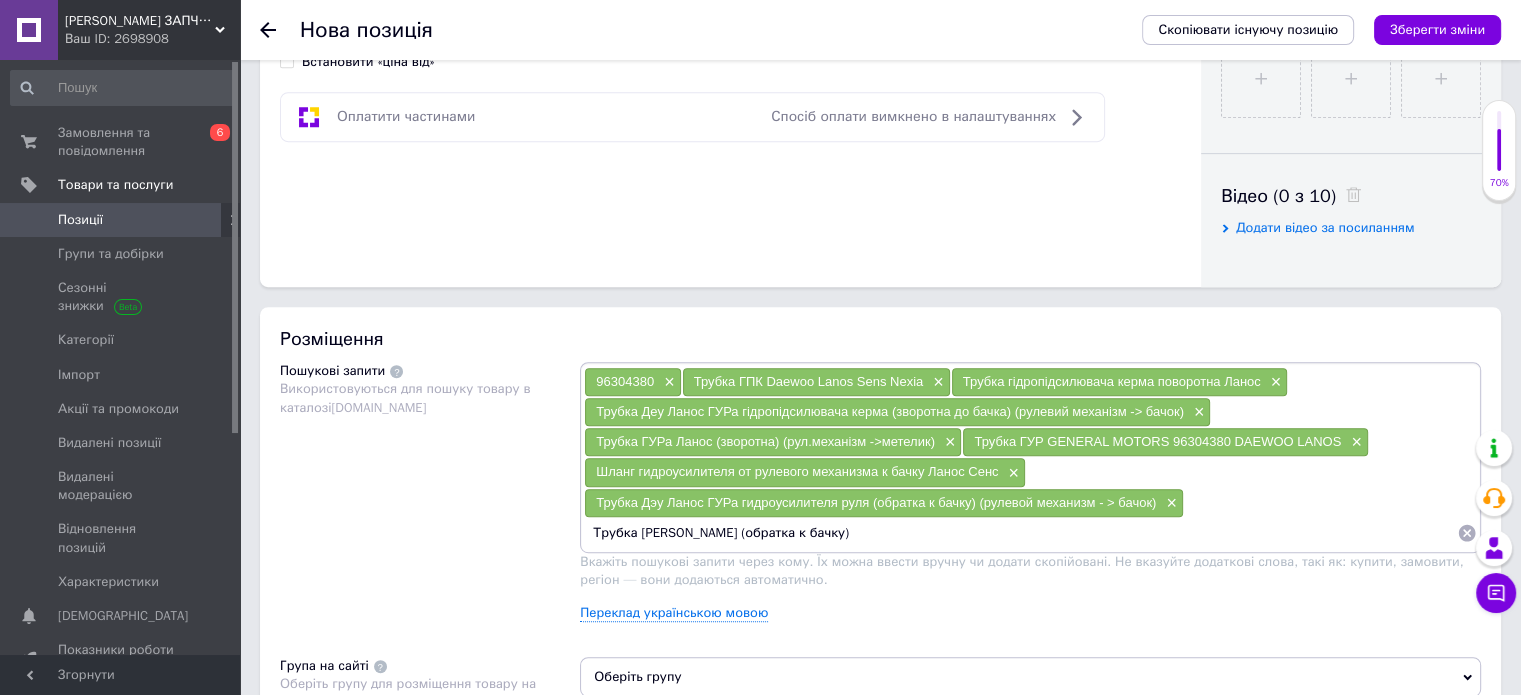 type 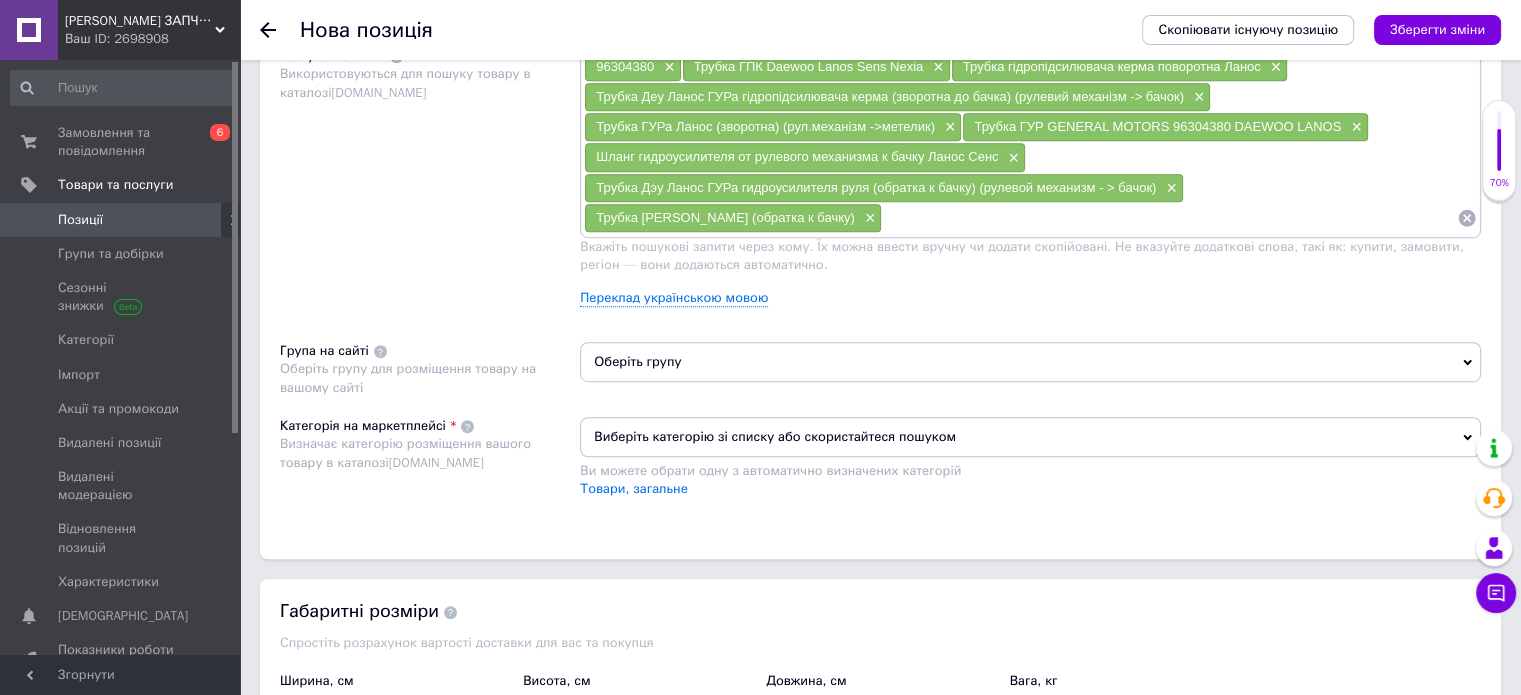 scroll, scrollTop: 1240, scrollLeft: 0, axis: vertical 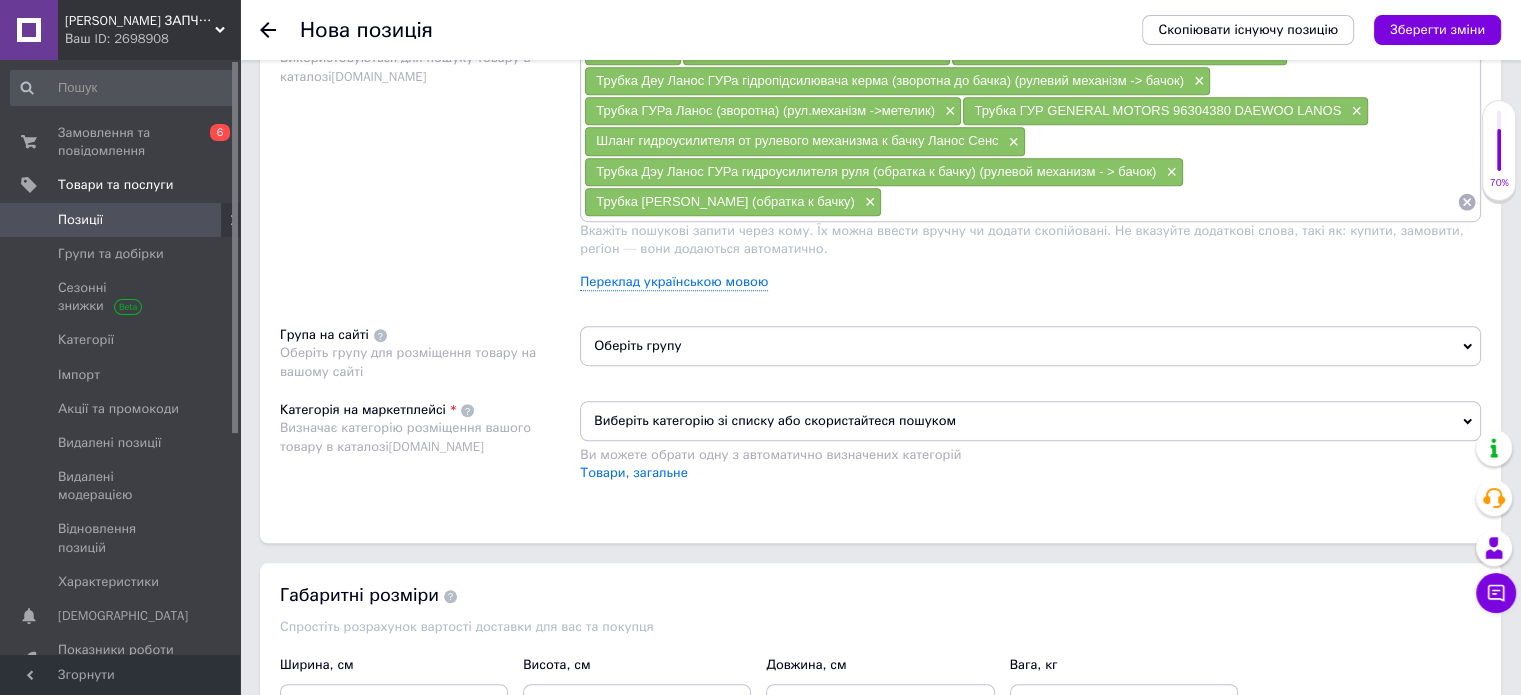 click on "Оберіть групу" at bounding box center (1030, 346) 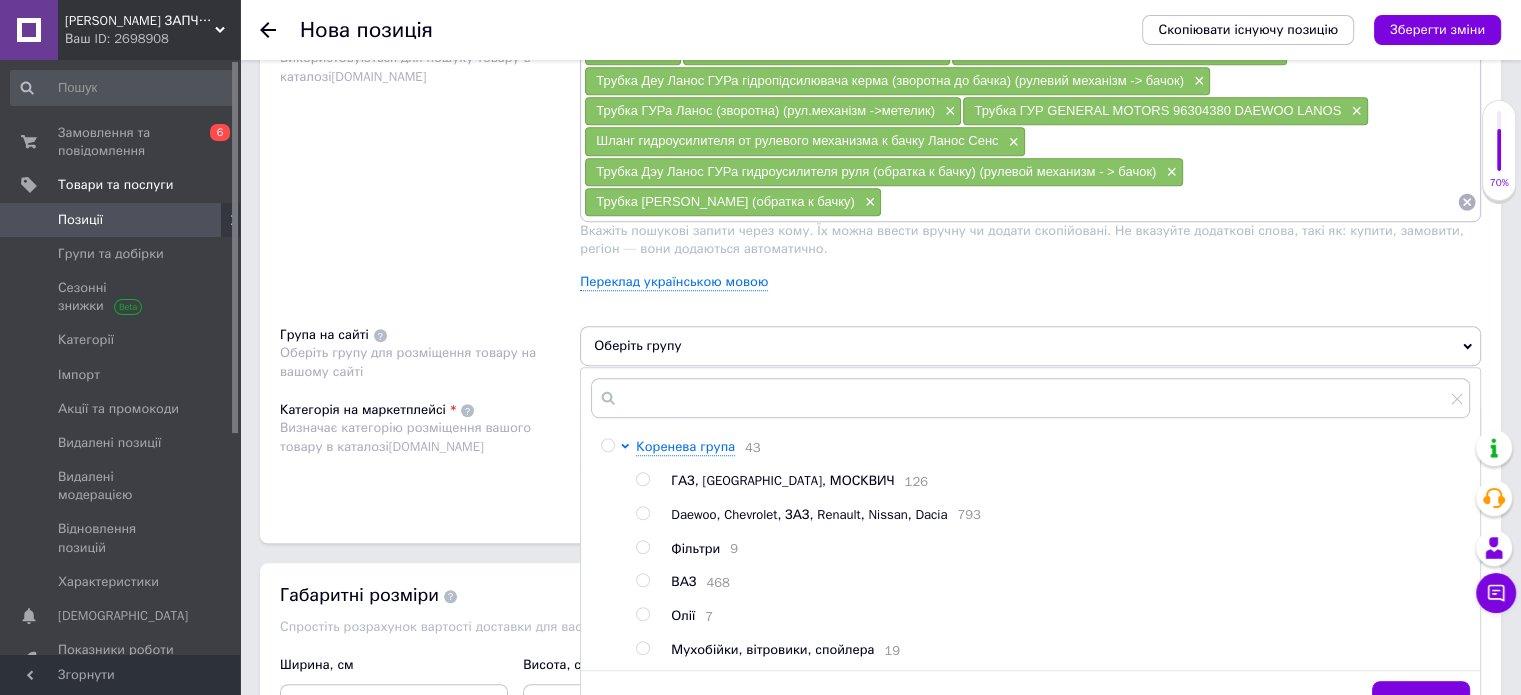 click at bounding box center [642, 513] 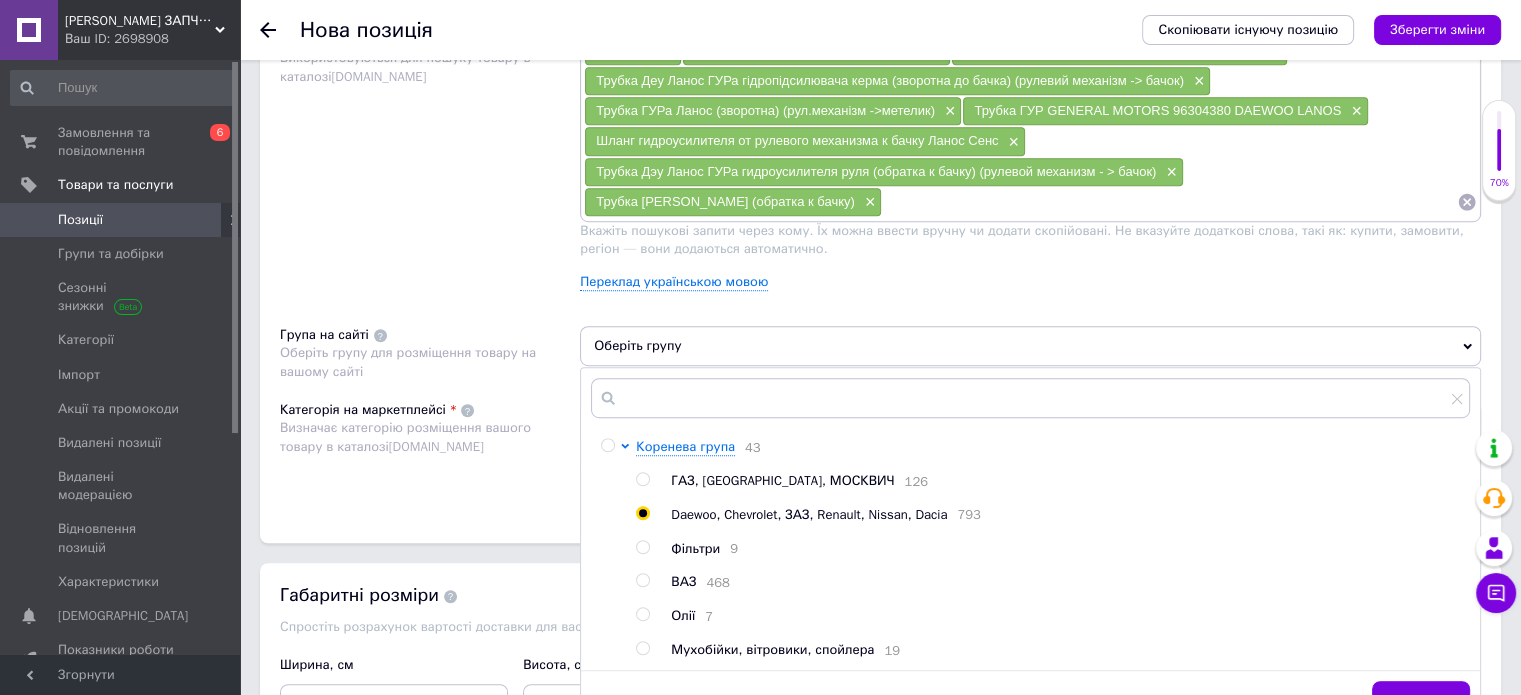 radio on "true" 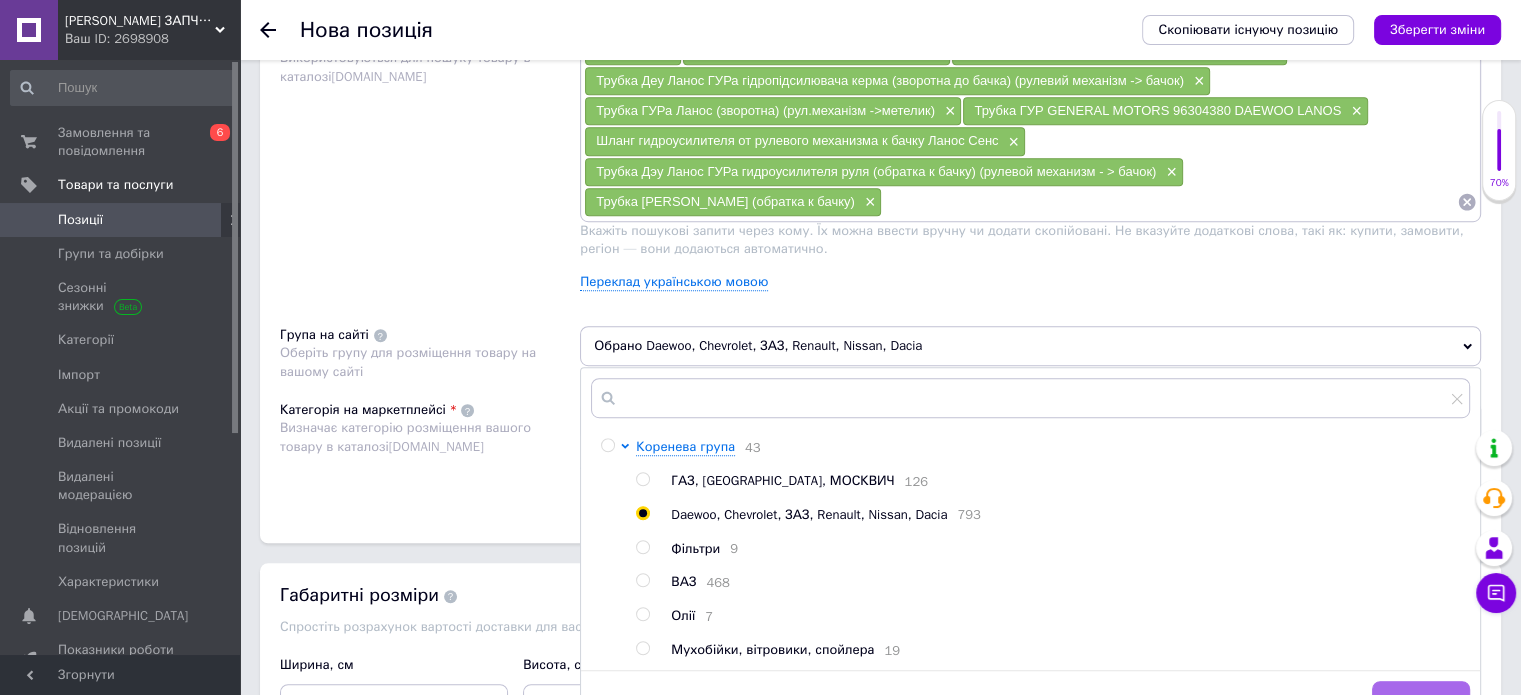 click on "Зберегти" at bounding box center [1421, 701] 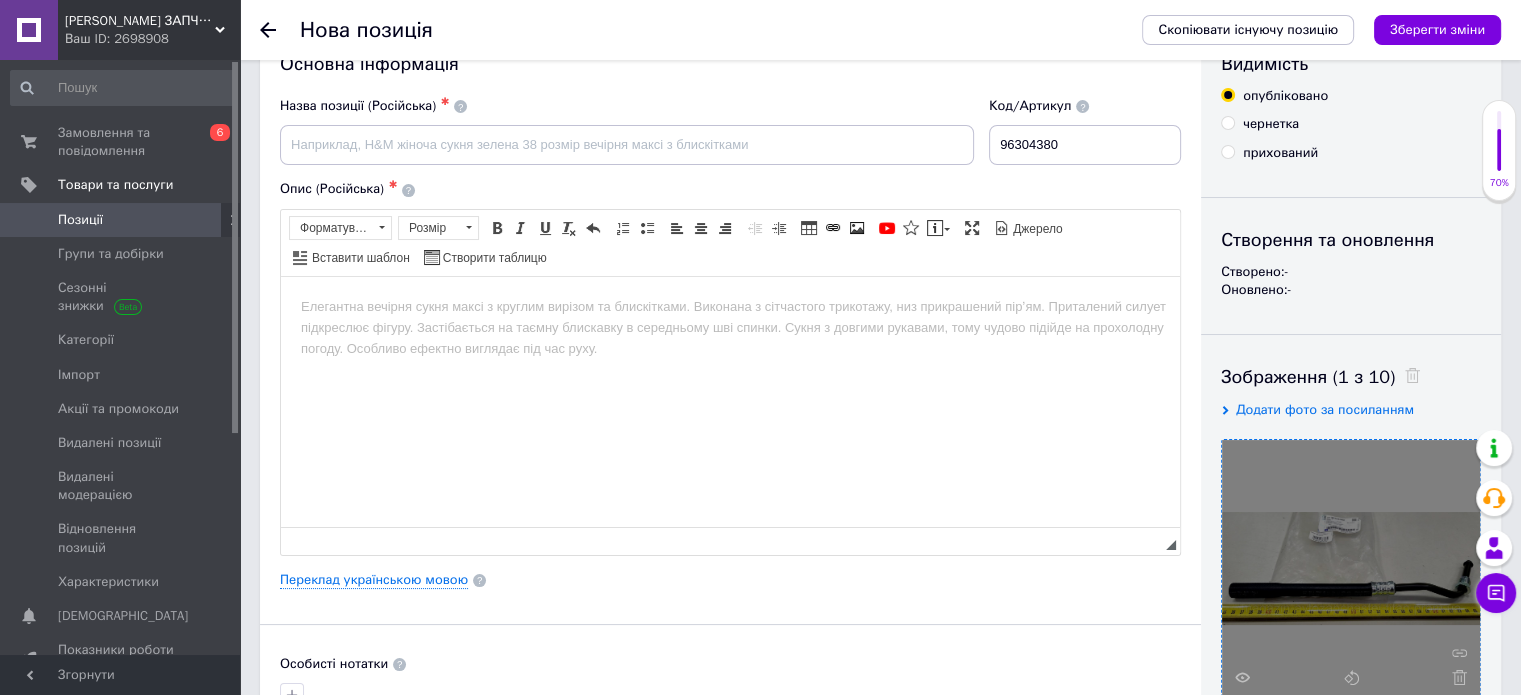 scroll, scrollTop: 0, scrollLeft: 0, axis: both 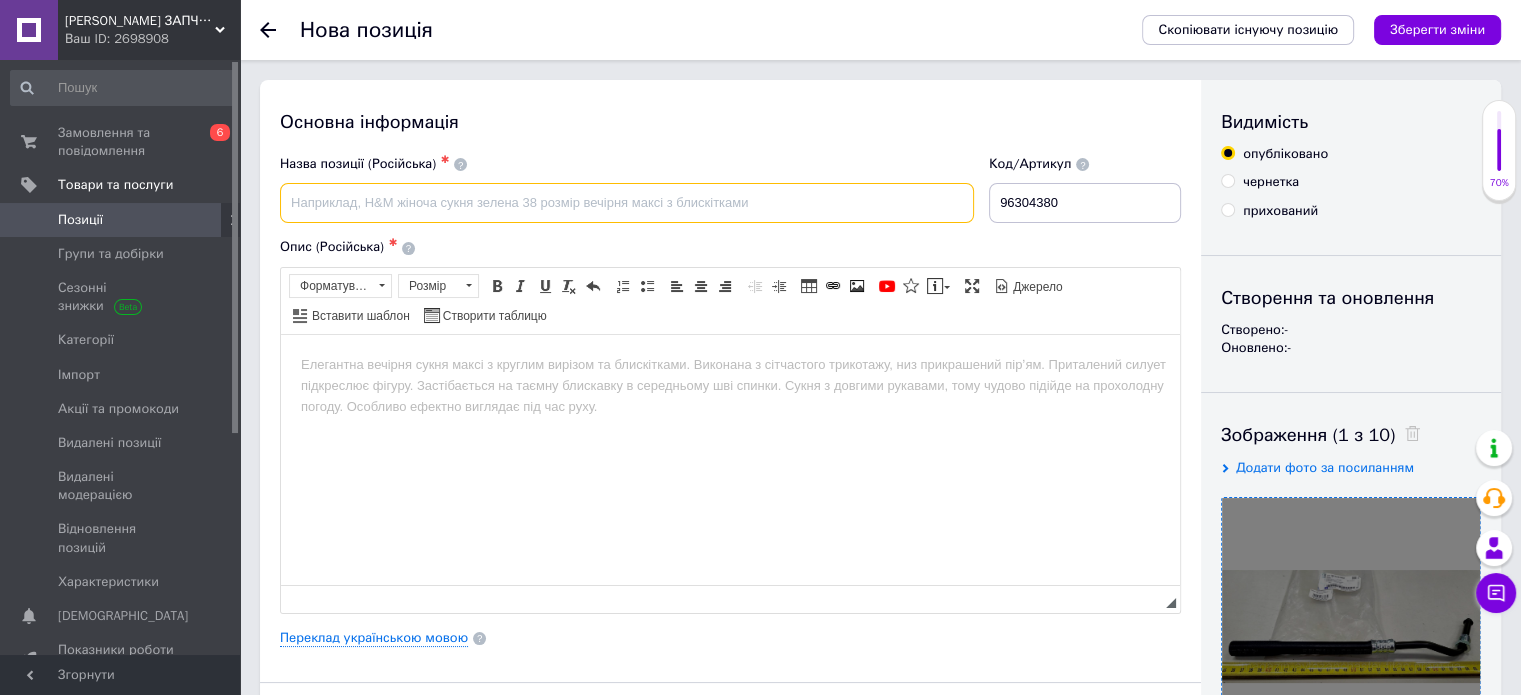 click at bounding box center [627, 203] 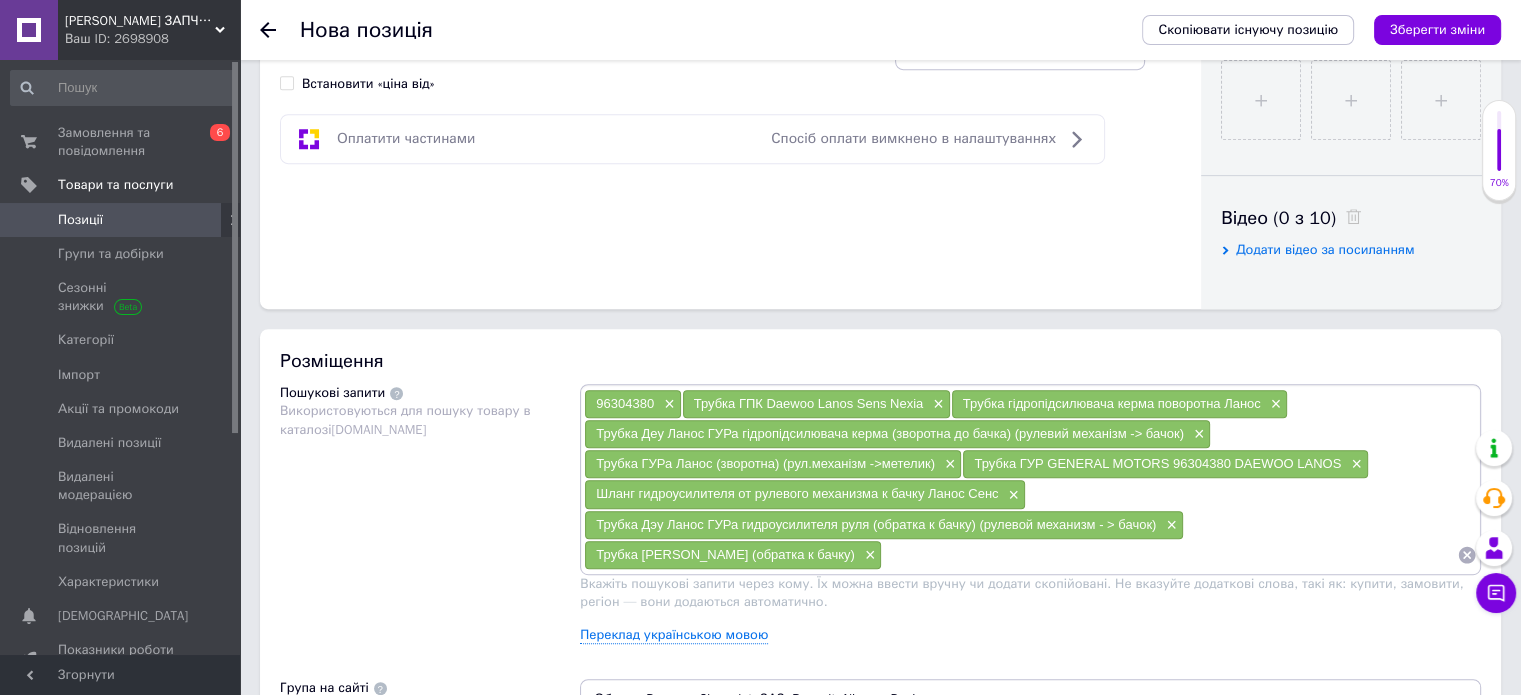 scroll, scrollTop: 900, scrollLeft: 0, axis: vertical 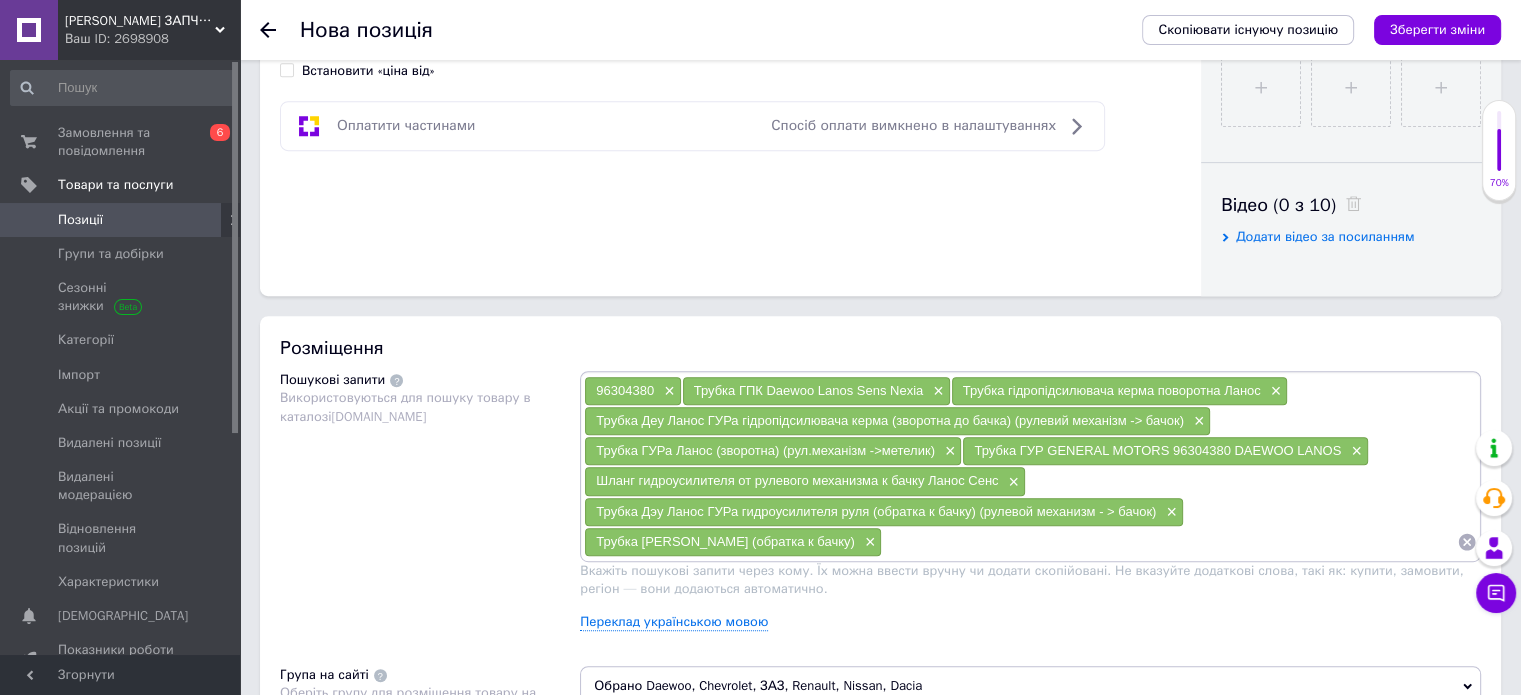 type on "Трубка ГУР LANOS (обратка к бачку) GM" 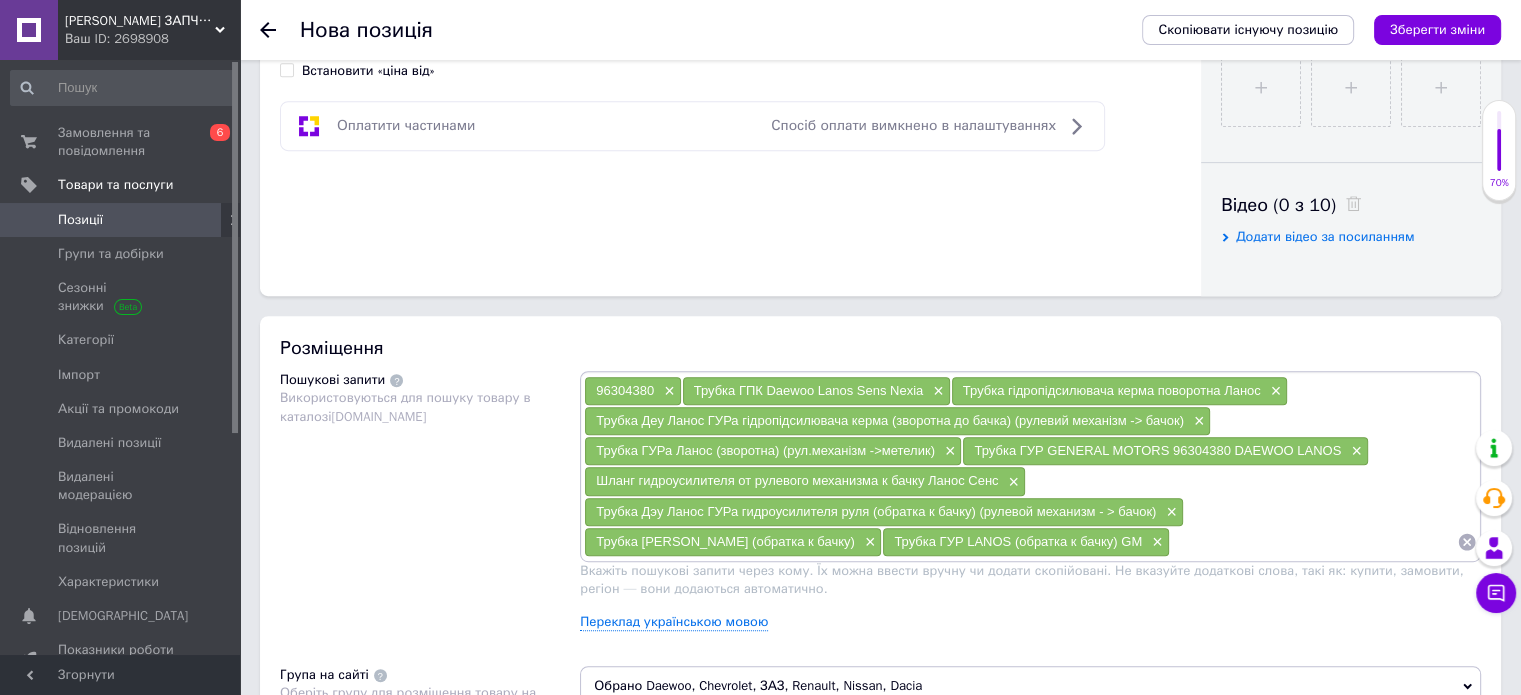 paste on "Трубка ГПК LANOS (обратка до бачка) GM" 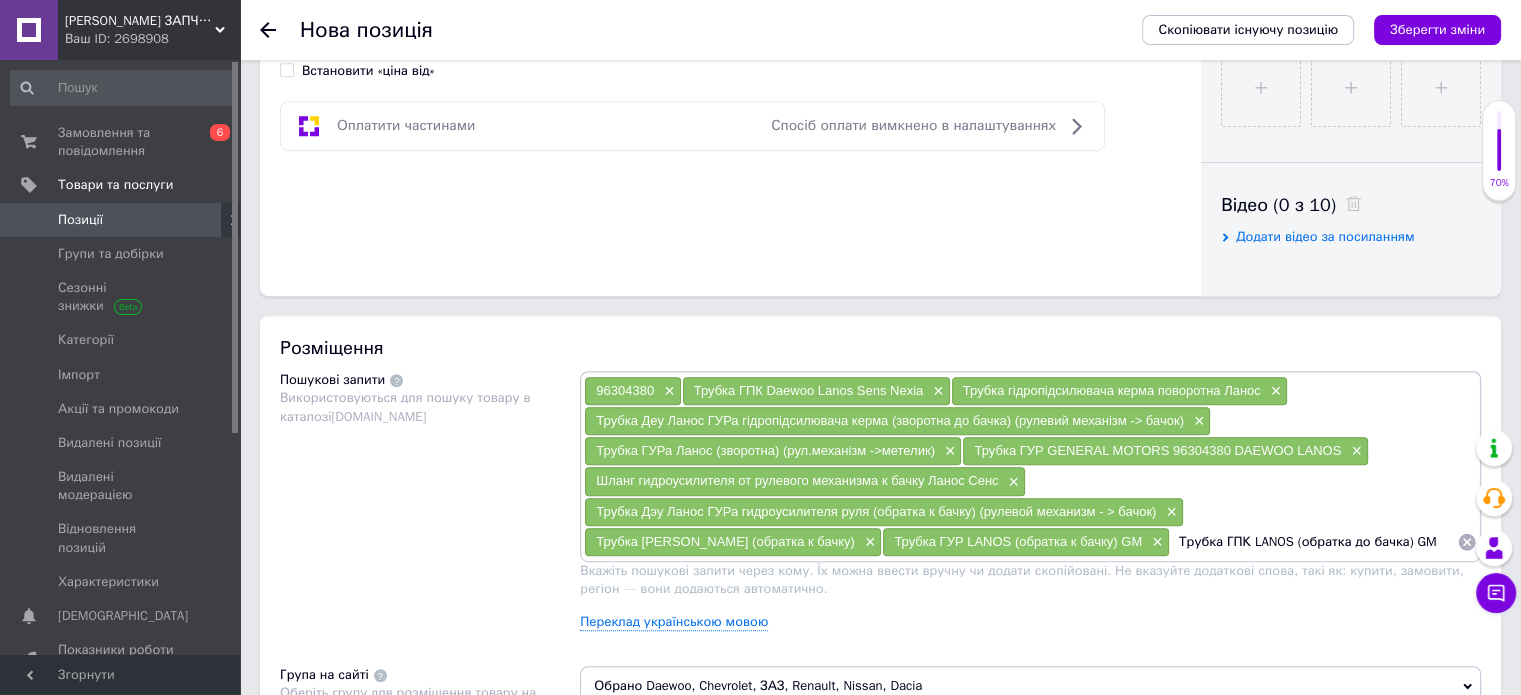 type 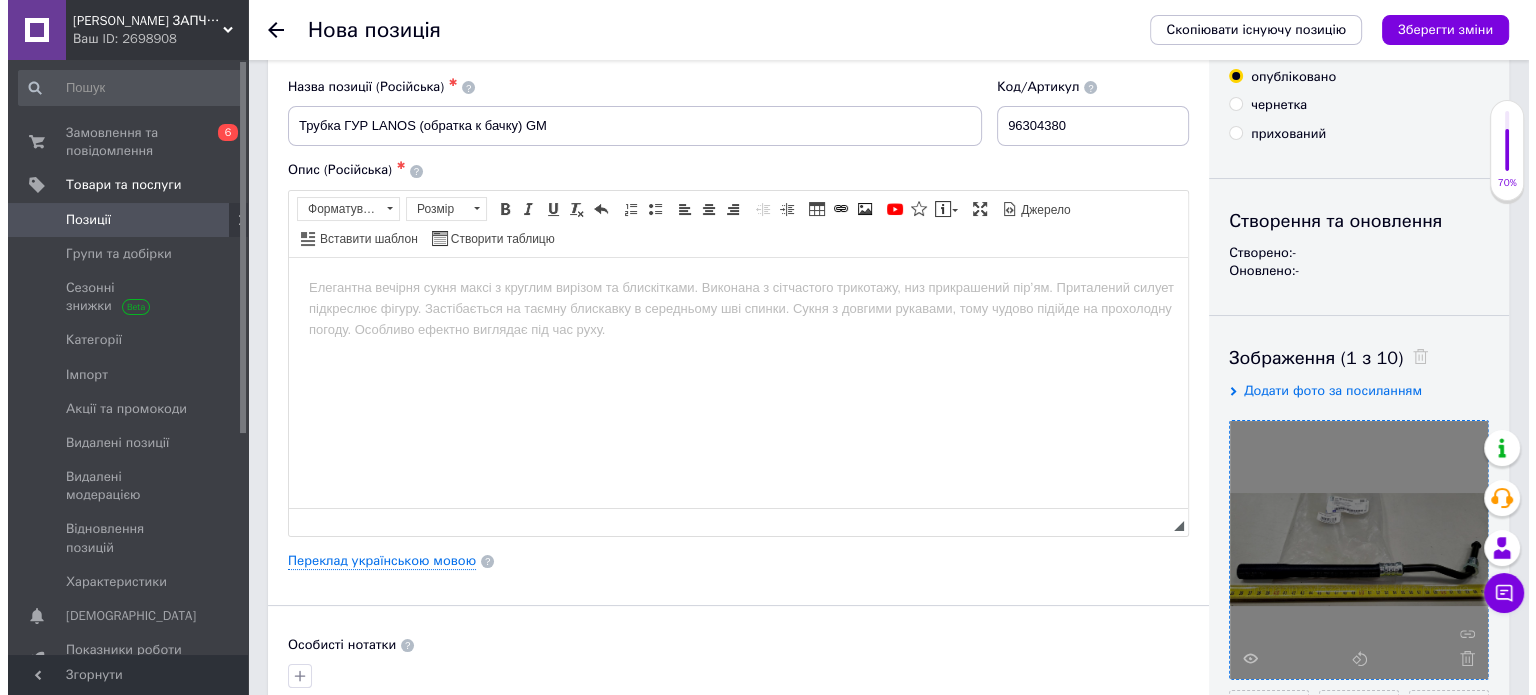 scroll, scrollTop: 36, scrollLeft: 0, axis: vertical 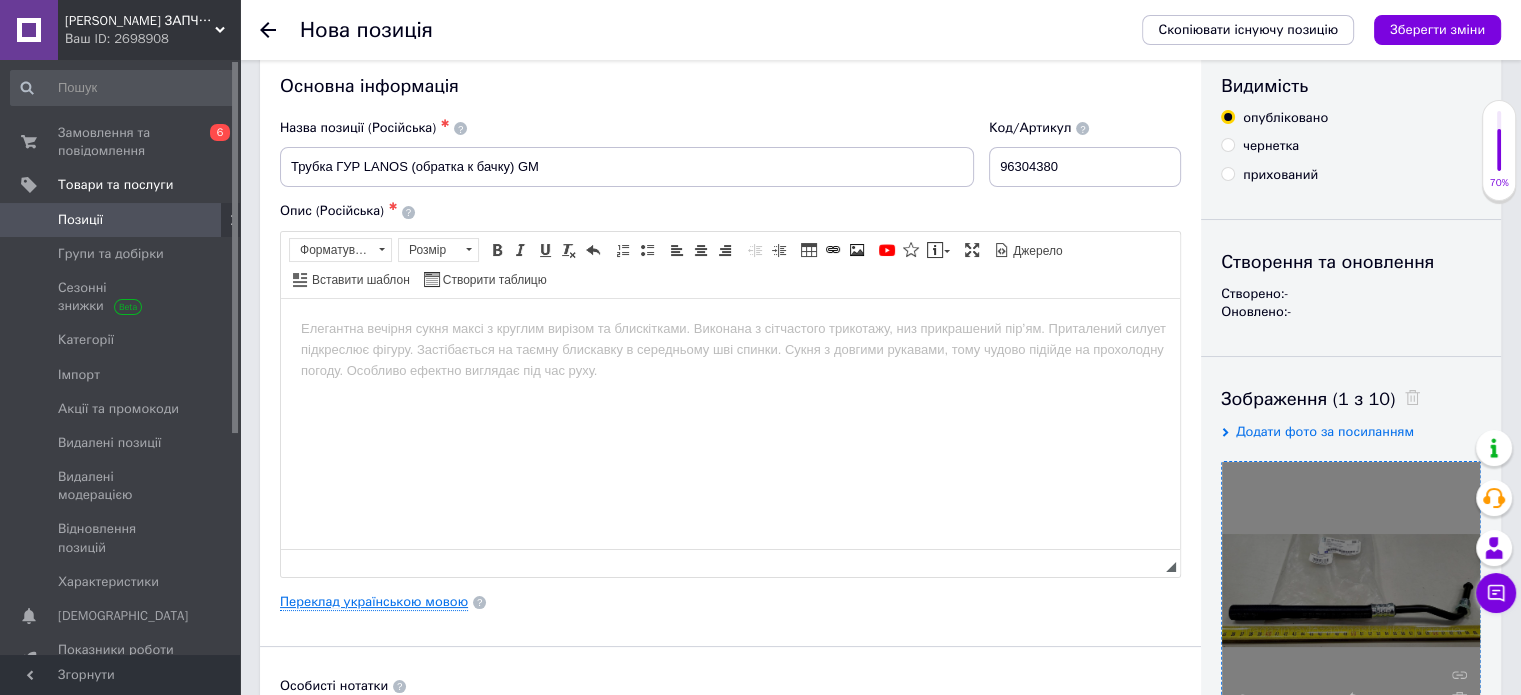 click on "Переклад українською мовою" at bounding box center (374, 602) 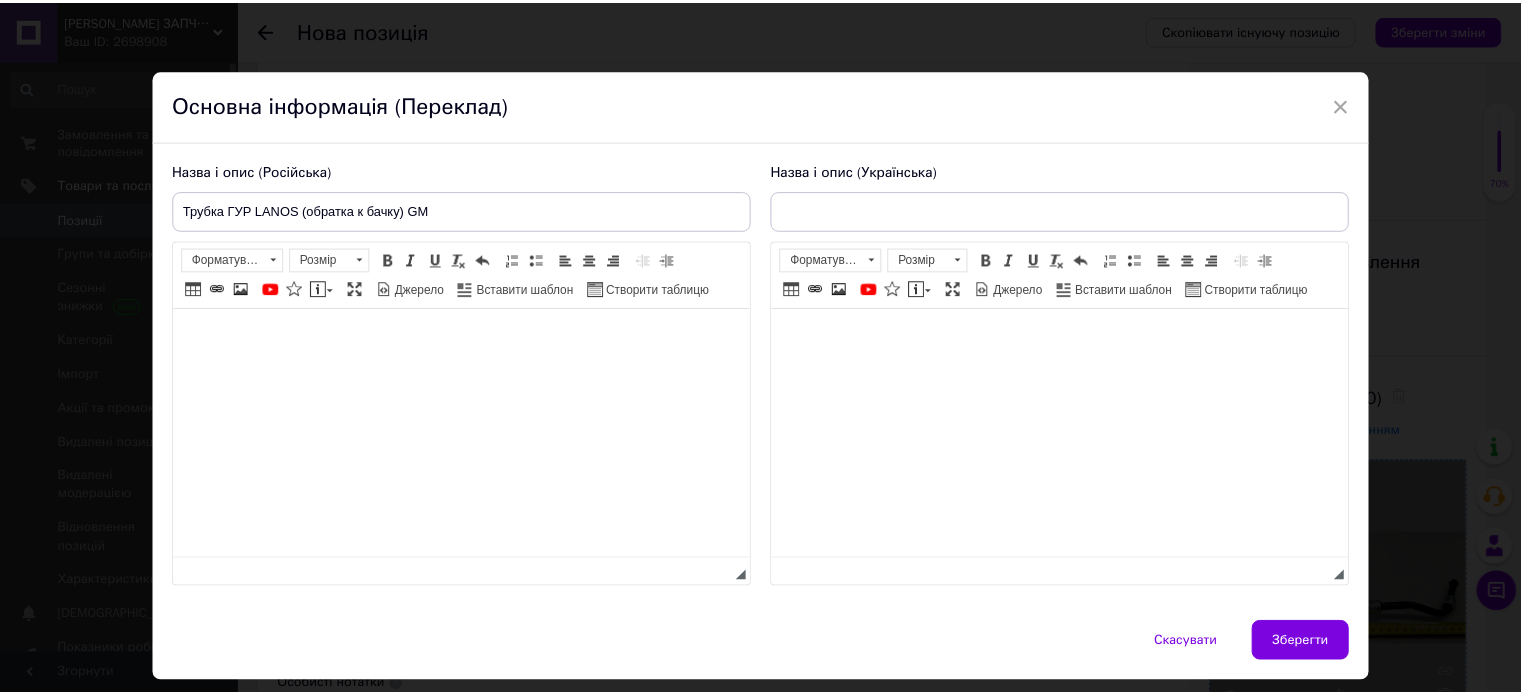 scroll, scrollTop: 0, scrollLeft: 0, axis: both 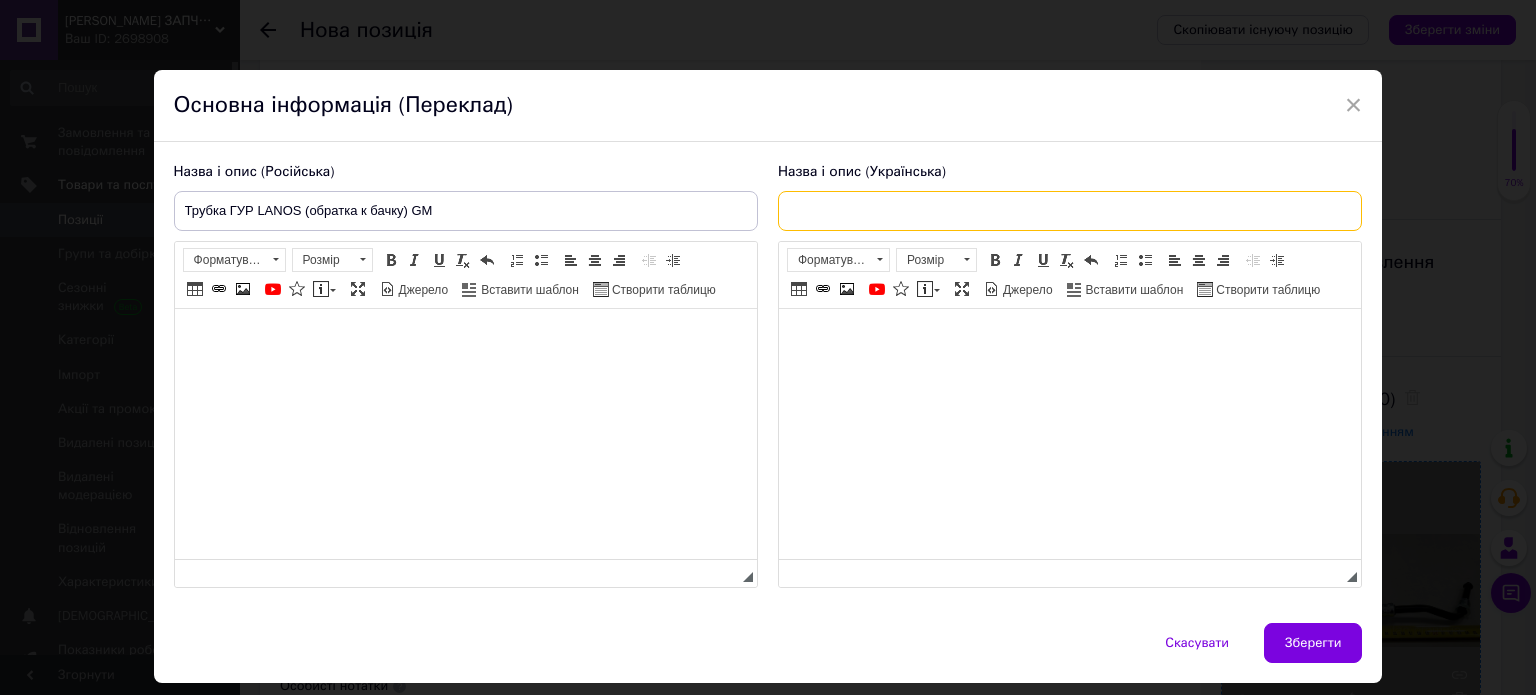 click at bounding box center [1070, 211] 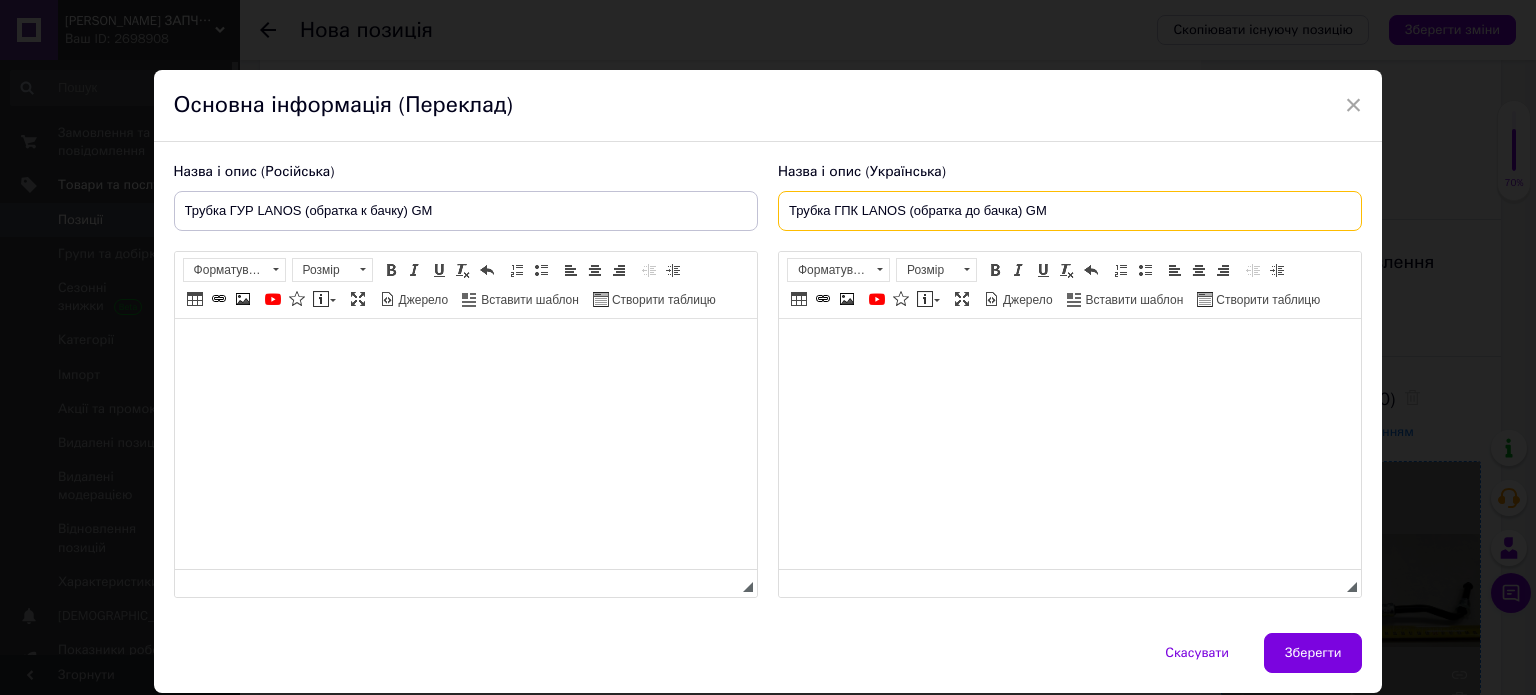 type on "Трубка ГПК LANOS (обратка до бачка) GM" 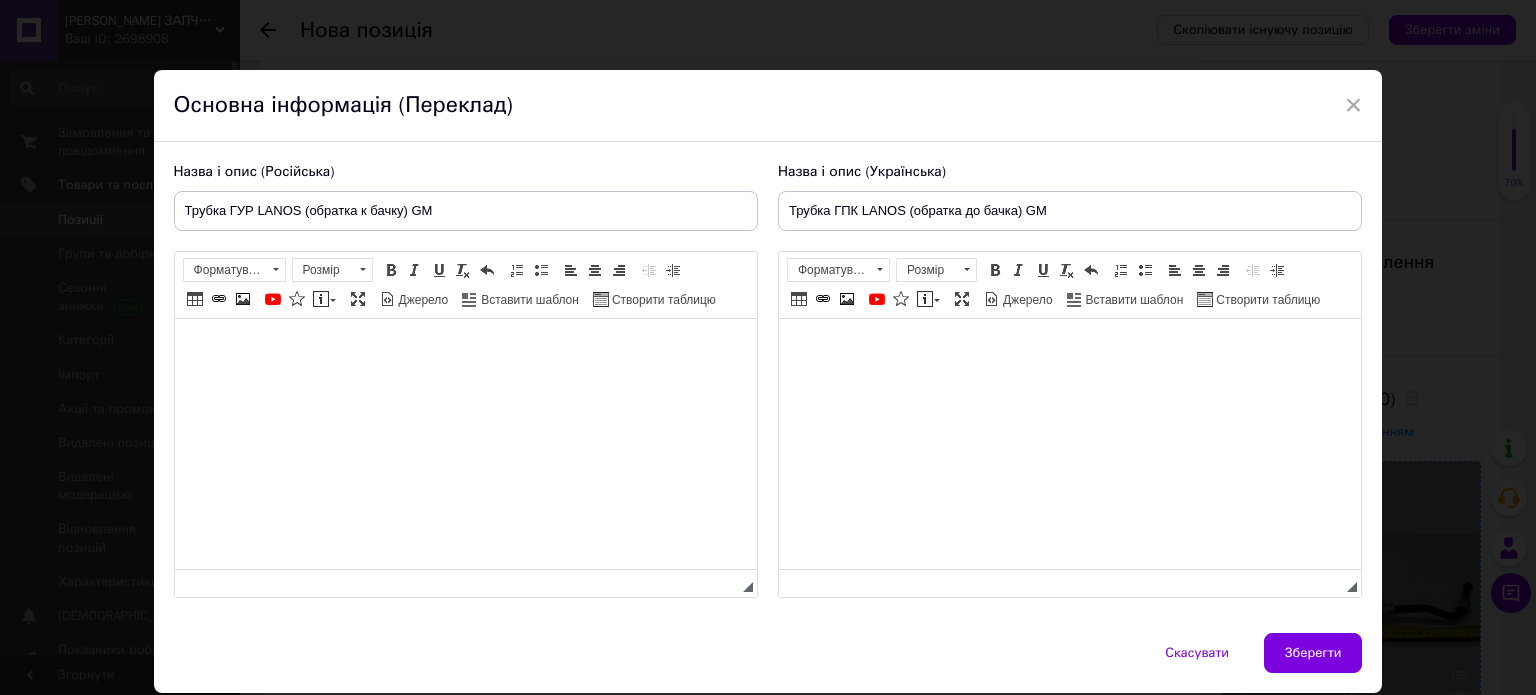 click at bounding box center (1069, 349) 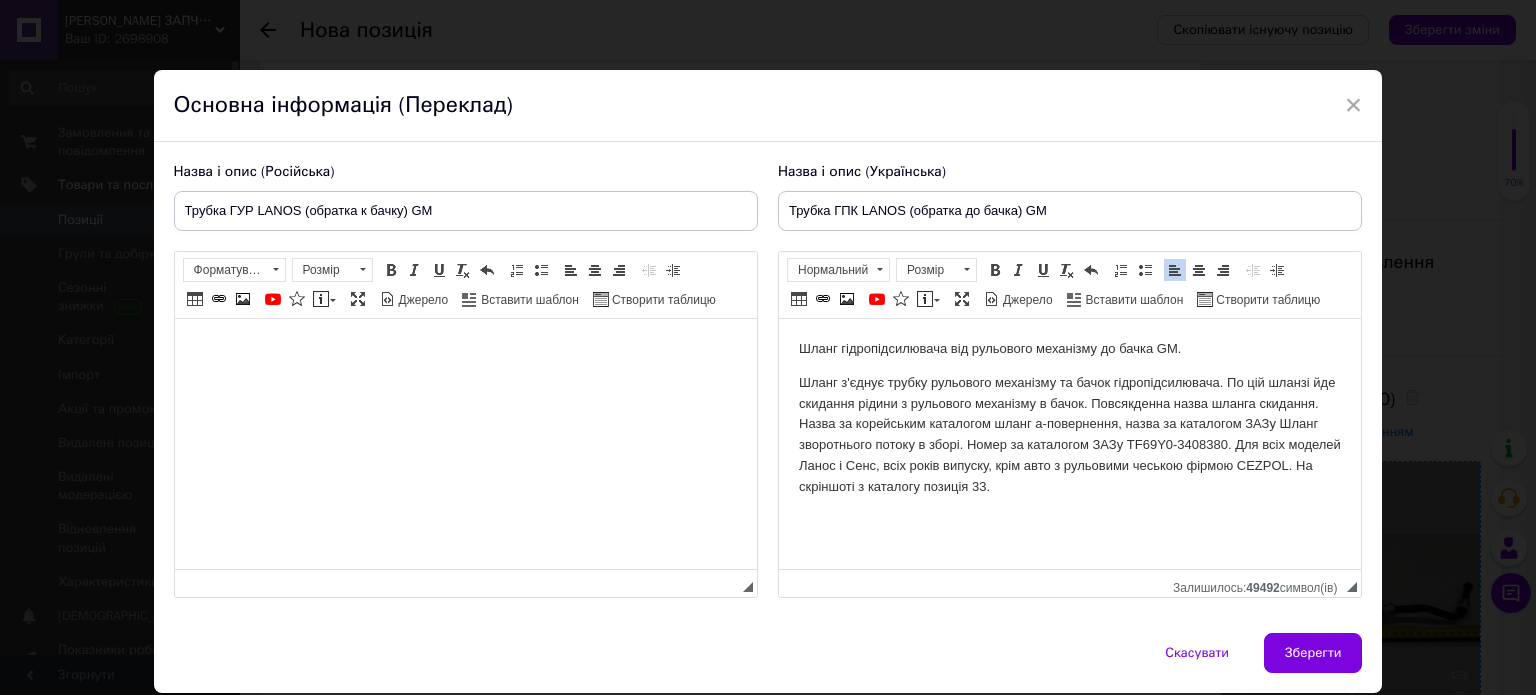 click at bounding box center (465, 349) 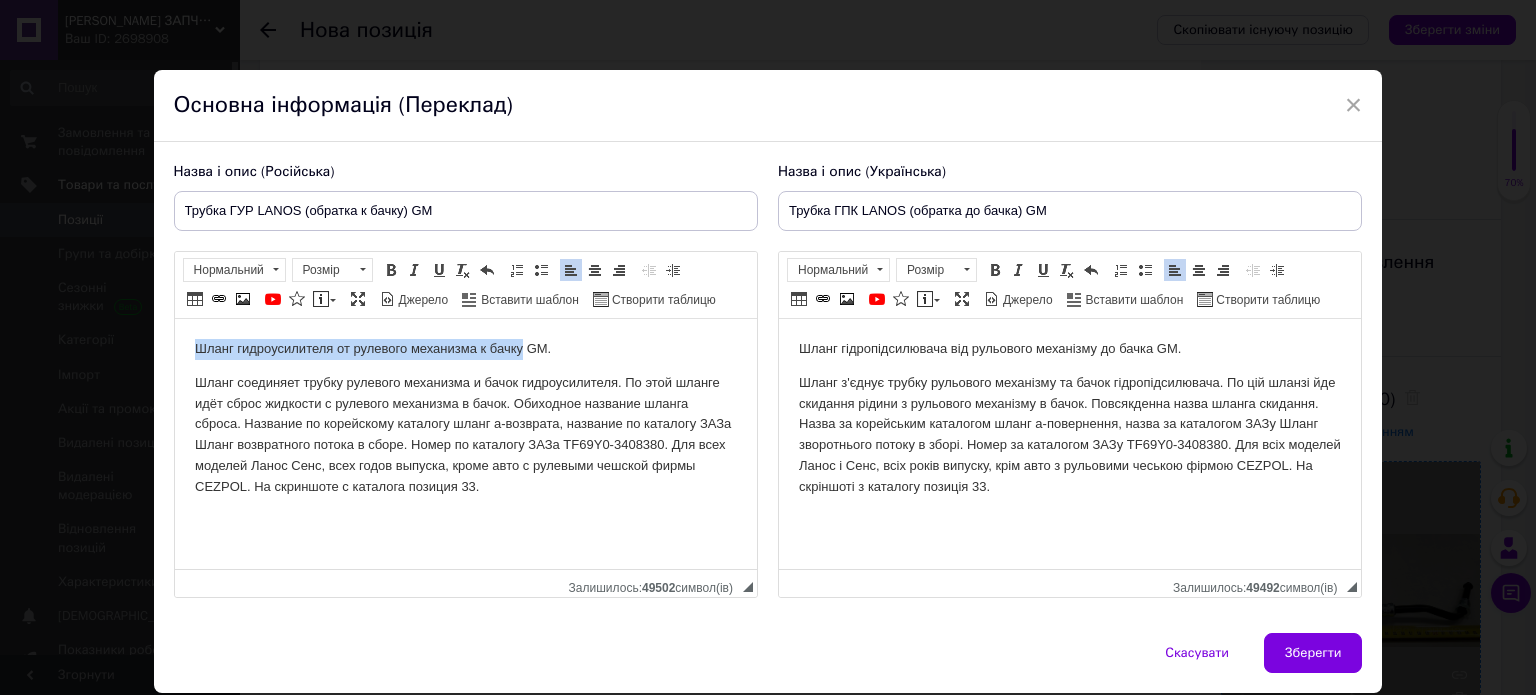 drag, startPoint x: 520, startPoint y: 345, endPoint x: 191, endPoint y: 346, distance: 329.00153 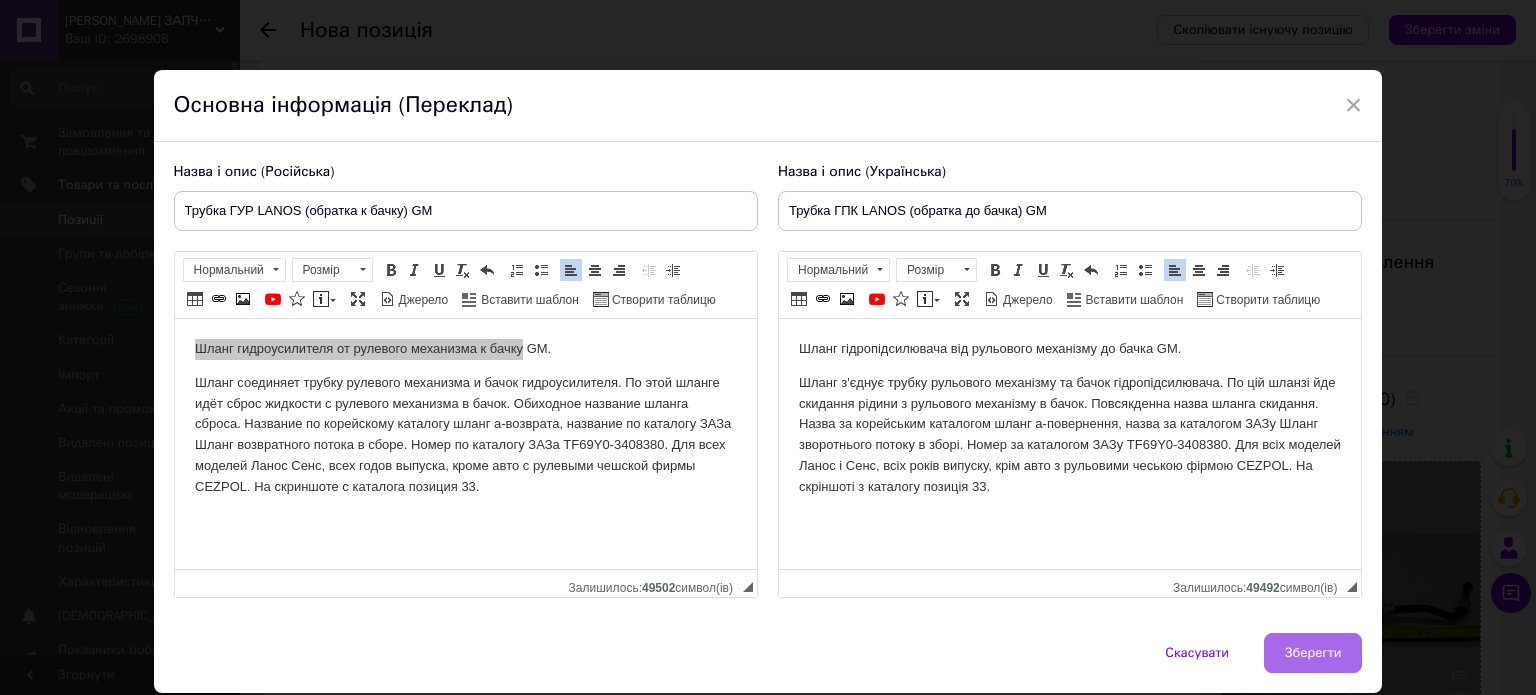 click on "Зберегти" at bounding box center (1313, 653) 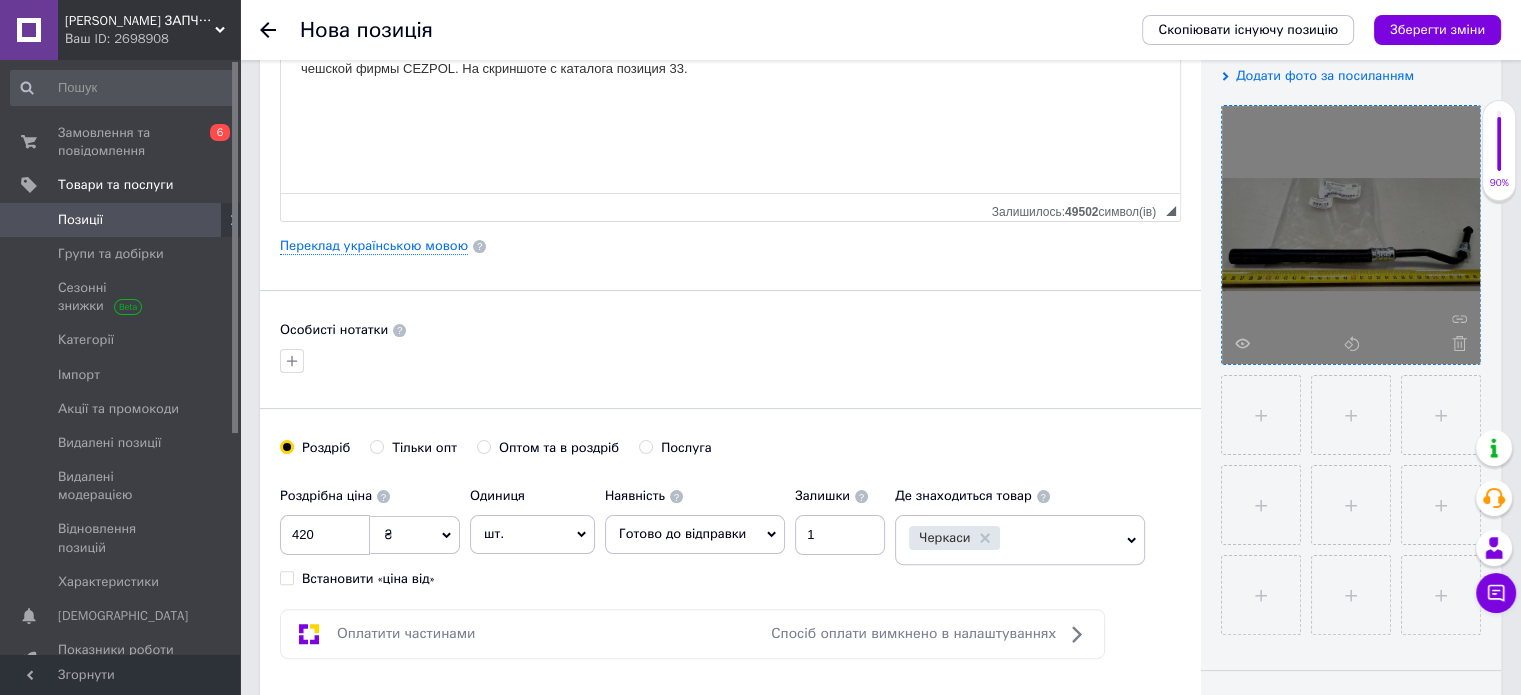 scroll, scrollTop: 413, scrollLeft: 0, axis: vertical 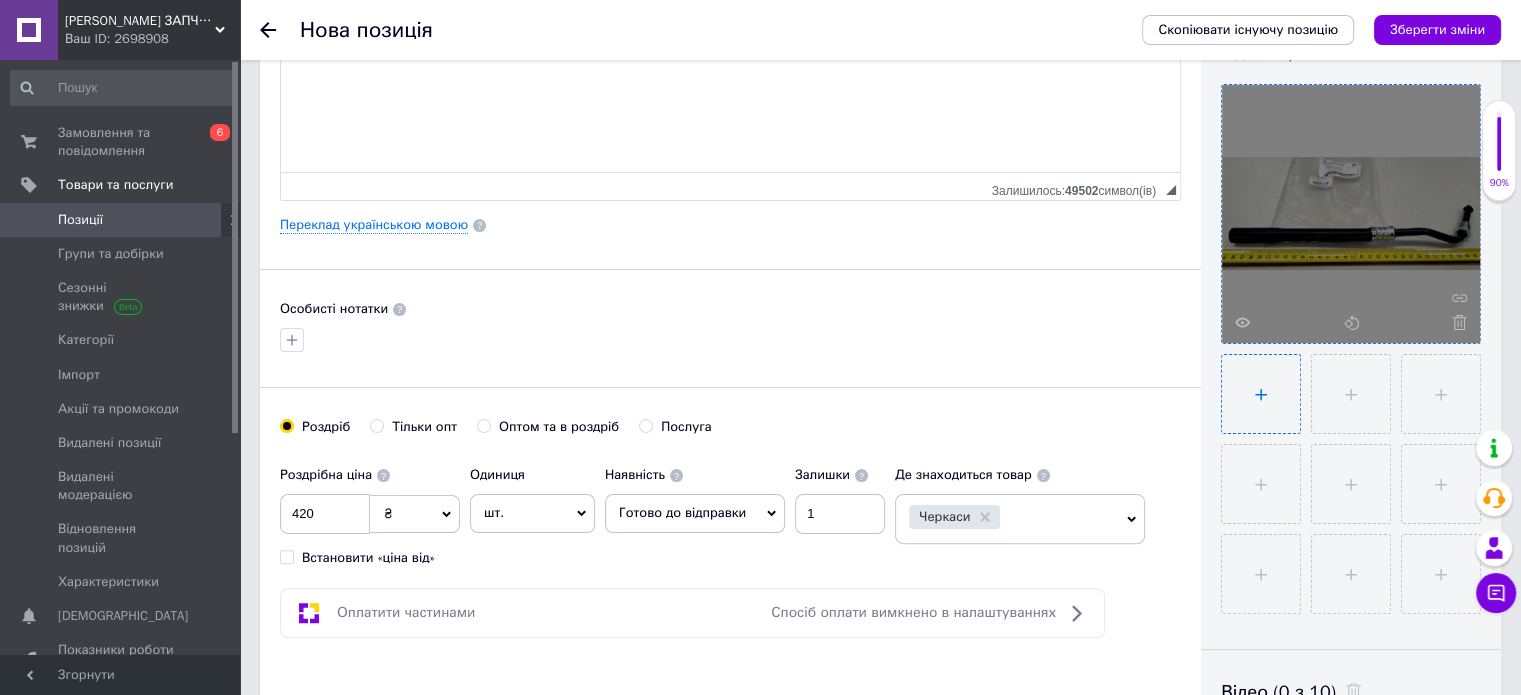 click at bounding box center [1261, 394] 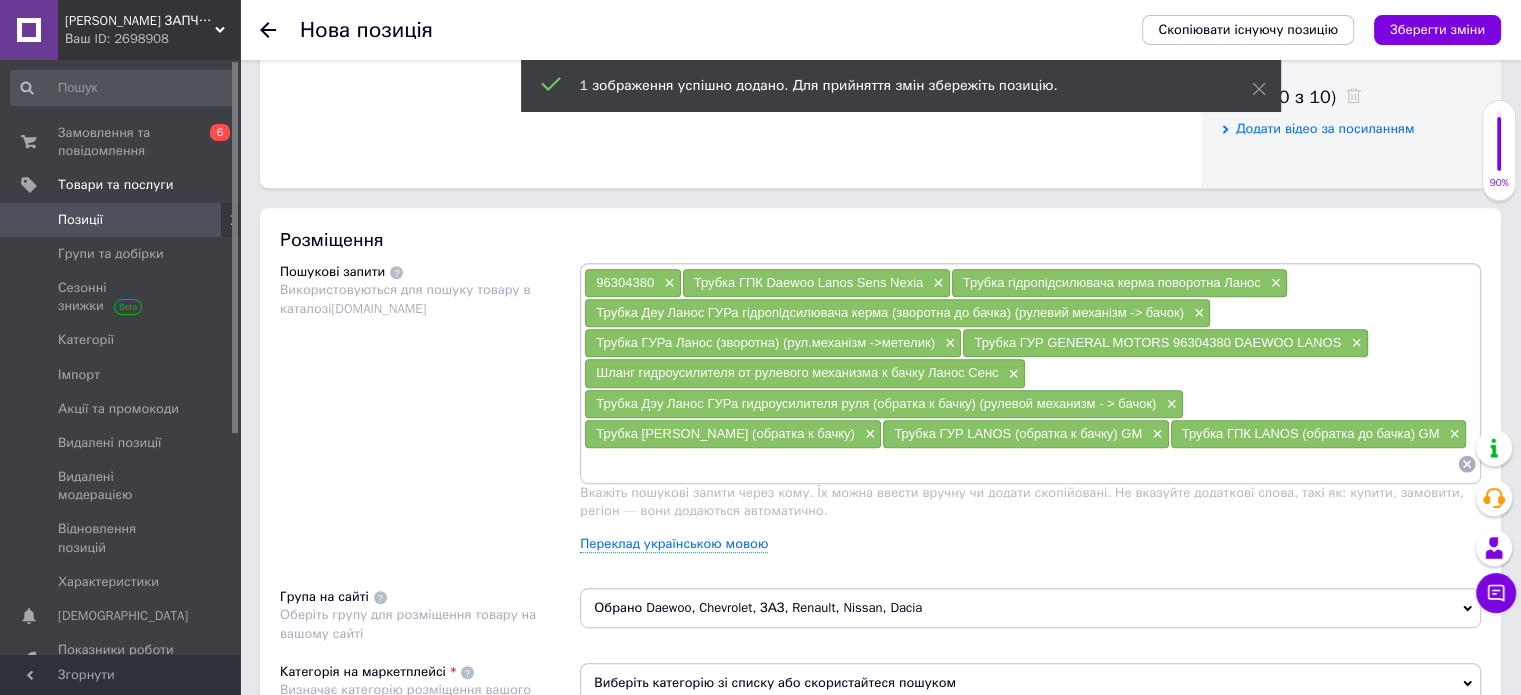 scroll, scrollTop: 1034, scrollLeft: 0, axis: vertical 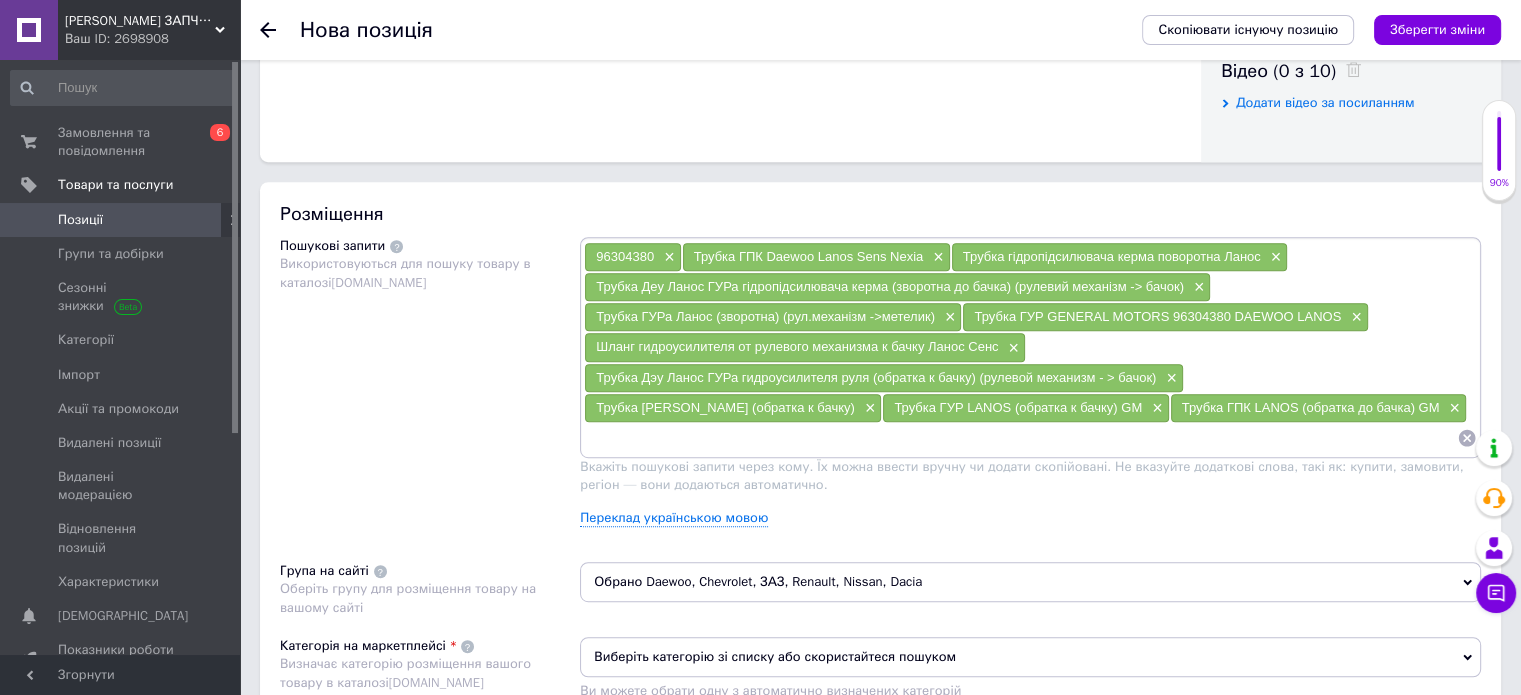 click at bounding box center (1020, 438) 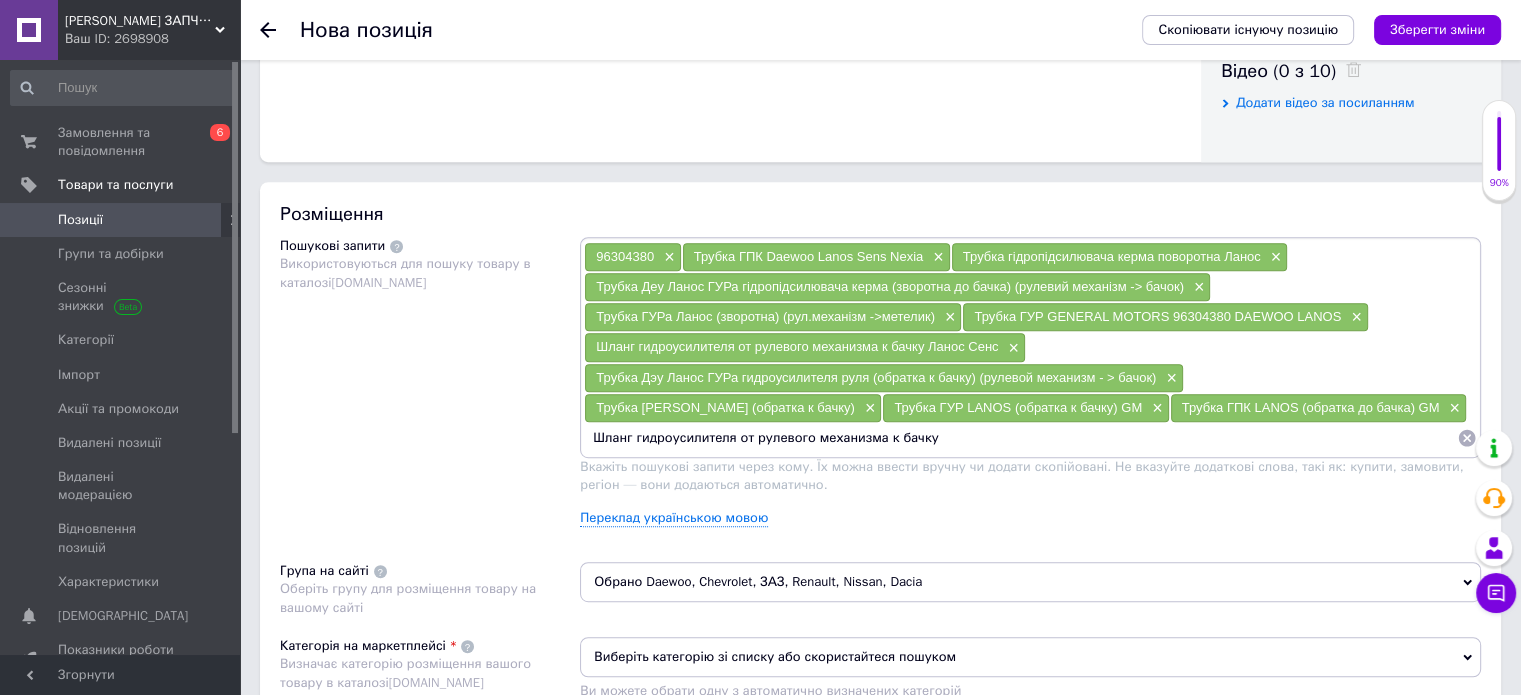 scroll, scrollTop: 0, scrollLeft: 56, axis: horizontal 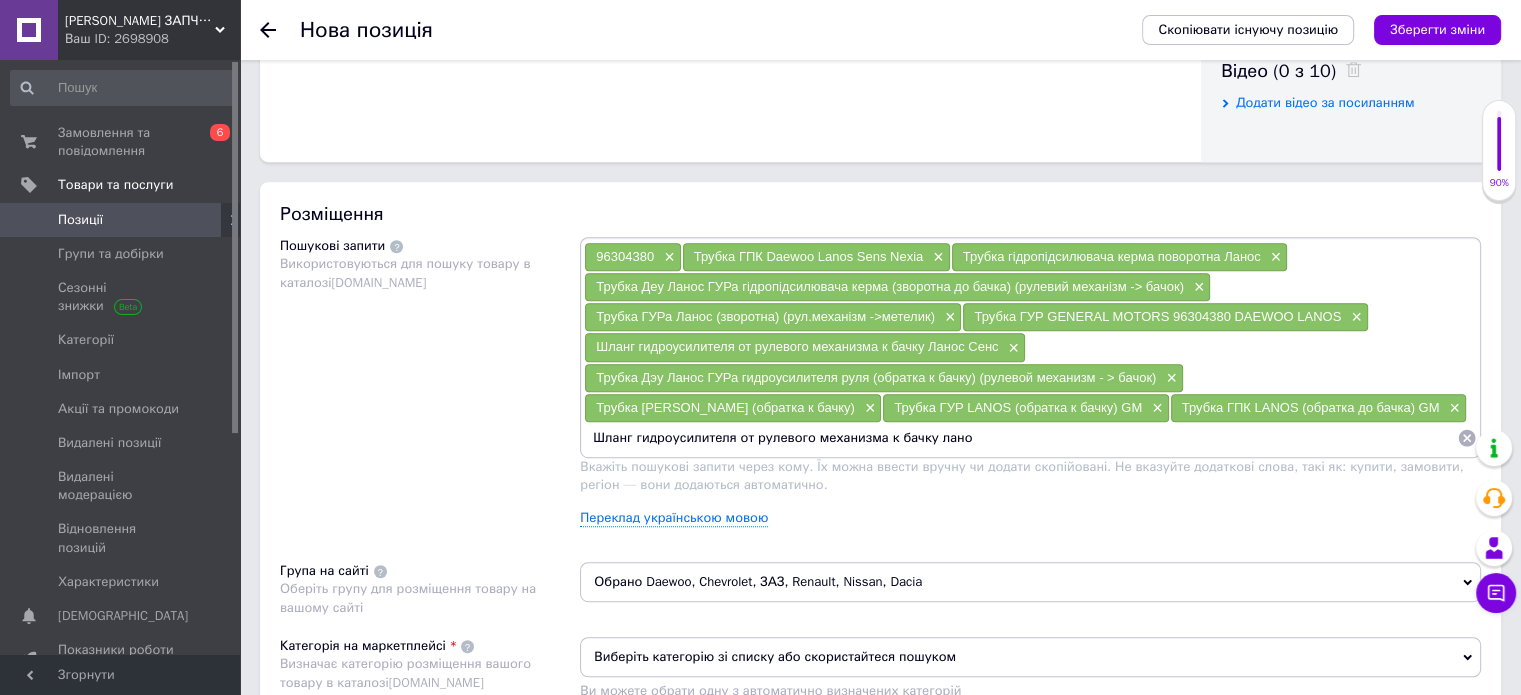 type on "Шланг гидроусилителя от рулевого механизма к бачку ланос" 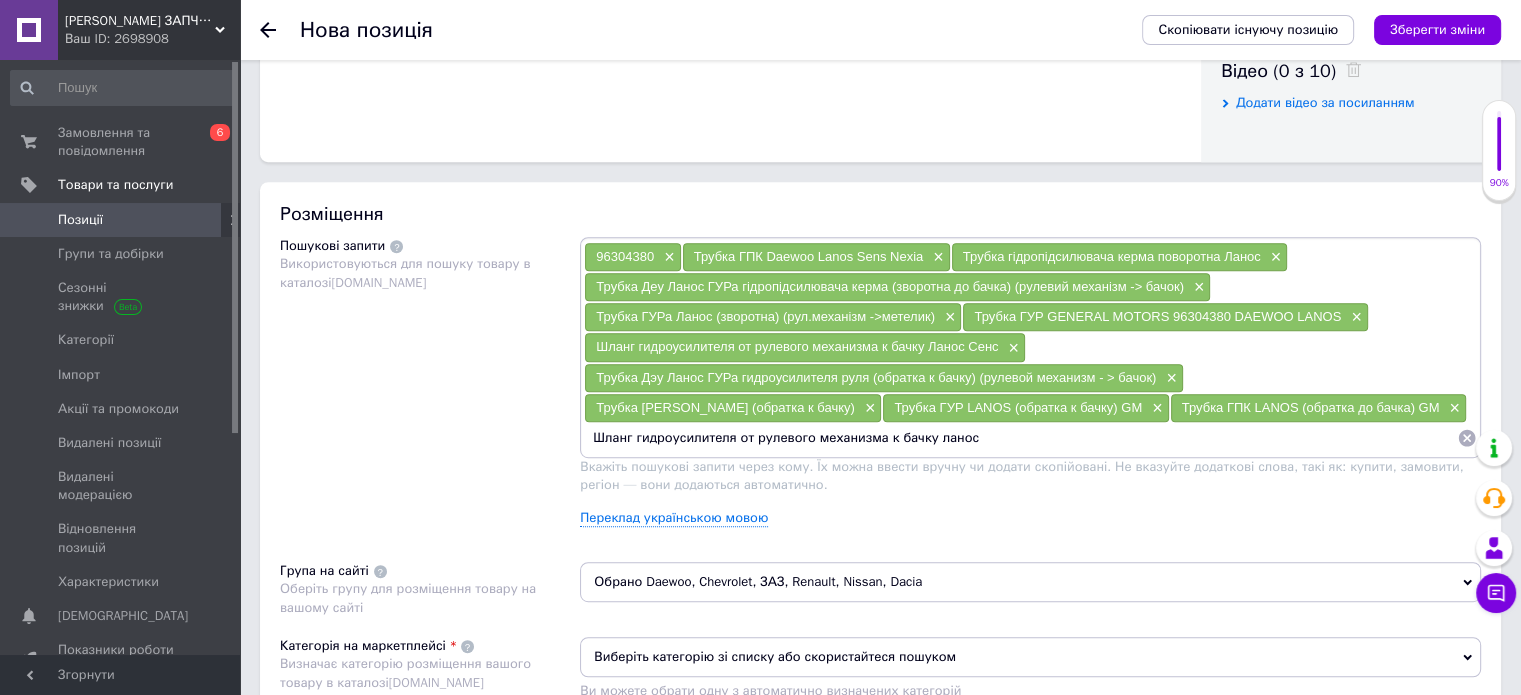 scroll, scrollTop: 0, scrollLeft: 94, axis: horizontal 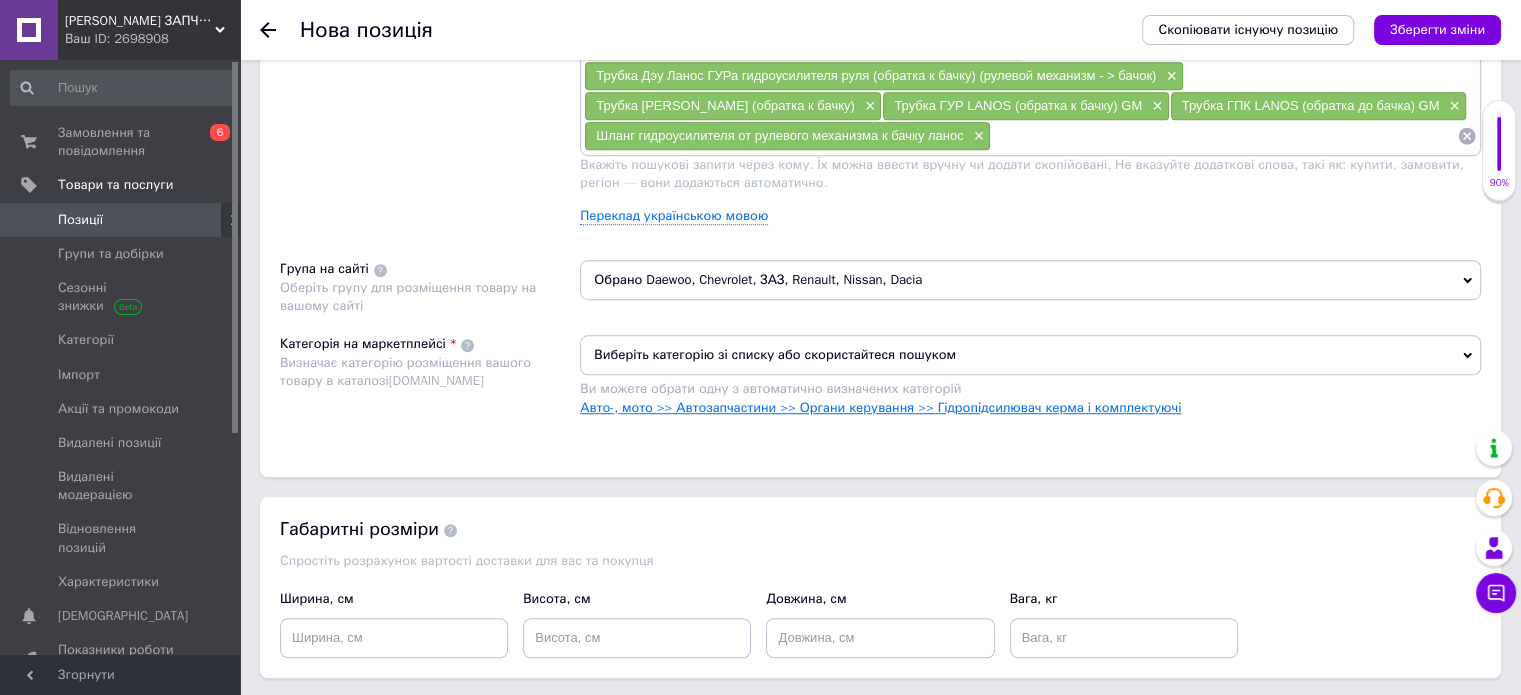 click on "Авто-, мото >> Автозапчастини >> Органи керування >> Гідропідсилювач керма і комплектуючі" at bounding box center [880, 407] 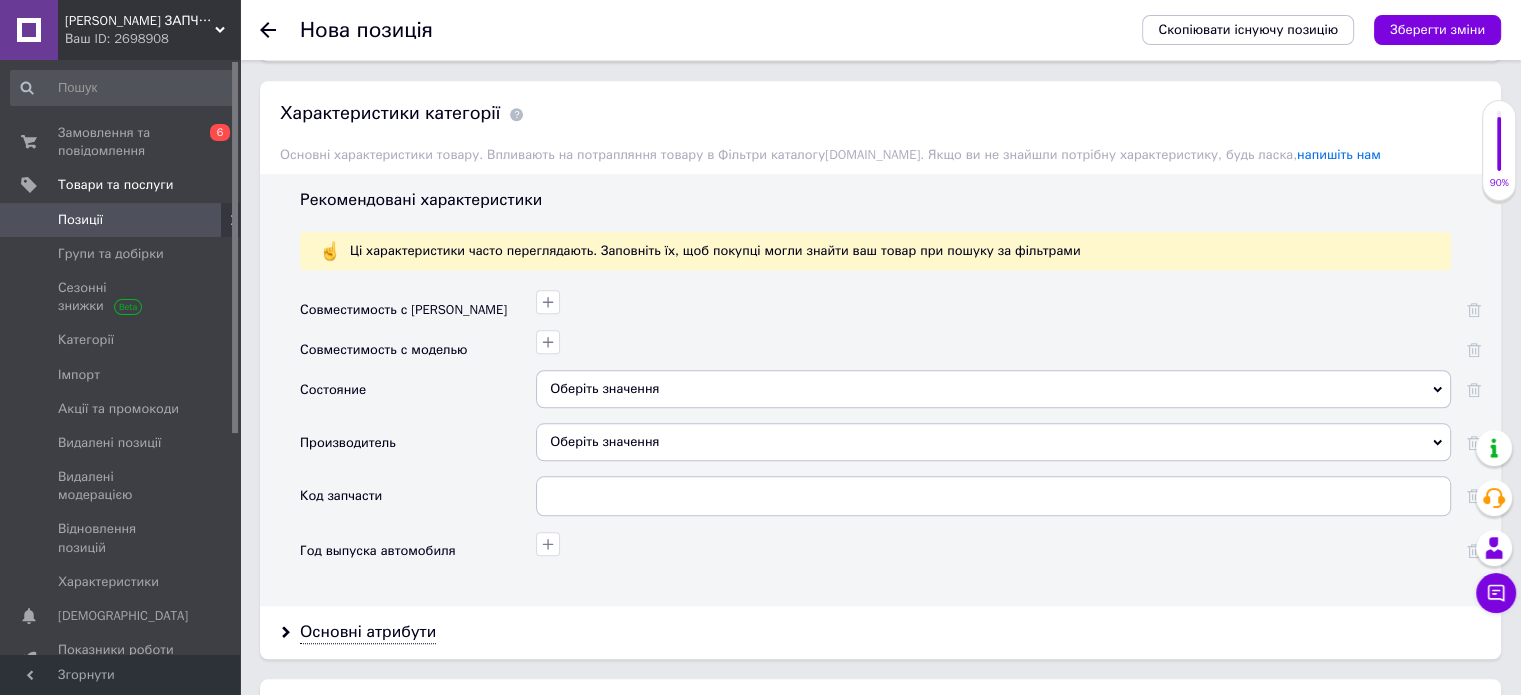 scroll, scrollTop: 1755, scrollLeft: 0, axis: vertical 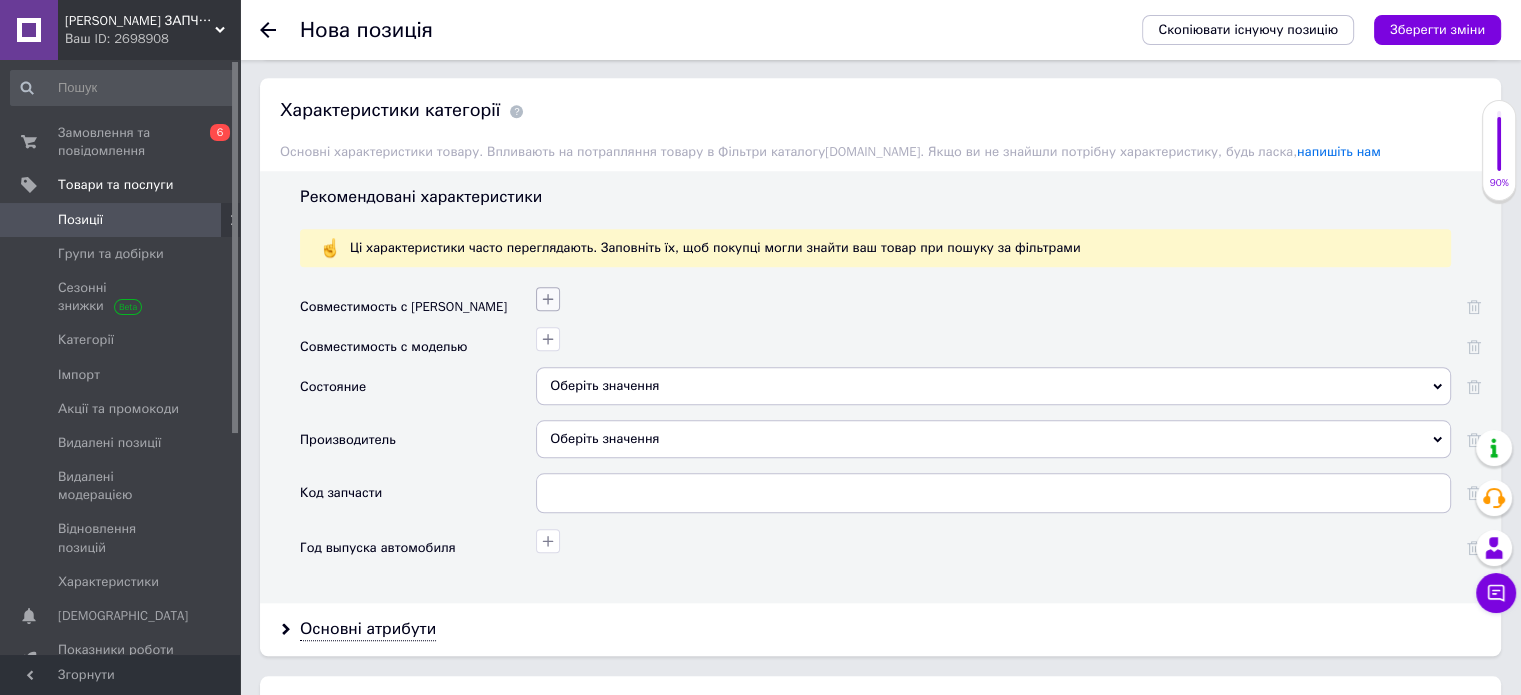 click 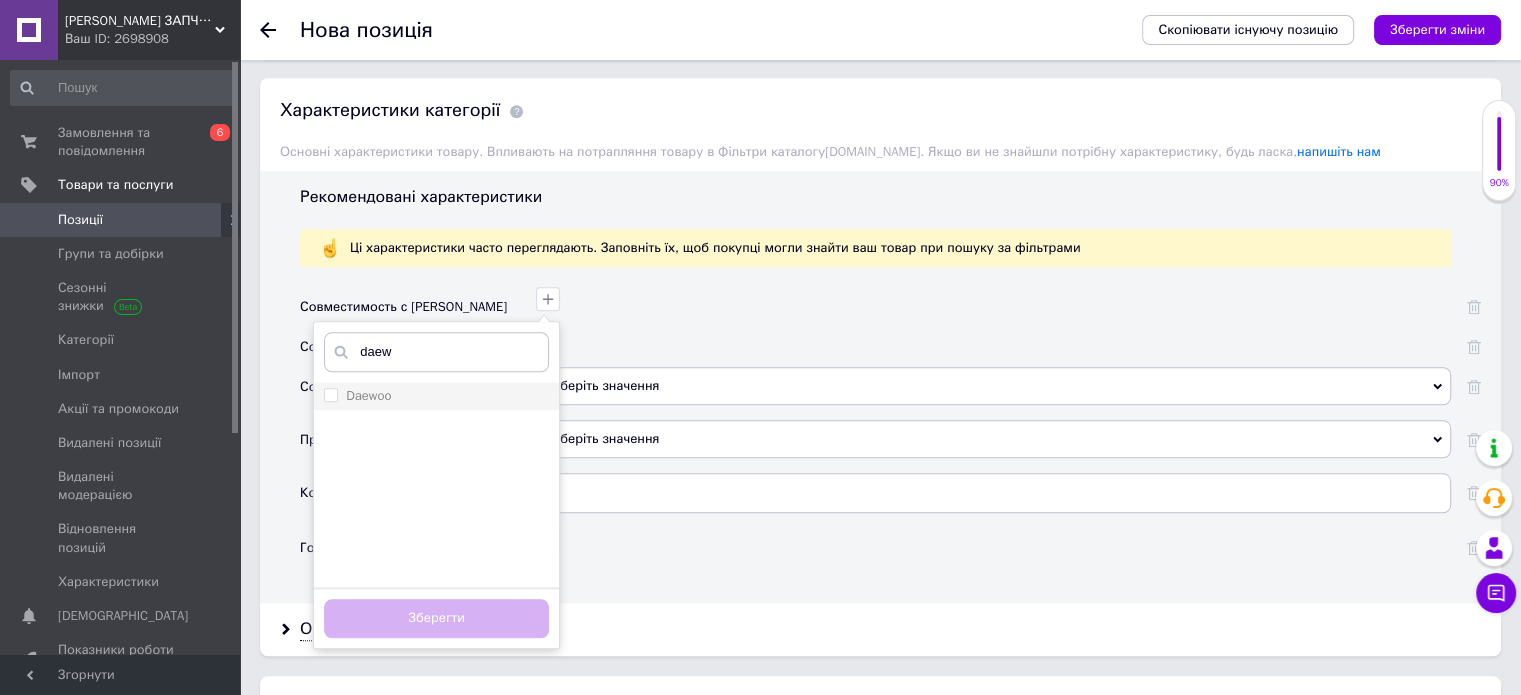 type on "daew" 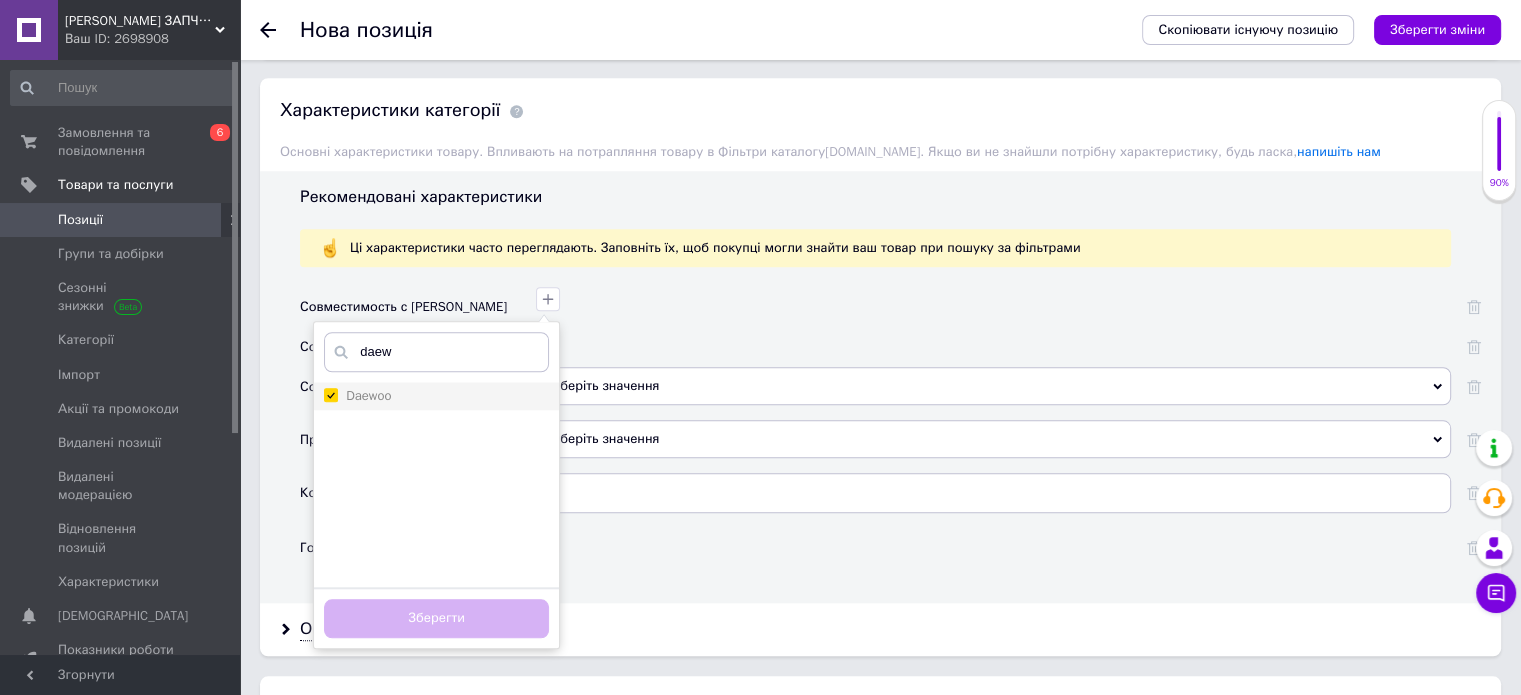 checkbox on "true" 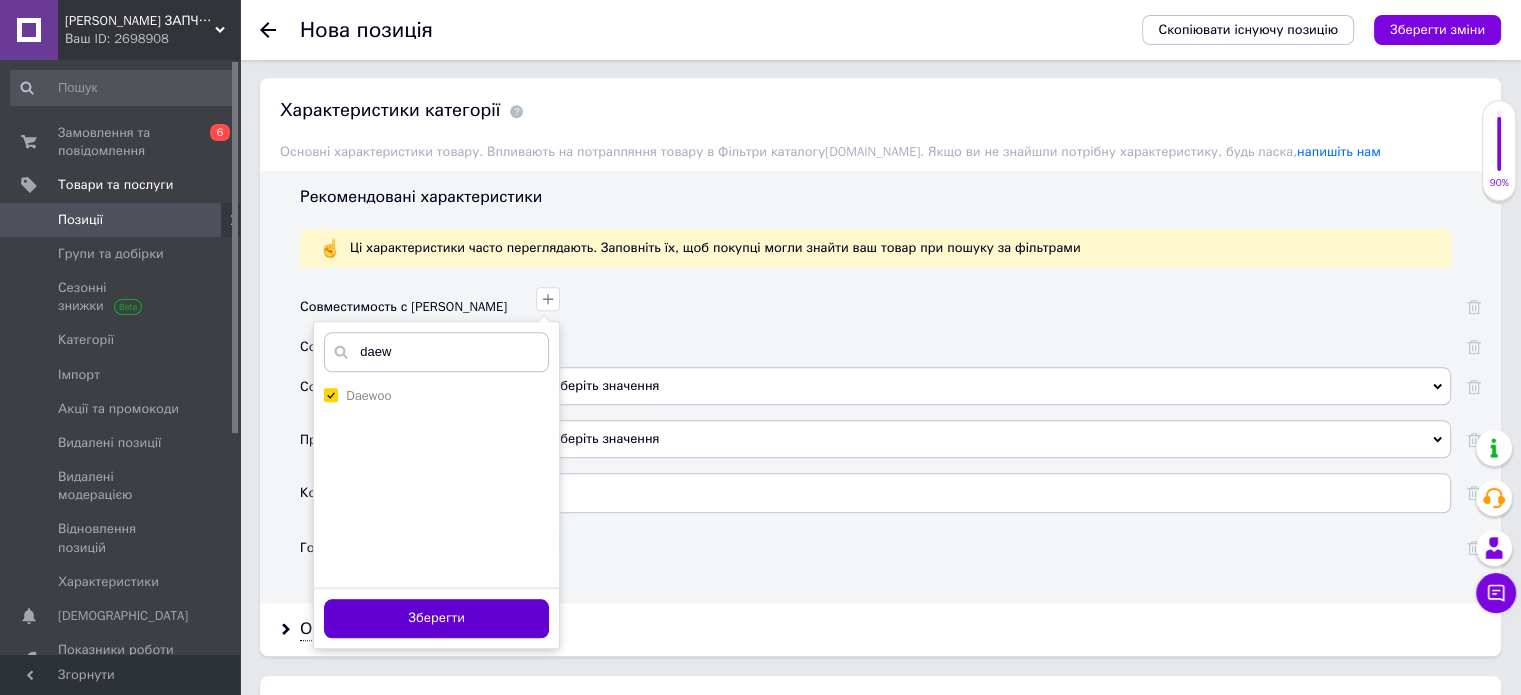 click on "Зберегти" at bounding box center [436, 618] 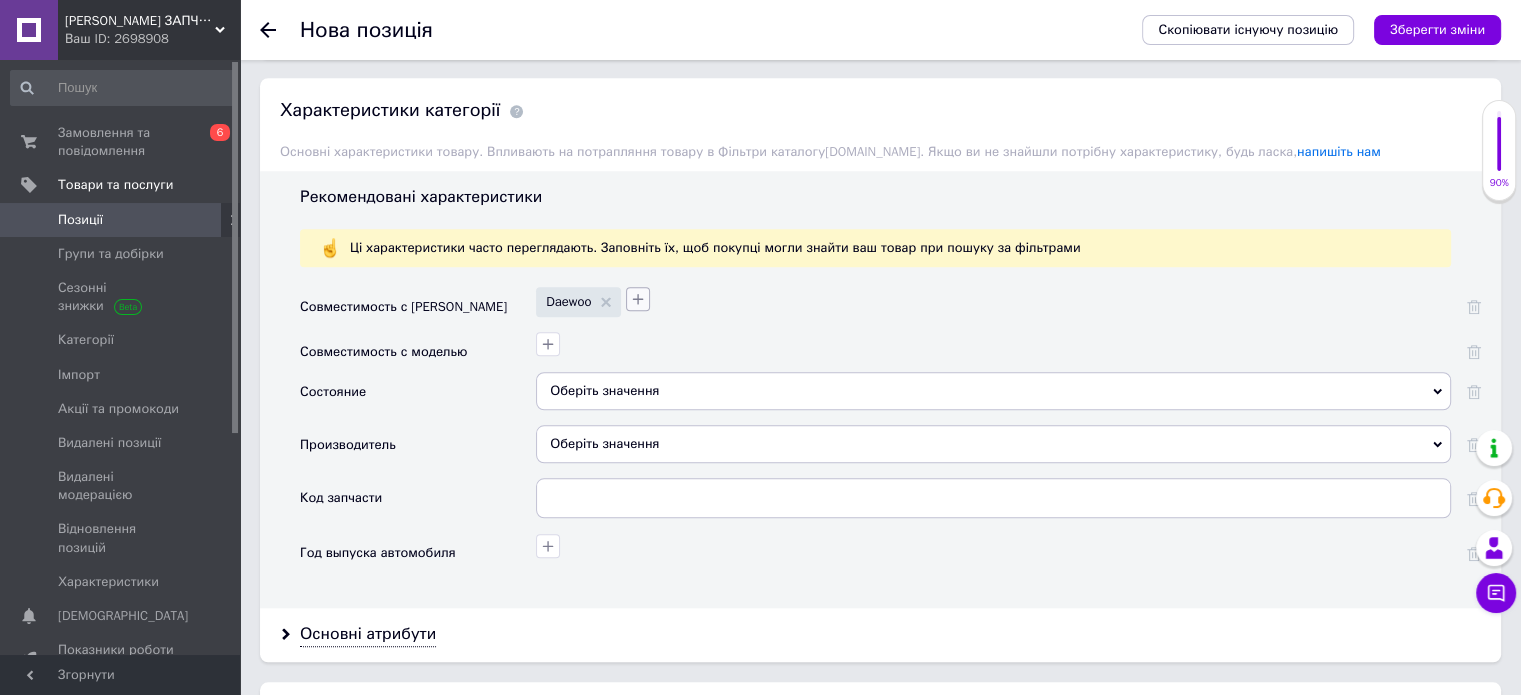 click 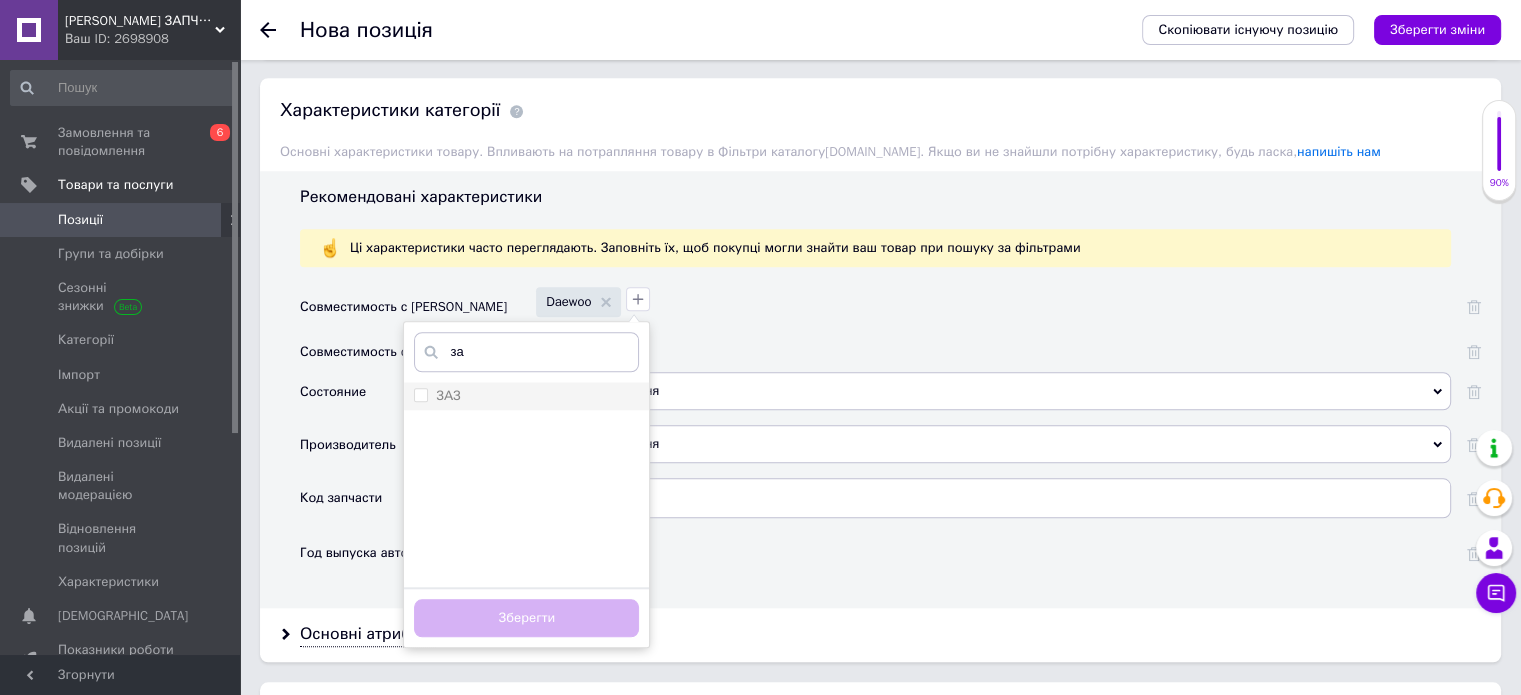 type on "за" 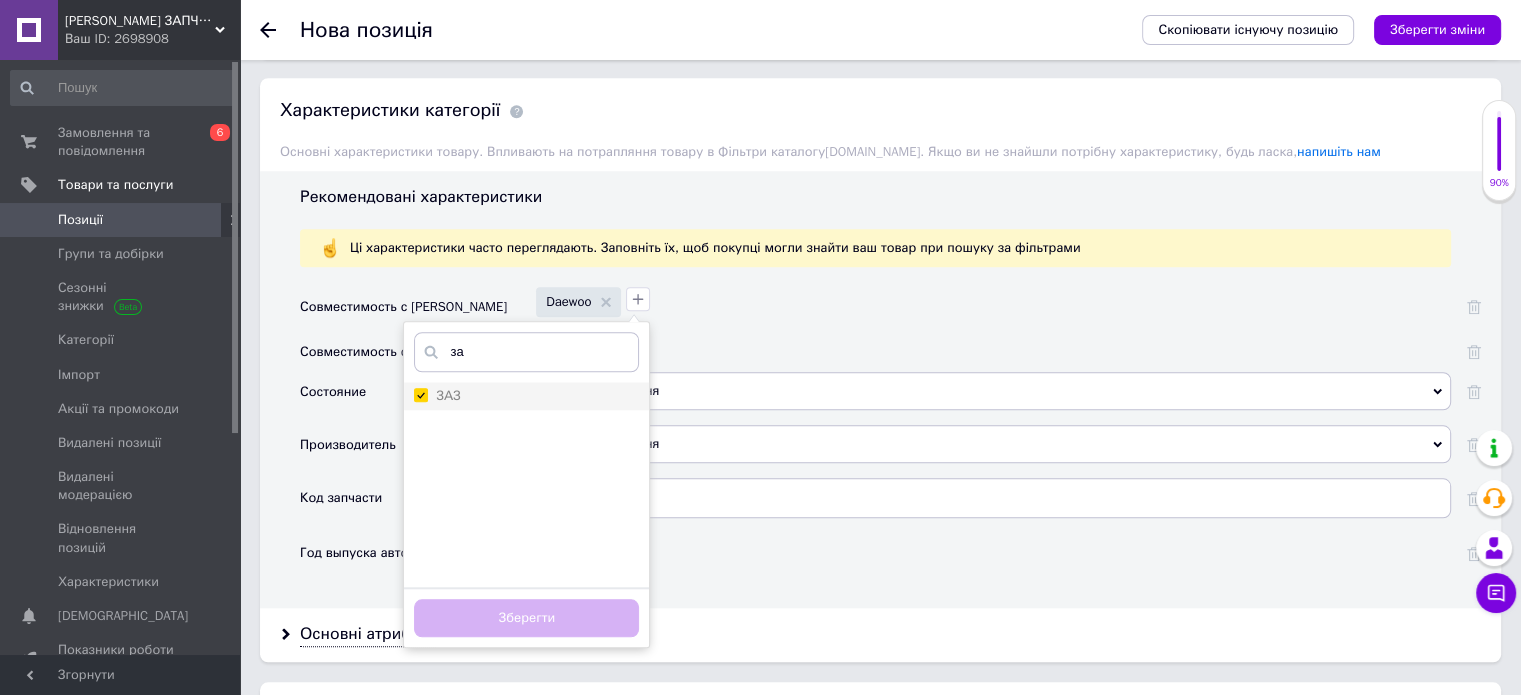 checkbox on "true" 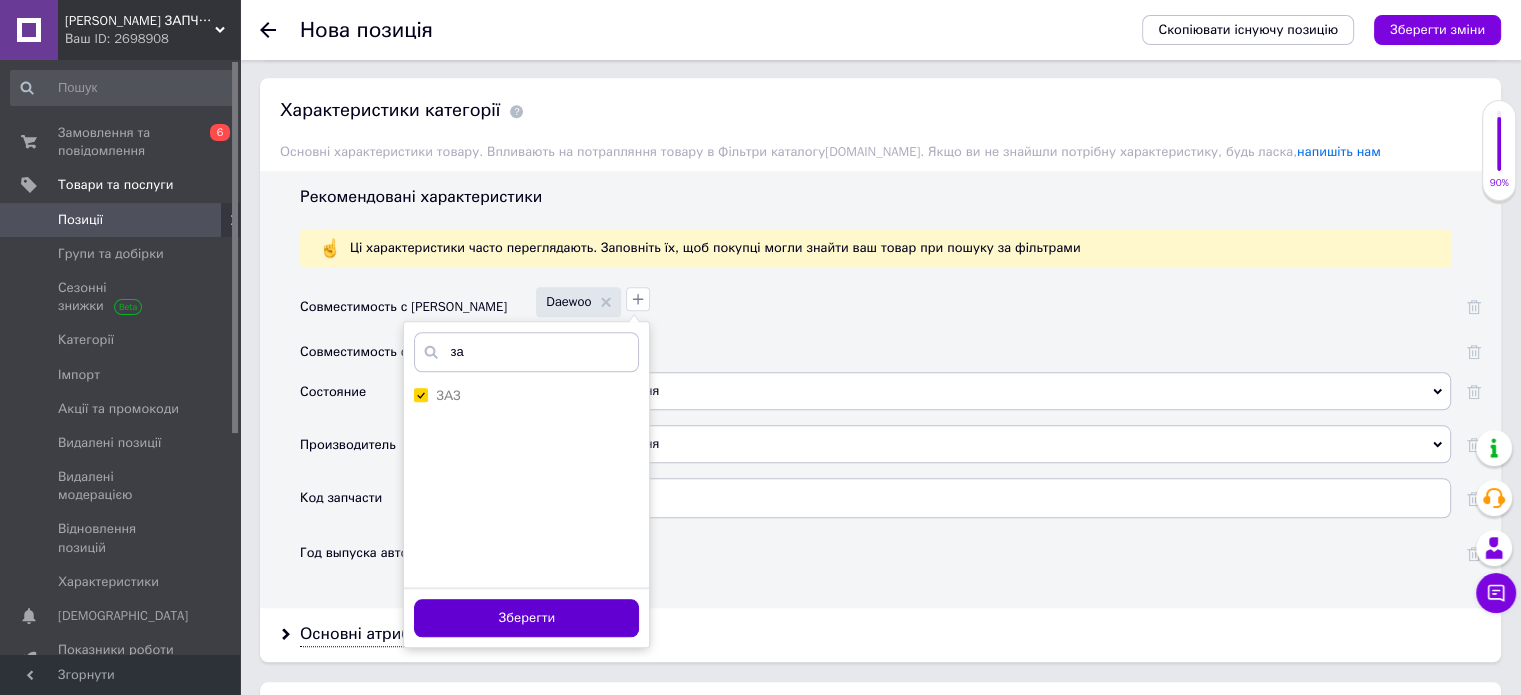 click on "Зберегти" at bounding box center (526, 618) 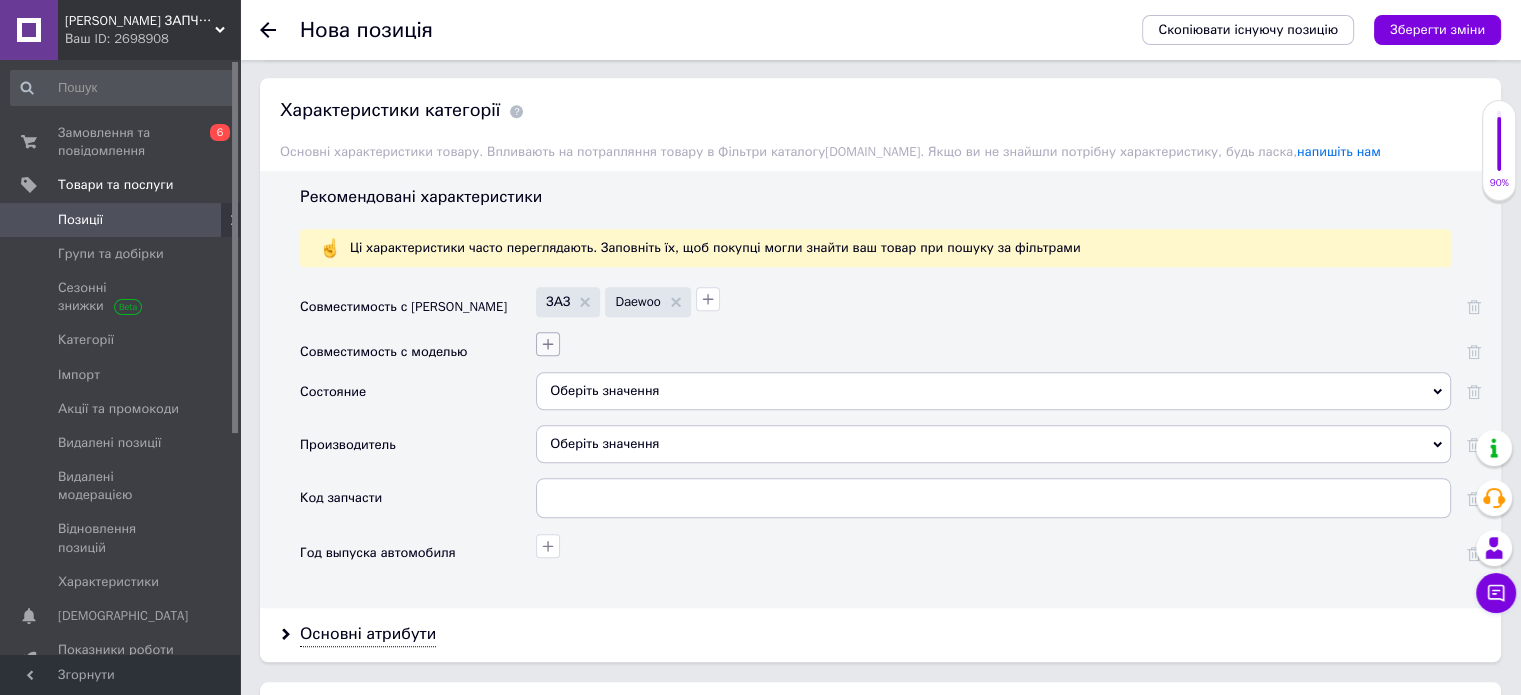 click 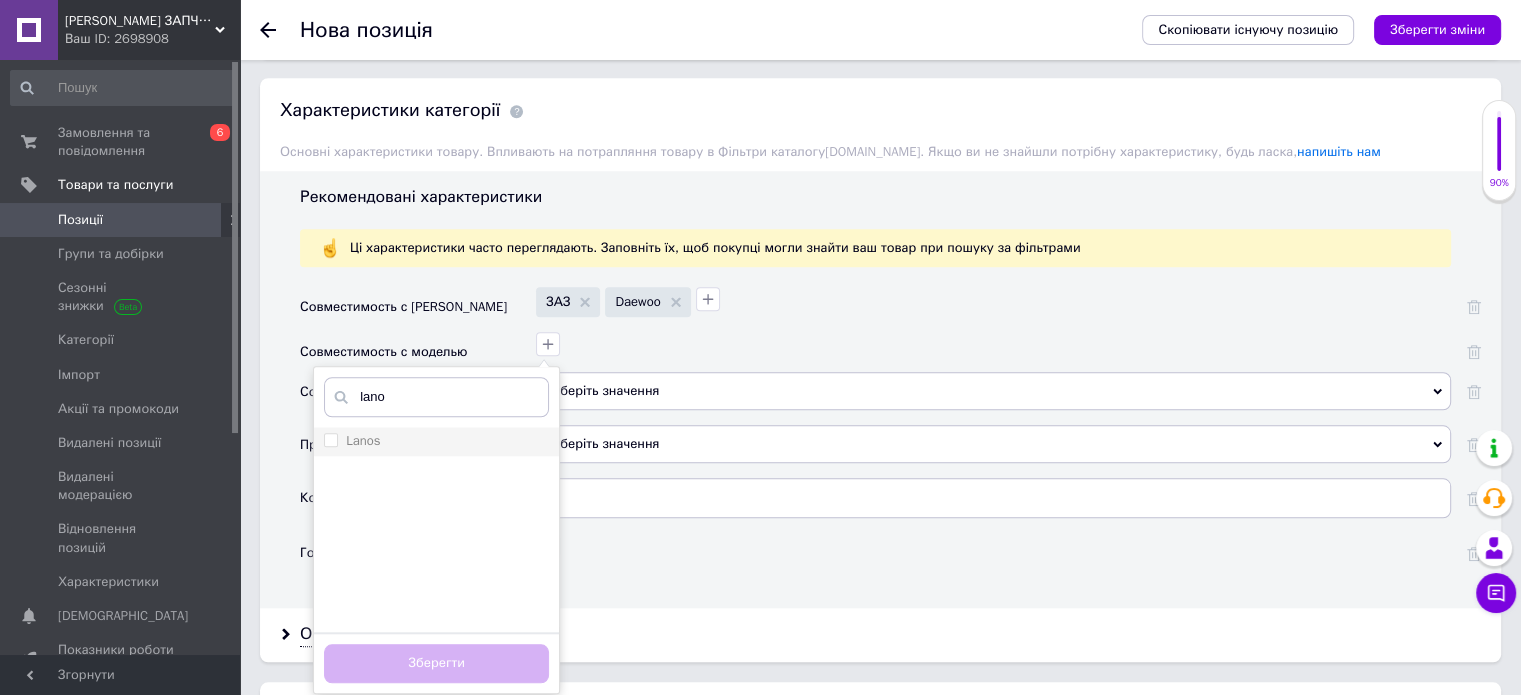 type on "lano" 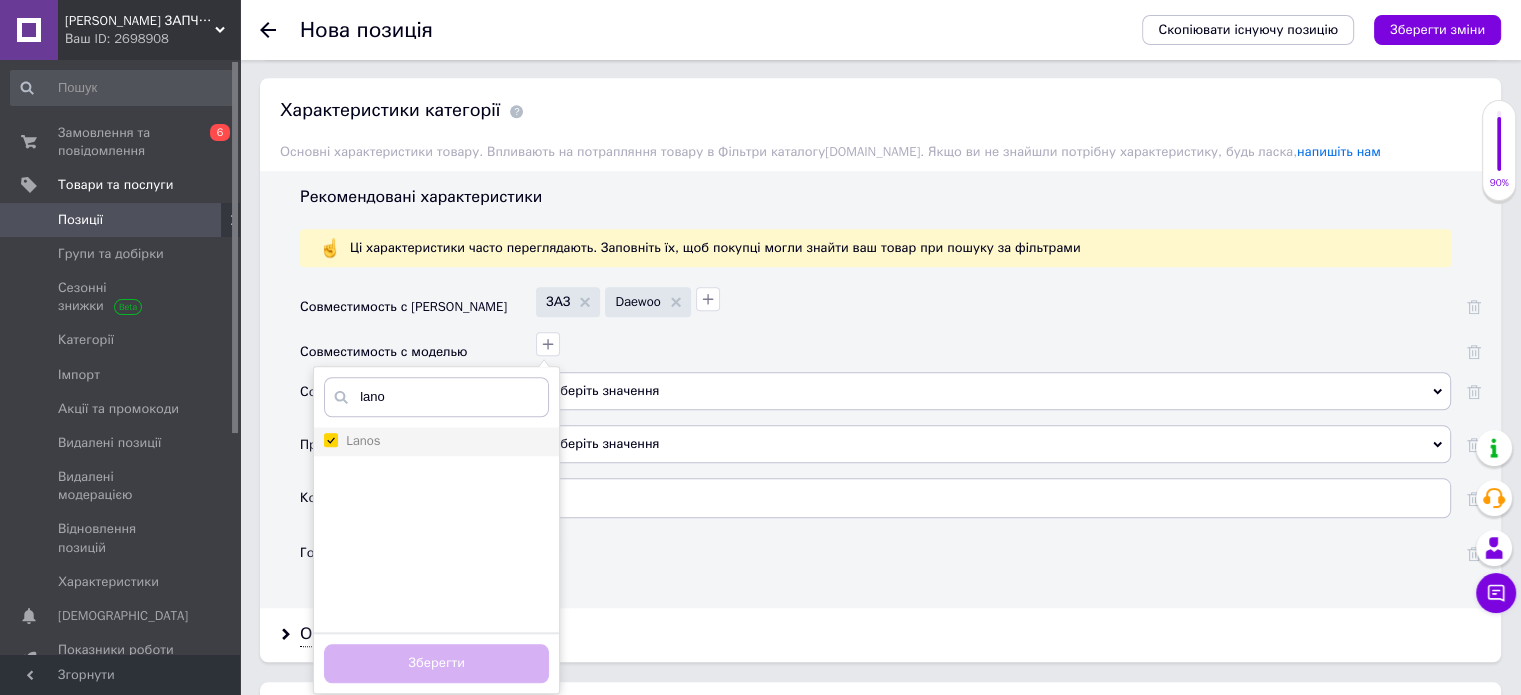 checkbox on "true" 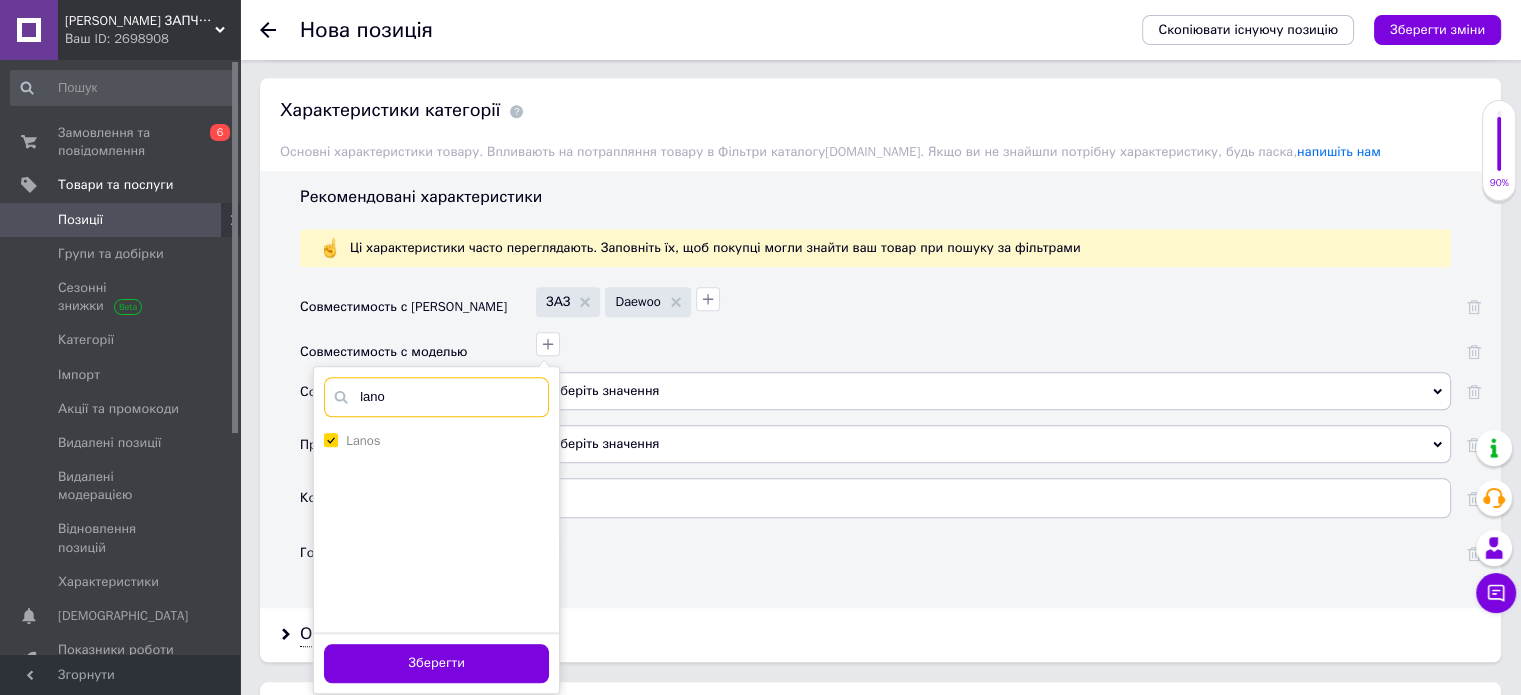 click on "lano" at bounding box center [436, 397] 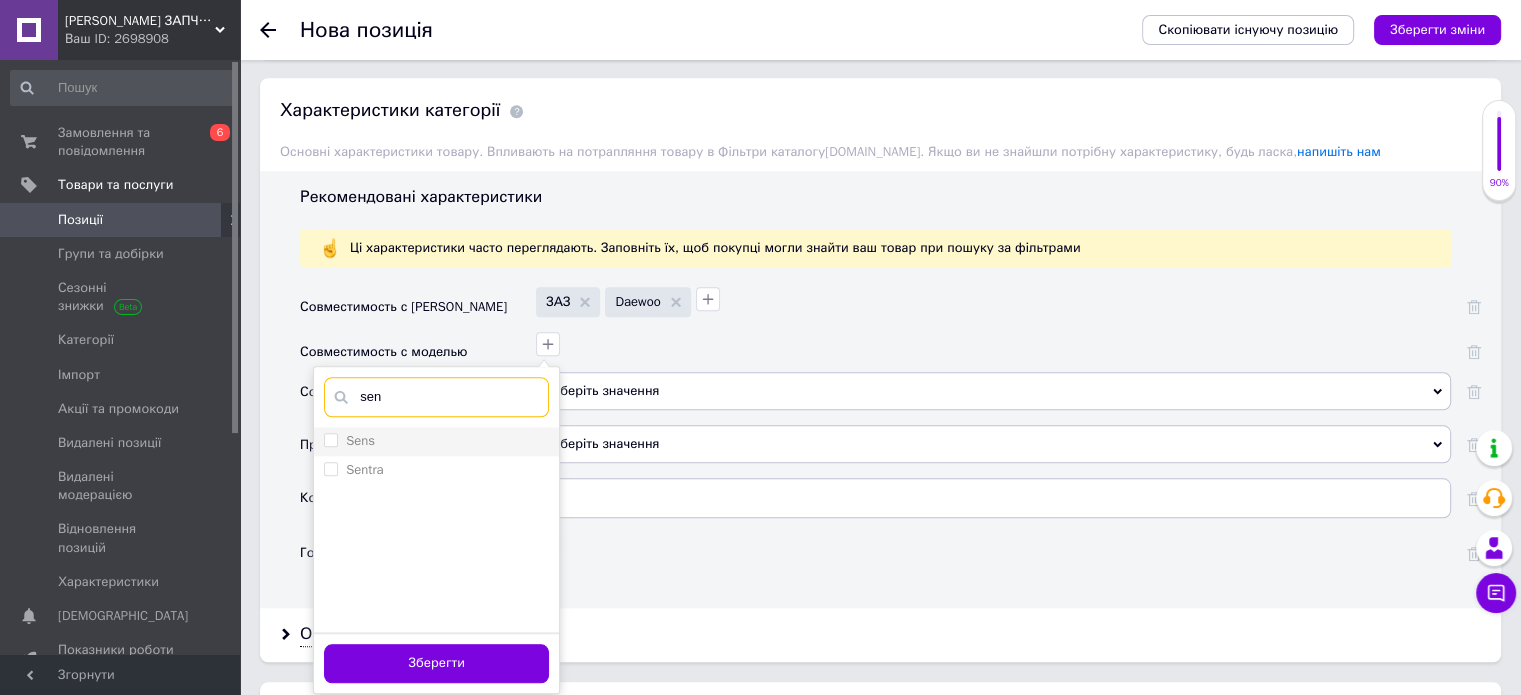 type on "sen" 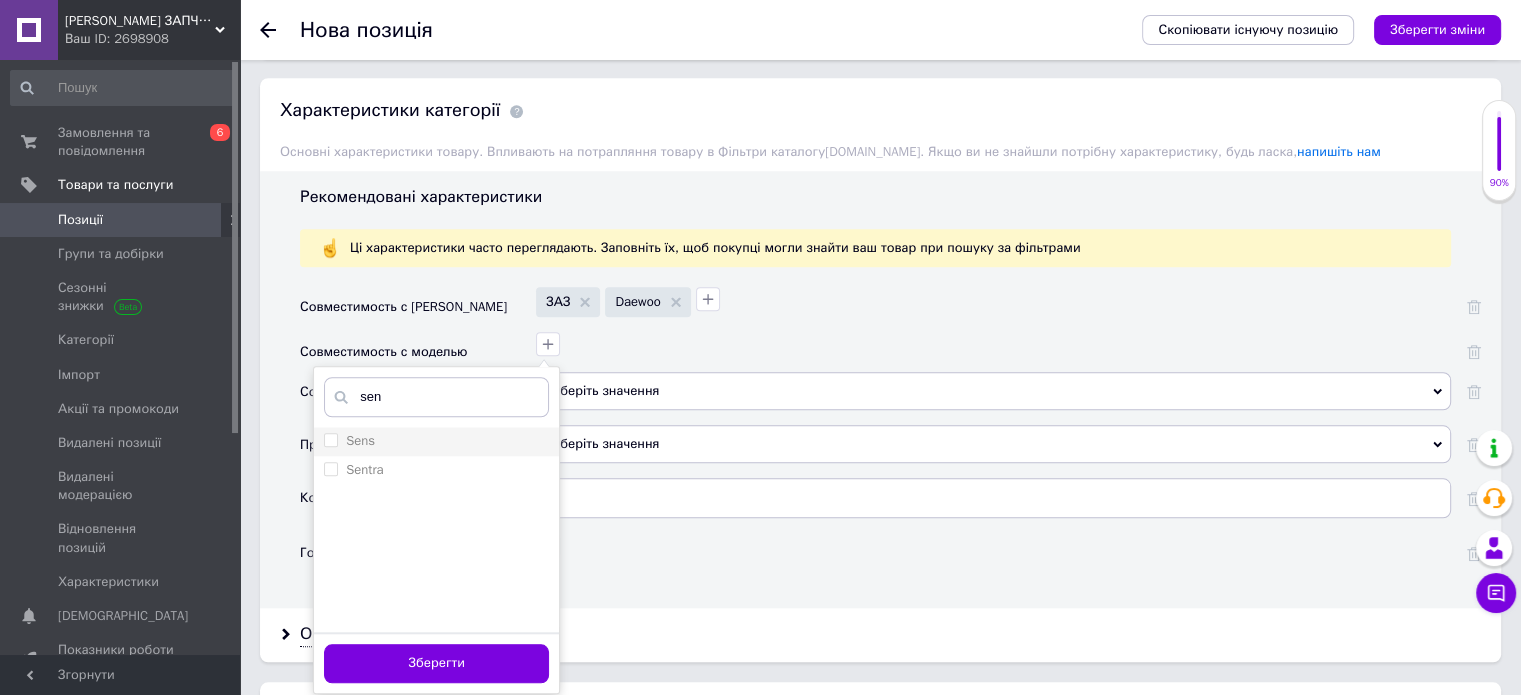 click on "Sens" at bounding box center (436, 441) 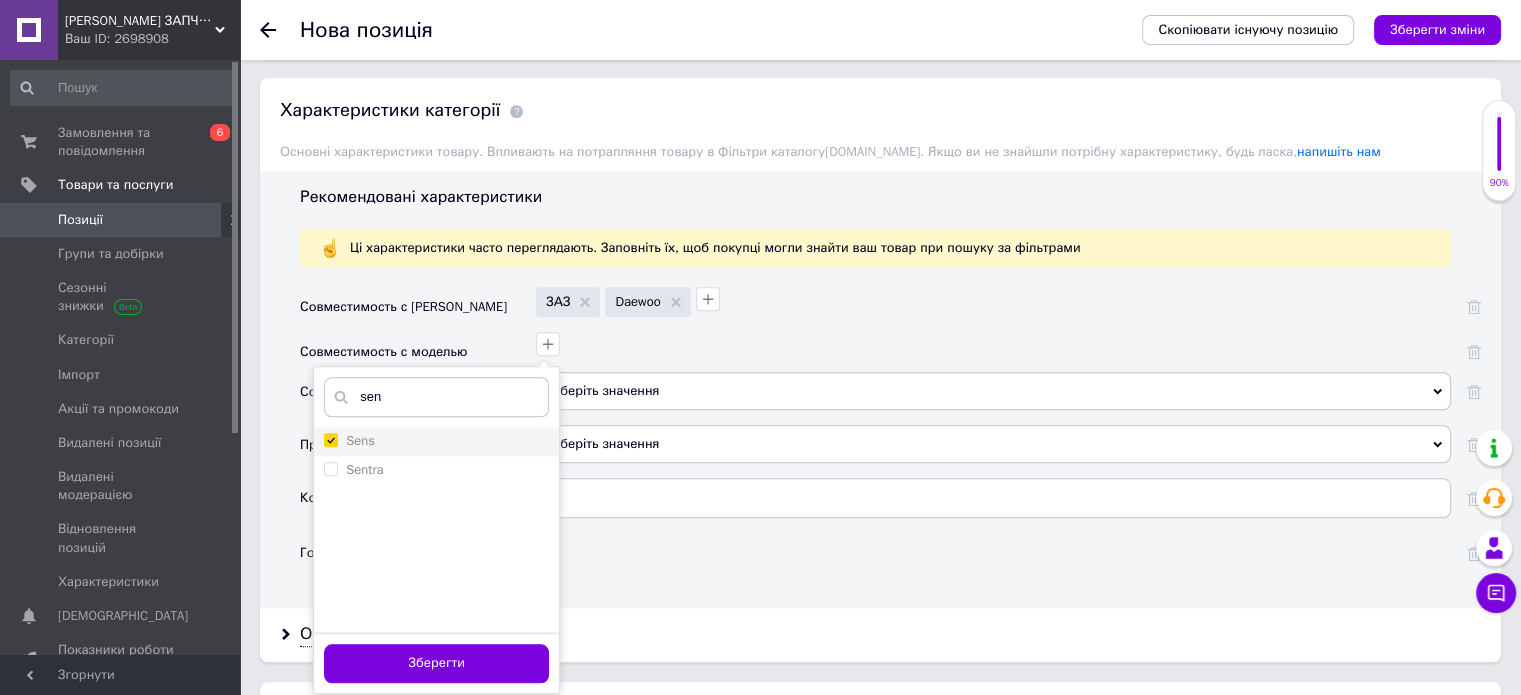 checkbox on "true" 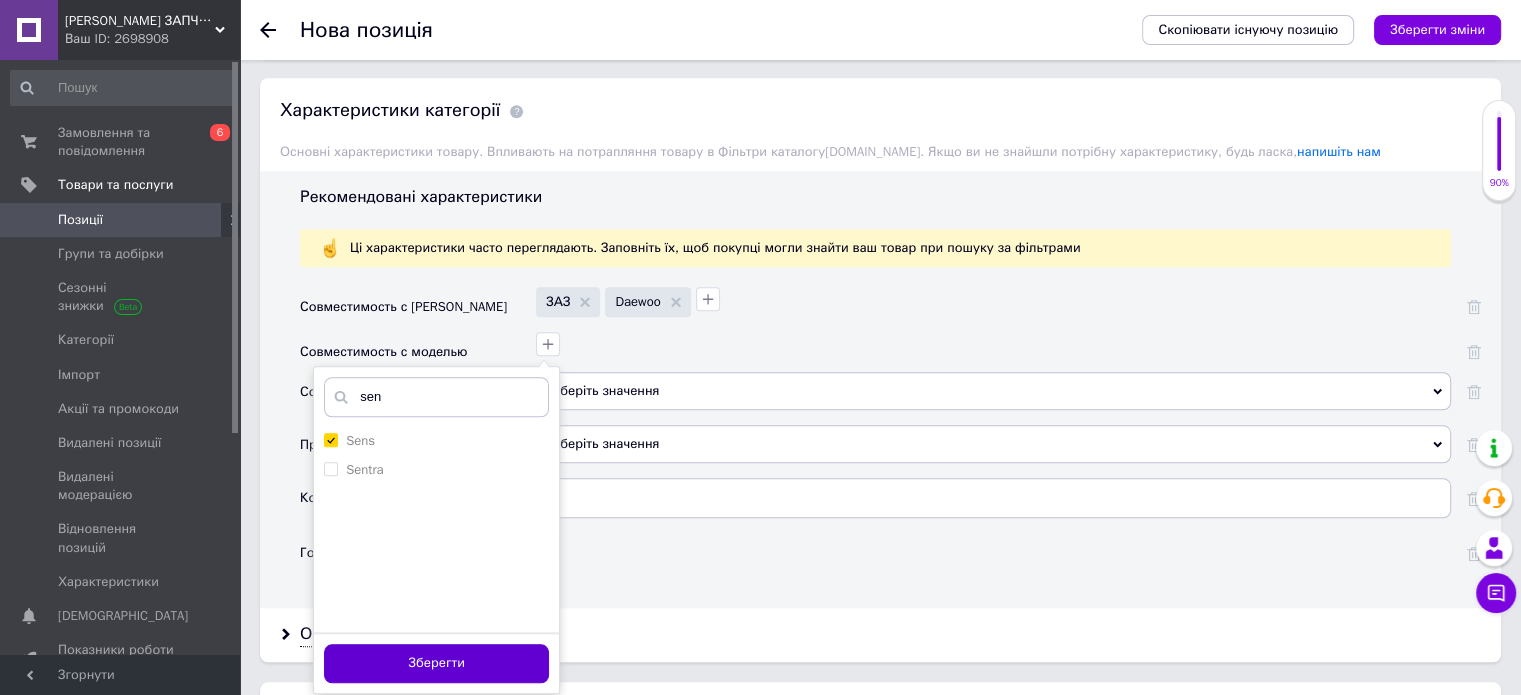 click on "Зберегти" at bounding box center (436, 663) 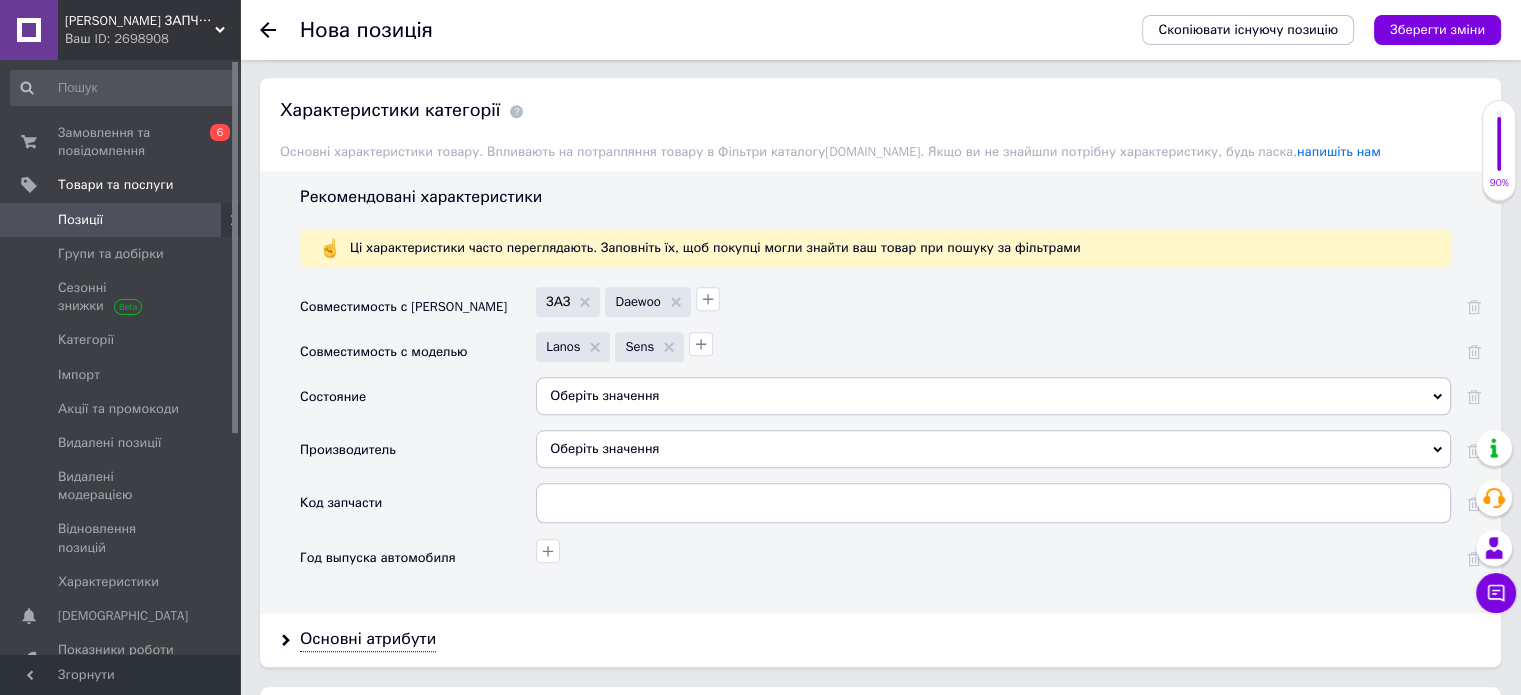 click on "Оберіть значення" at bounding box center [993, 396] 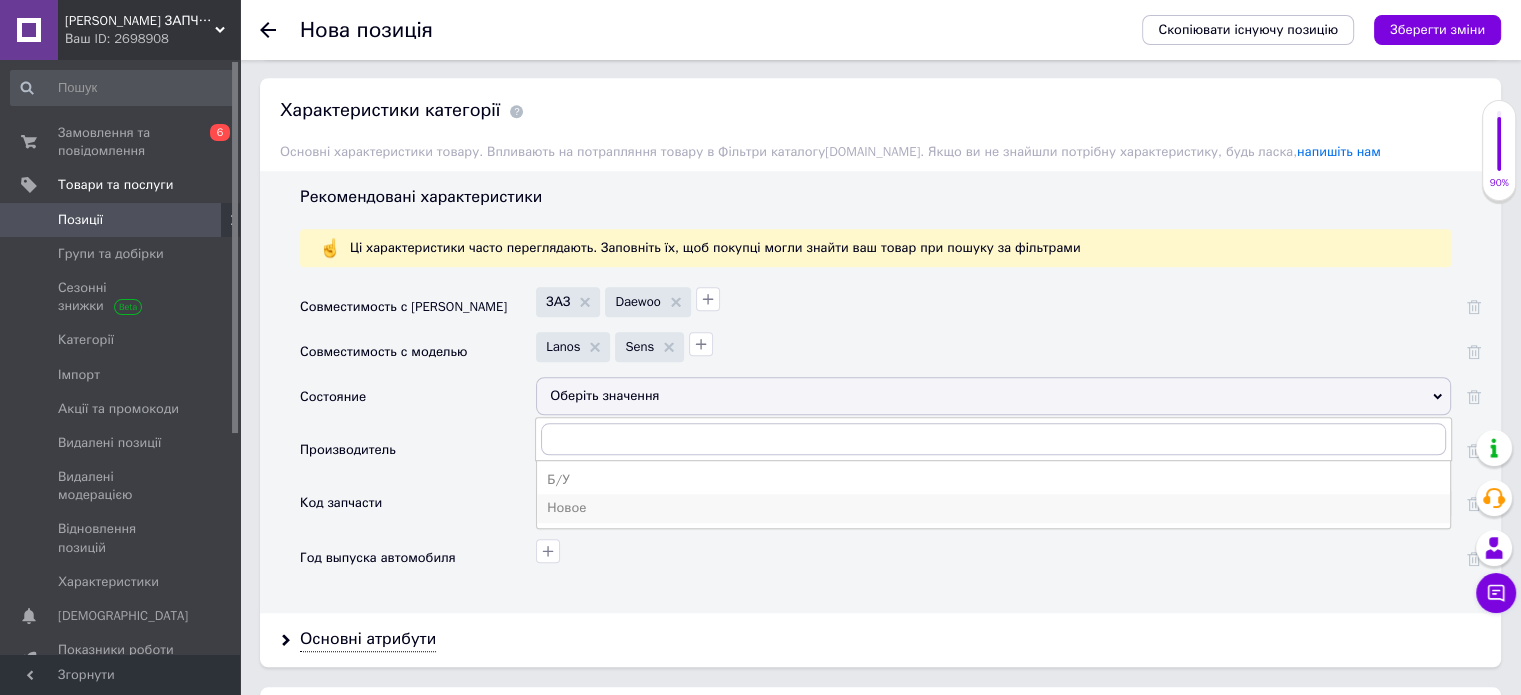 click on "Новое" at bounding box center [993, 508] 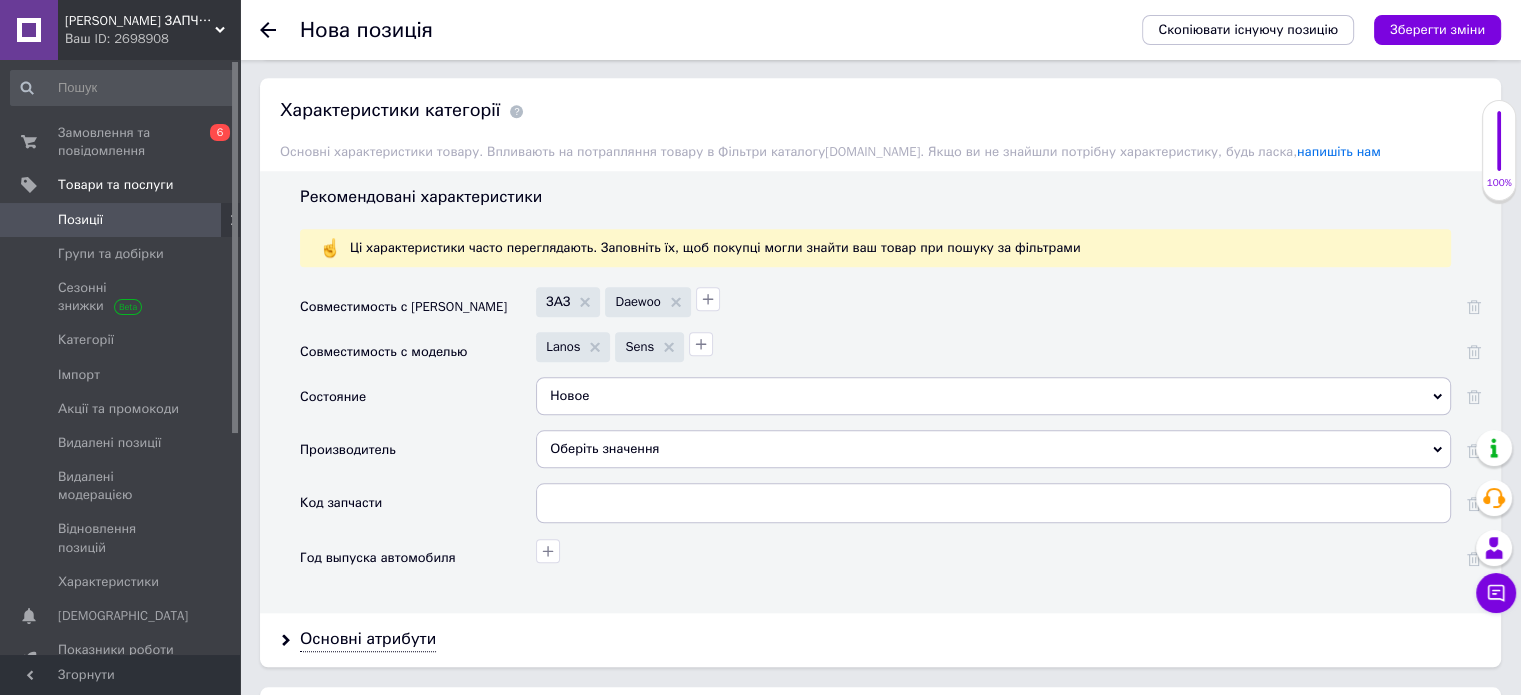 click on "Оберіть значення" at bounding box center [993, 449] 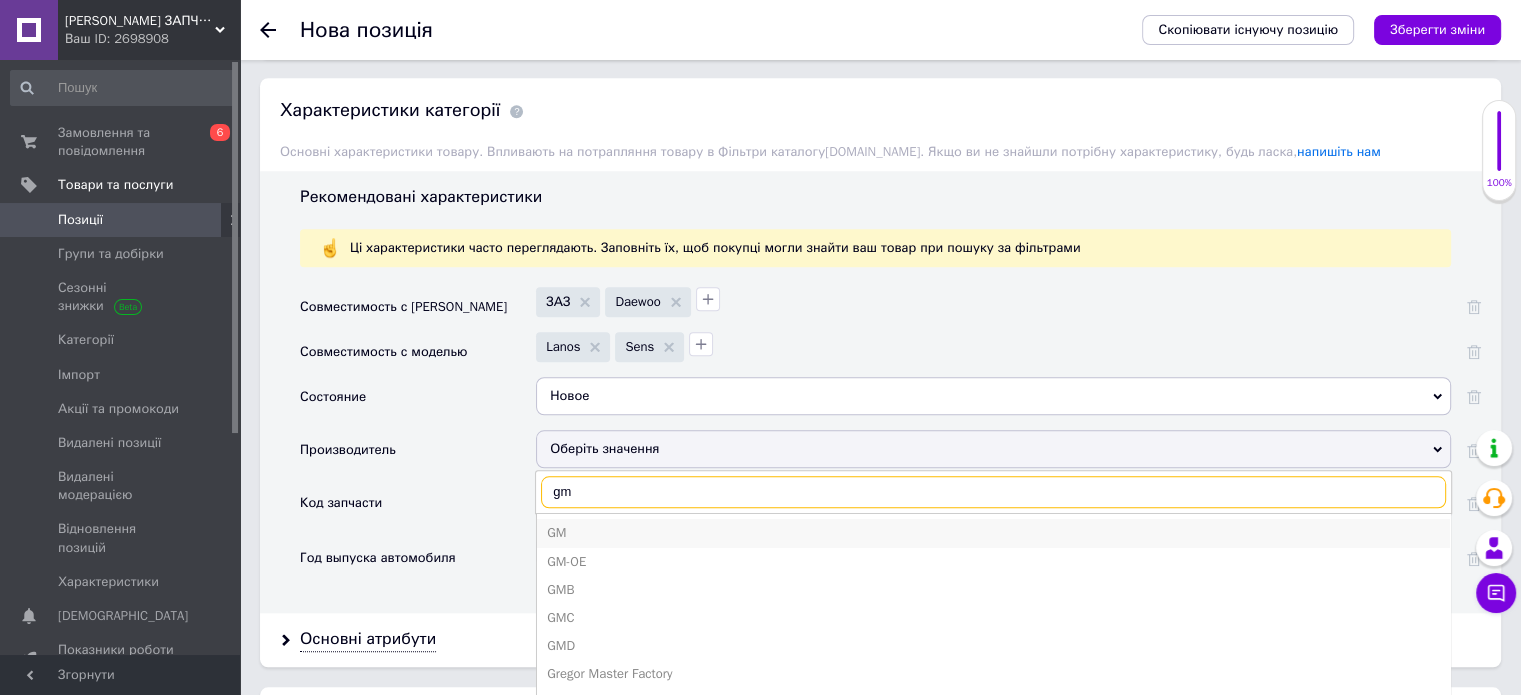type on "gm" 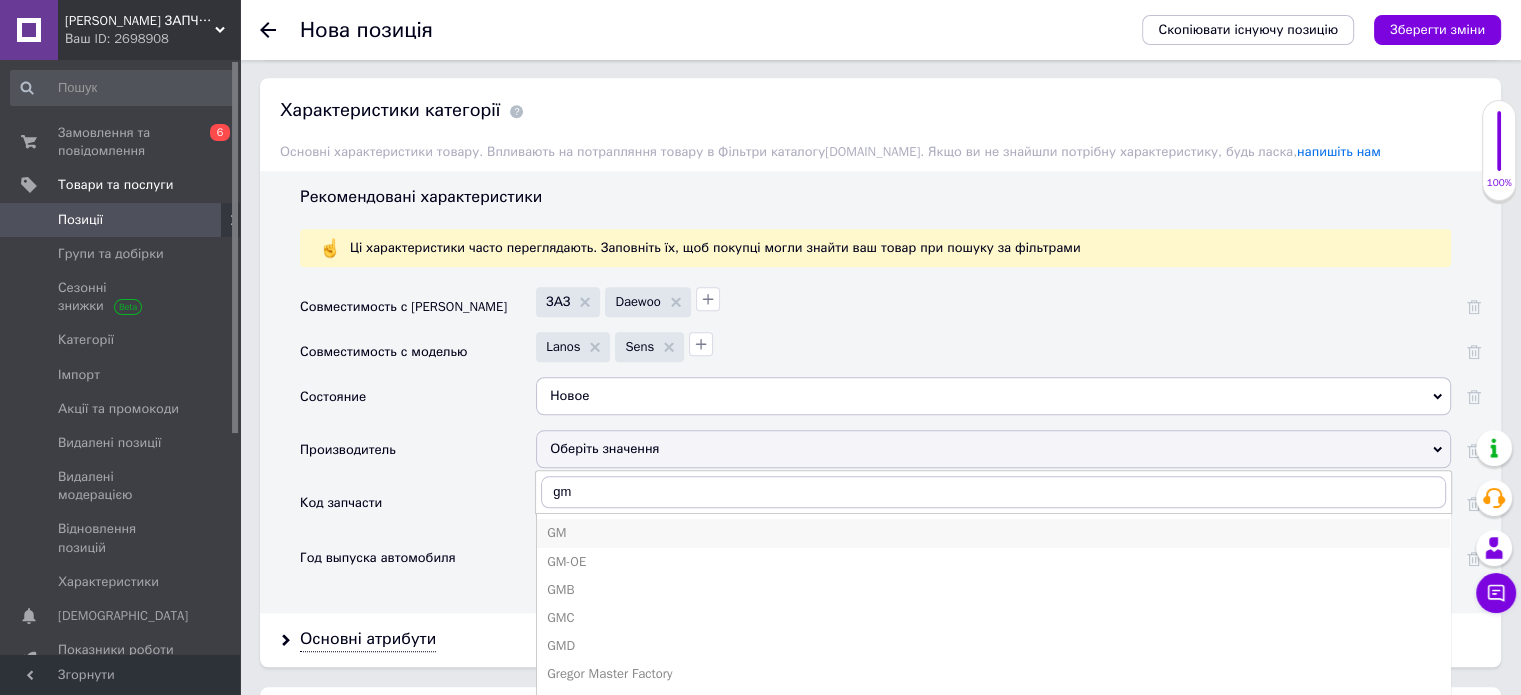 click on "GM" at bounding box center (993, 533) 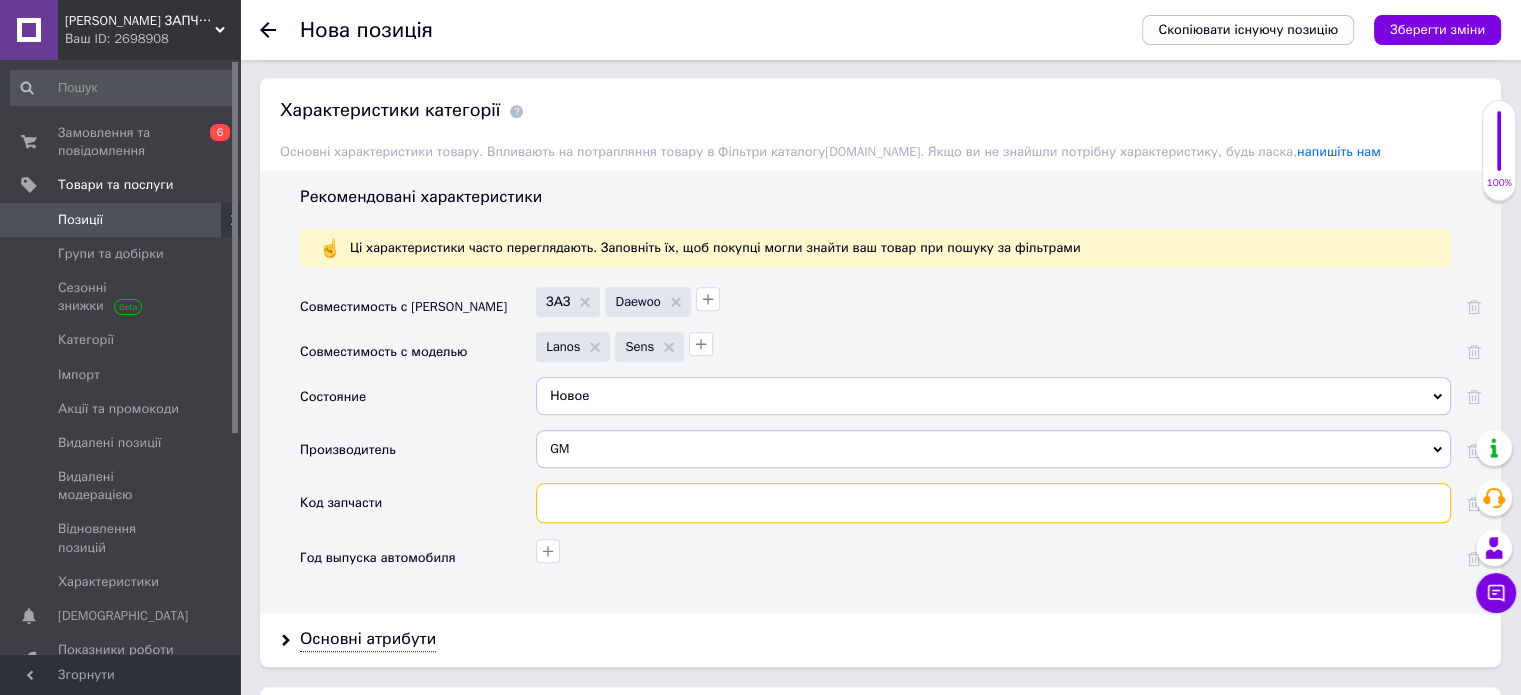 click at bounding box center (993, 503) 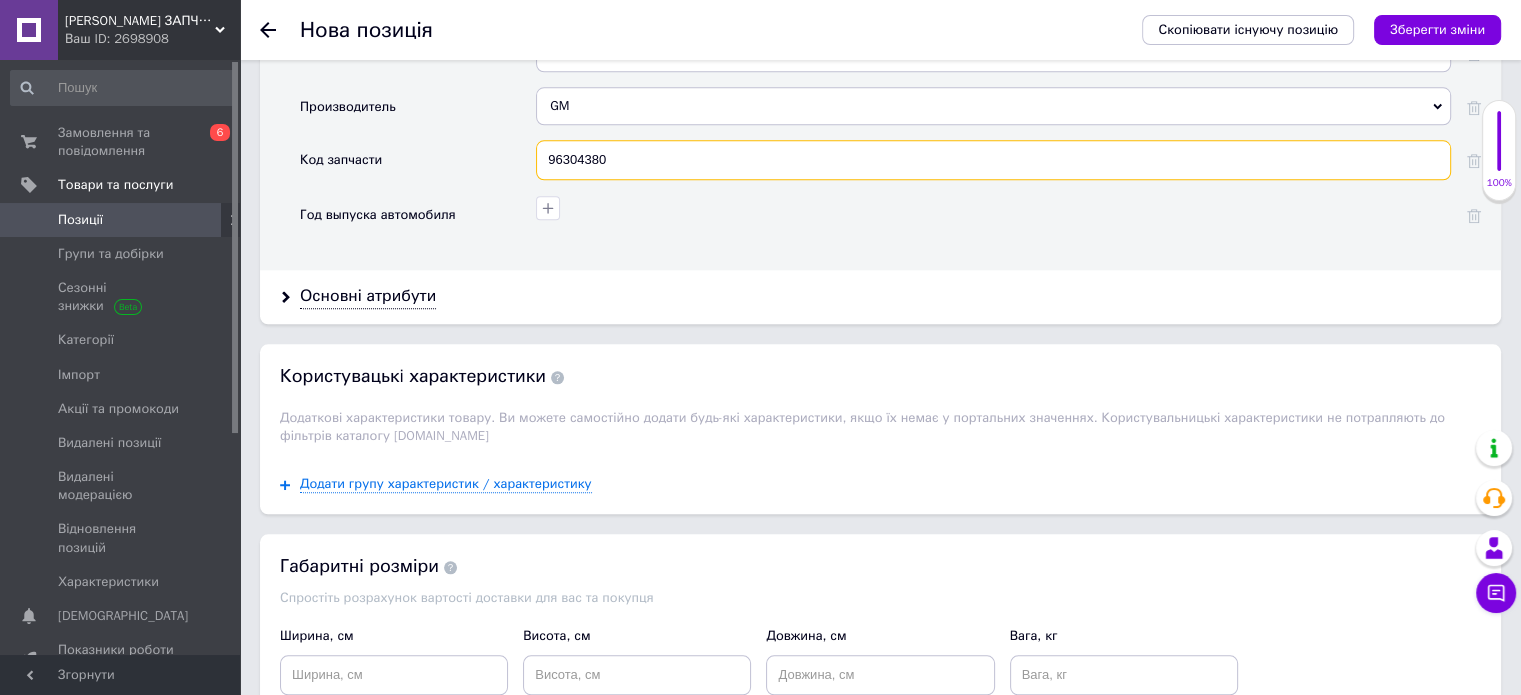 scroll, scrollTop: 2106, scrollLeft: 0, axis: vertical 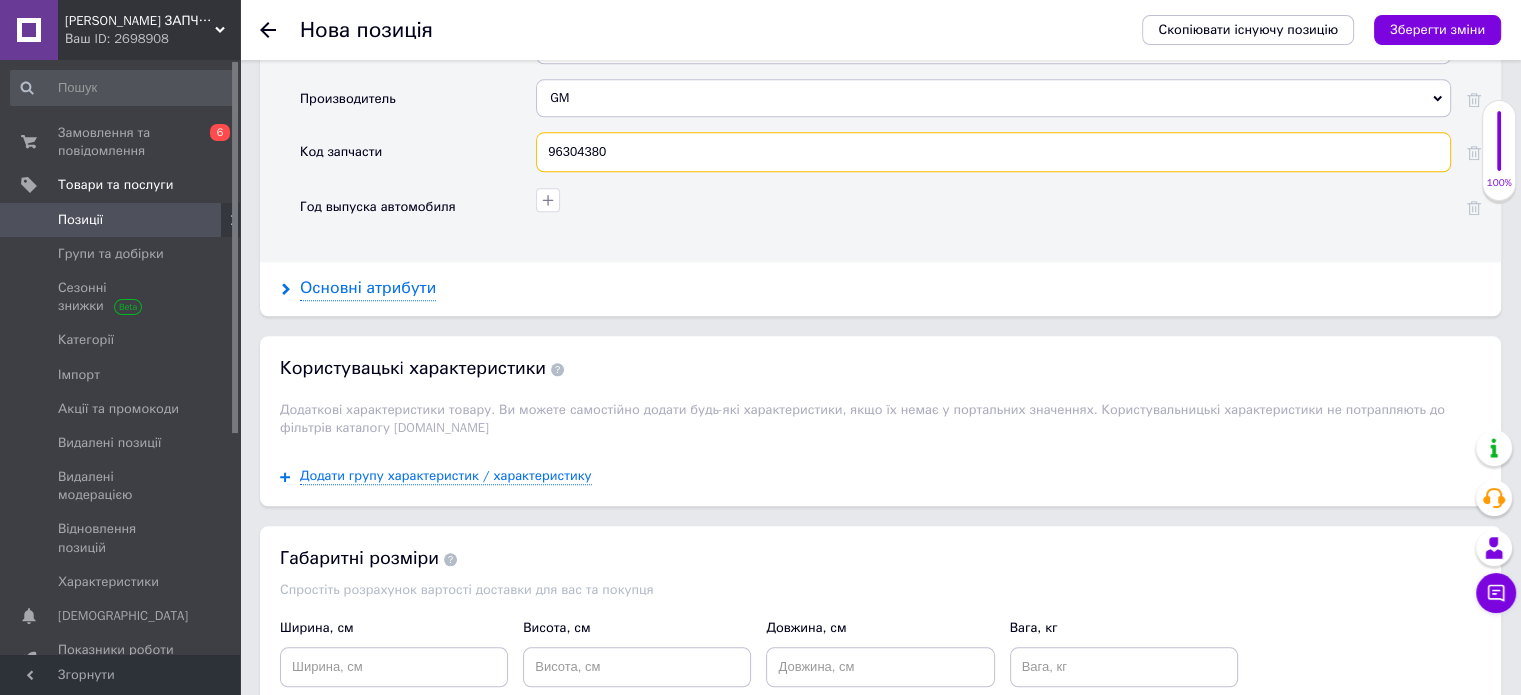 type on "96304380" 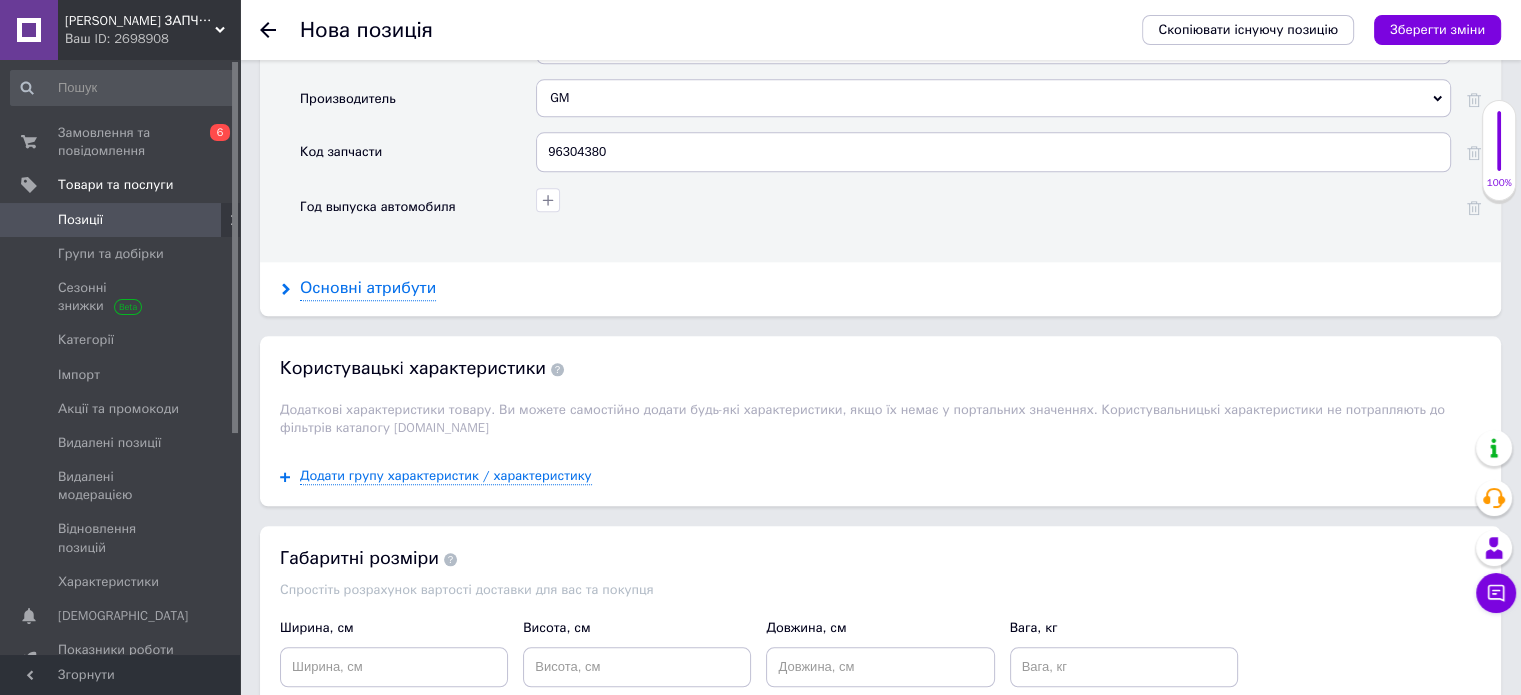 click on "Основні атрибути" at bounding box center [368, 288] 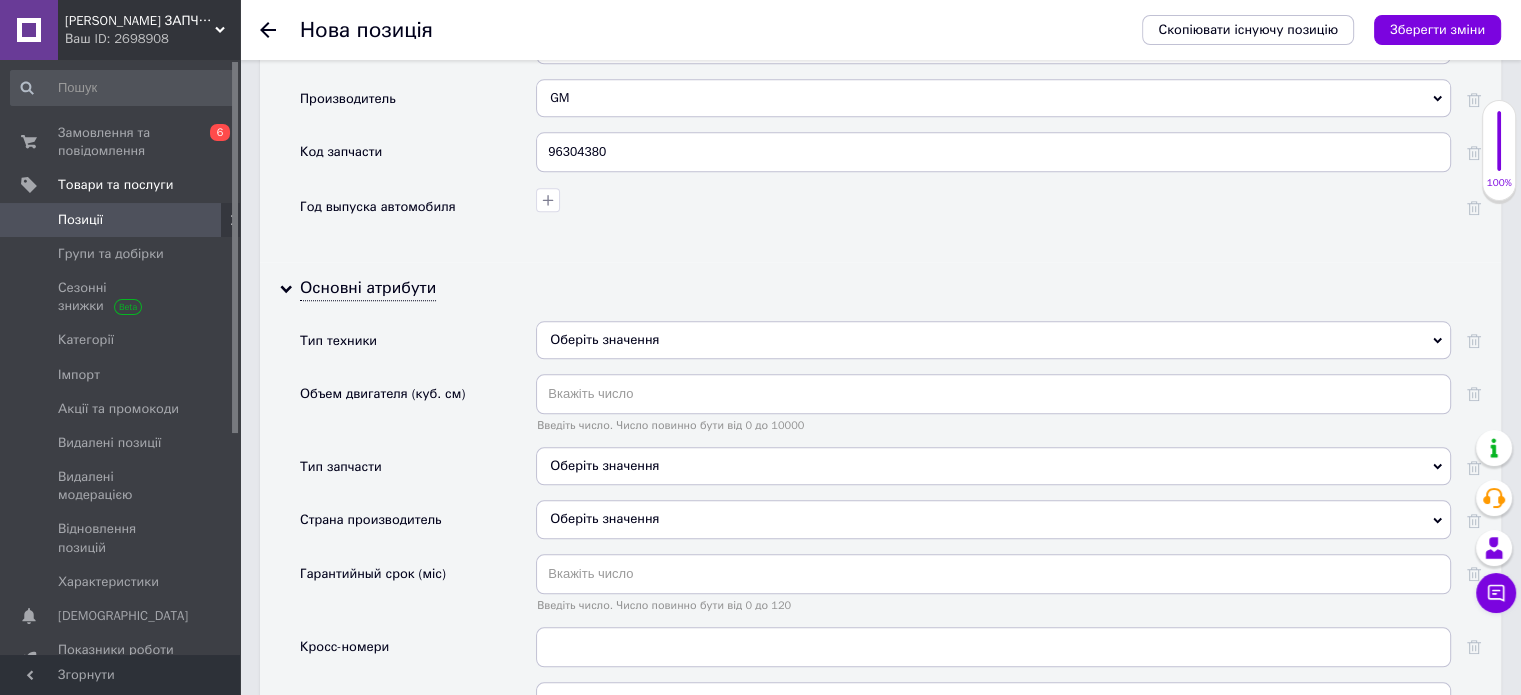 click on "Оберіть значення" at bounding box center (993, 340) 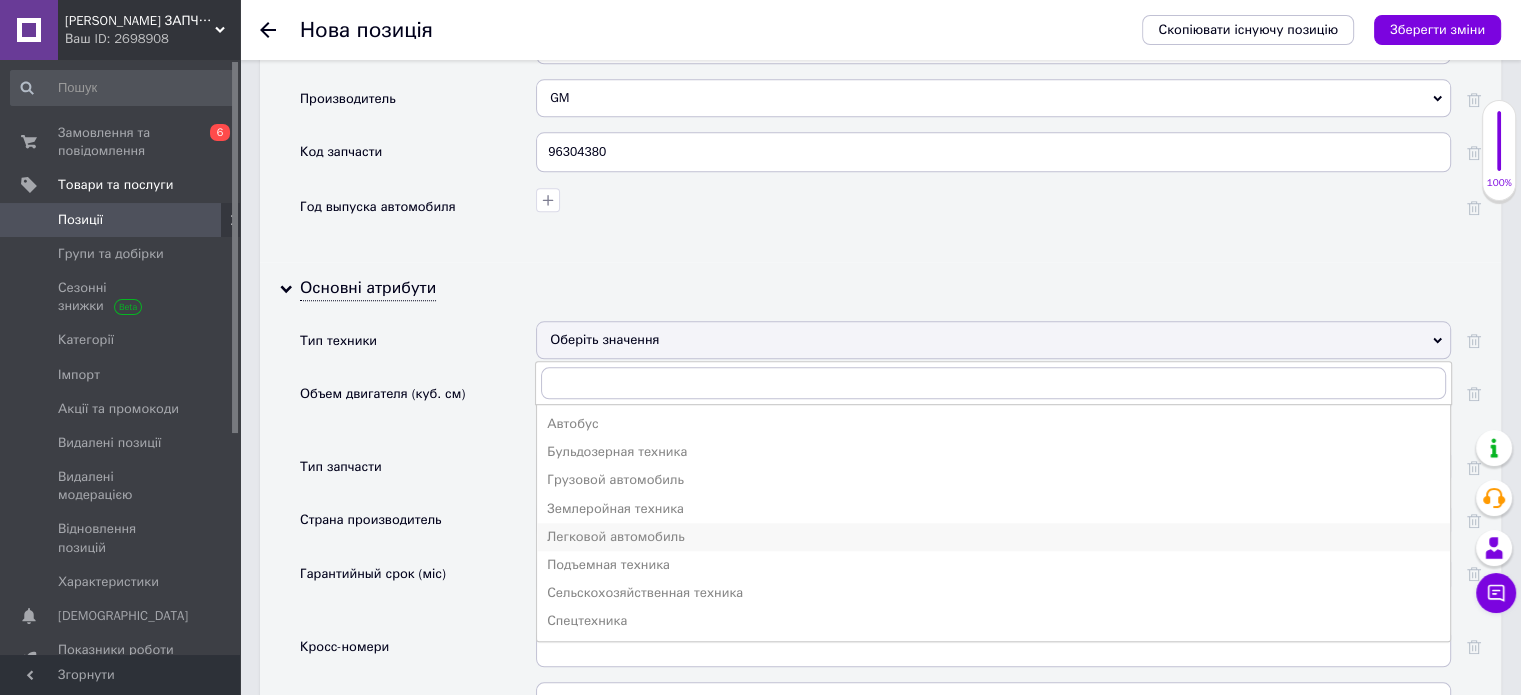 click on "Легковой автомобиль" at bounding box center (993, 537) 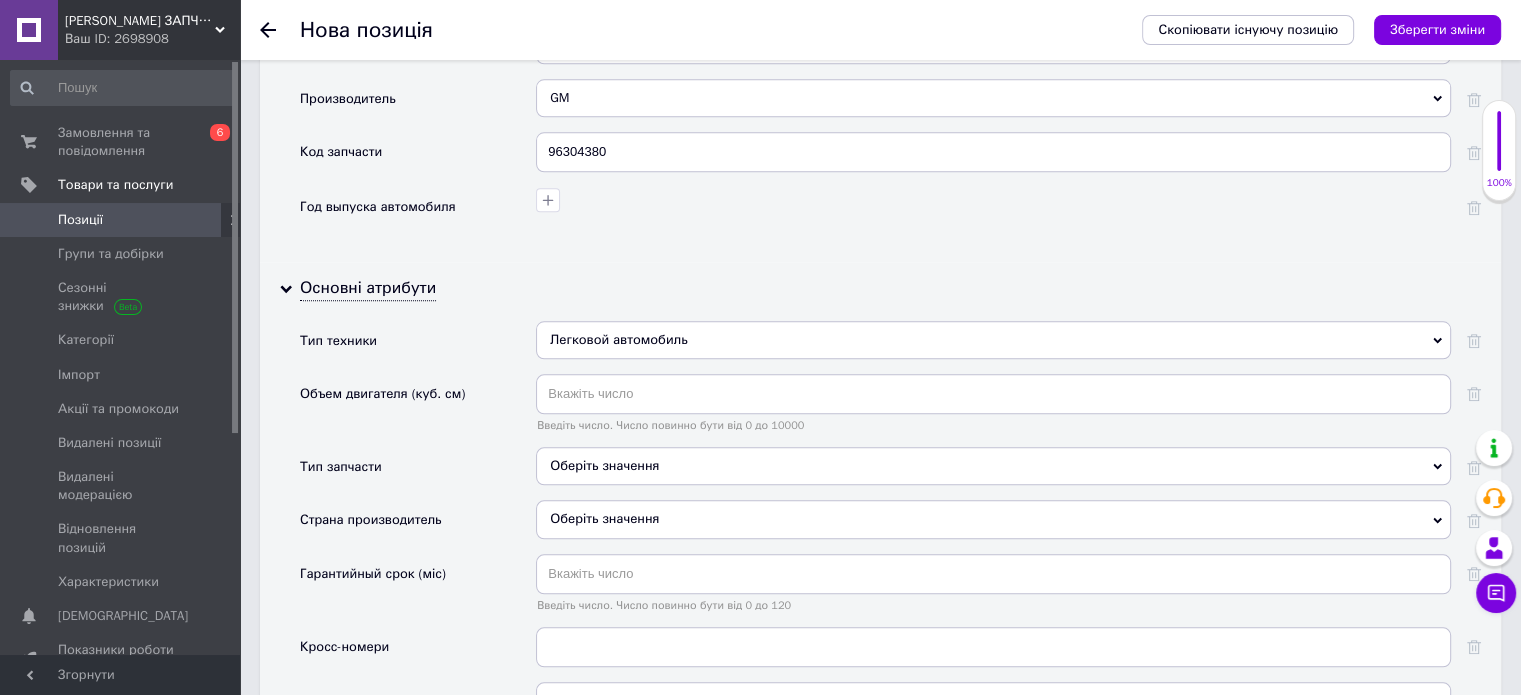 click on "Оберіть значення" at bounding box center [993, 466] 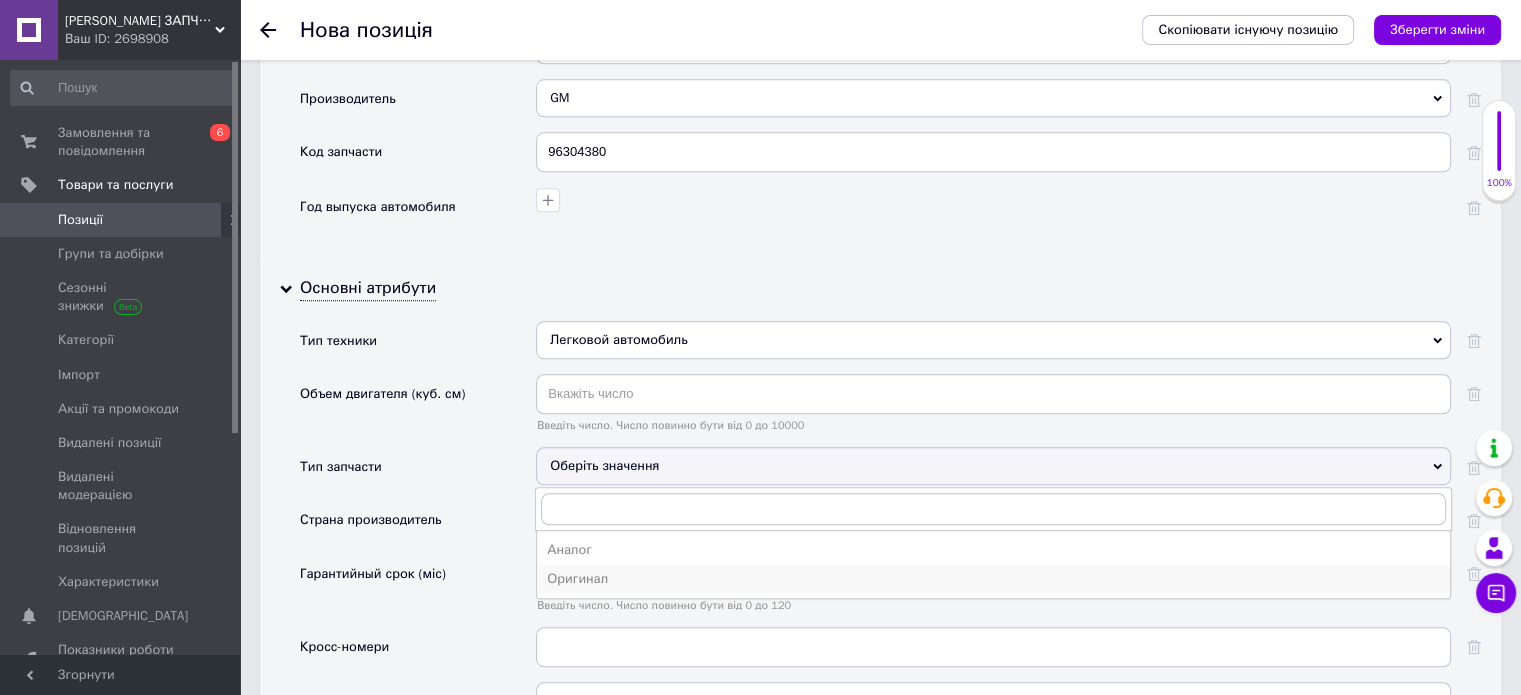 click on "Оригинал" at bounding box center [993, 579] 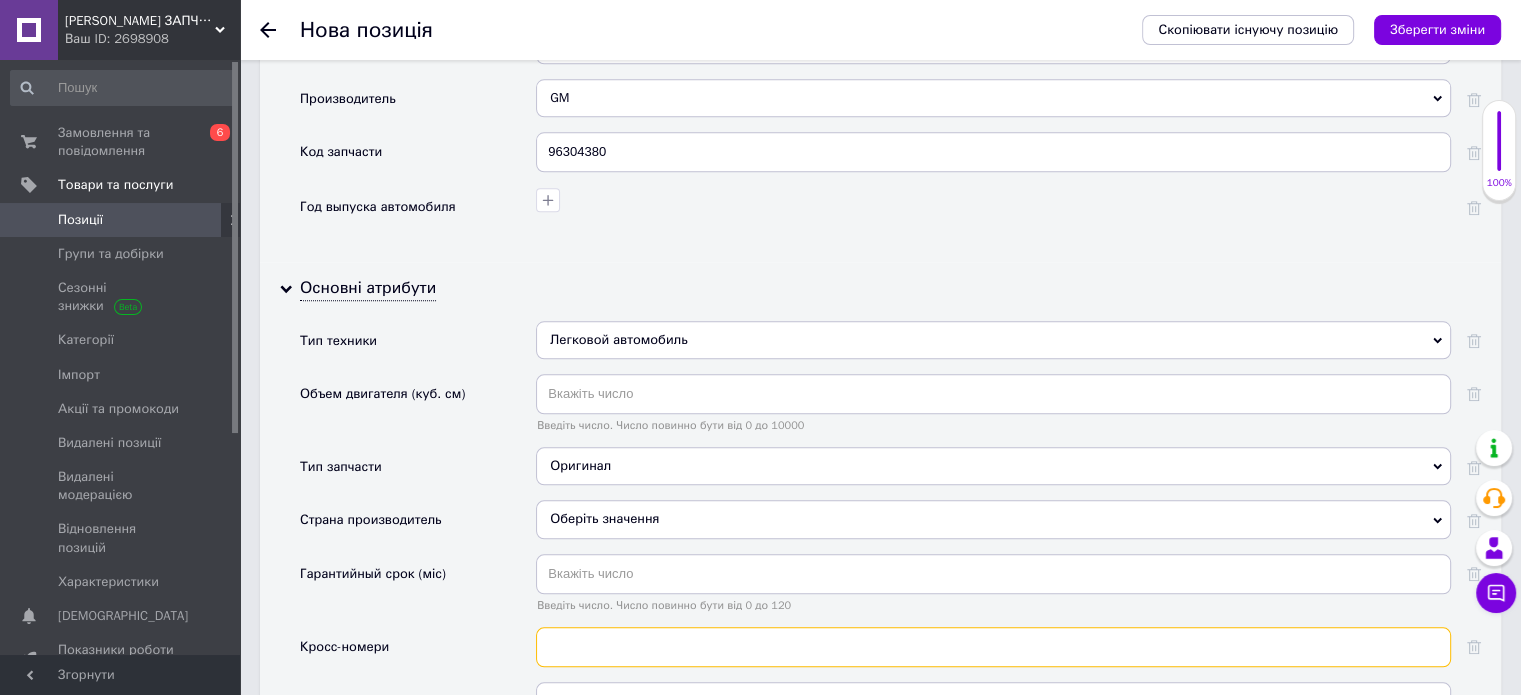 click at bounding box center [993, 647] 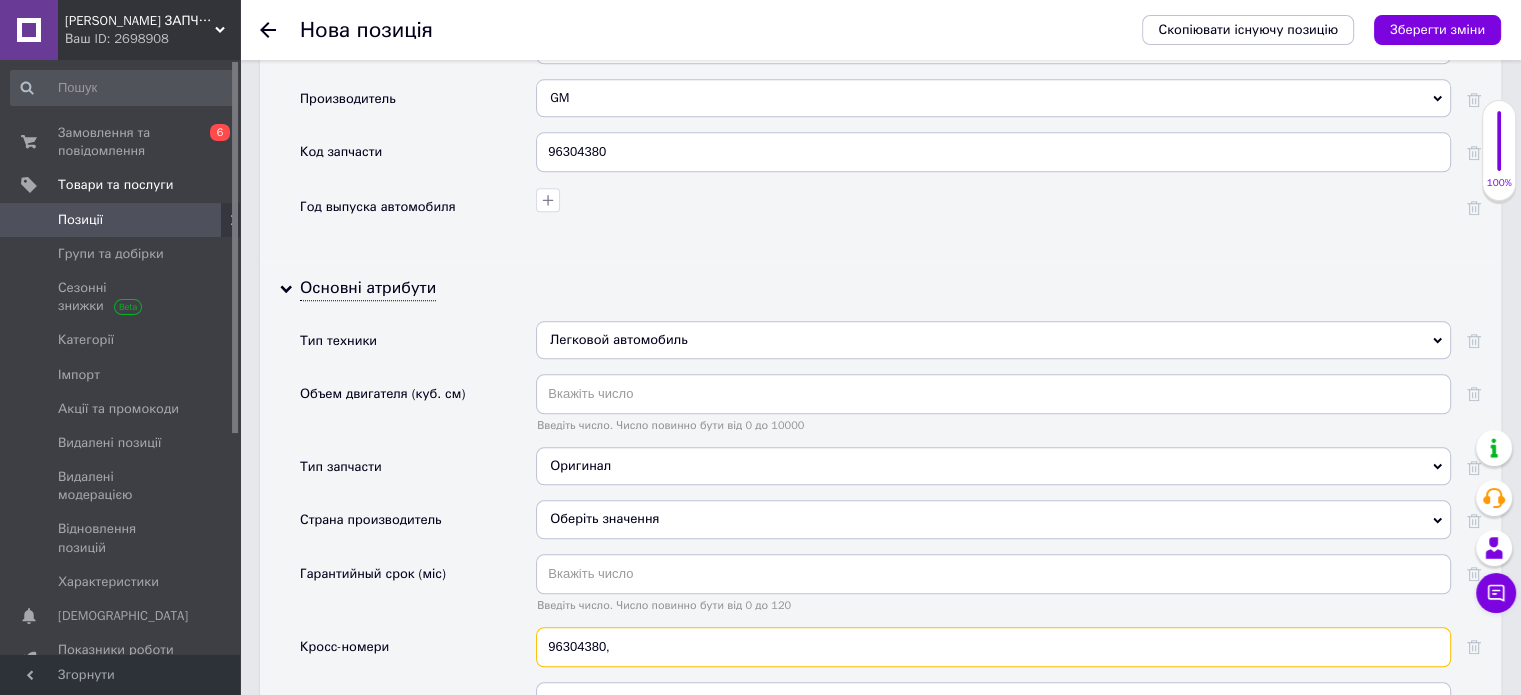paste on "TF69Y0-3408380." 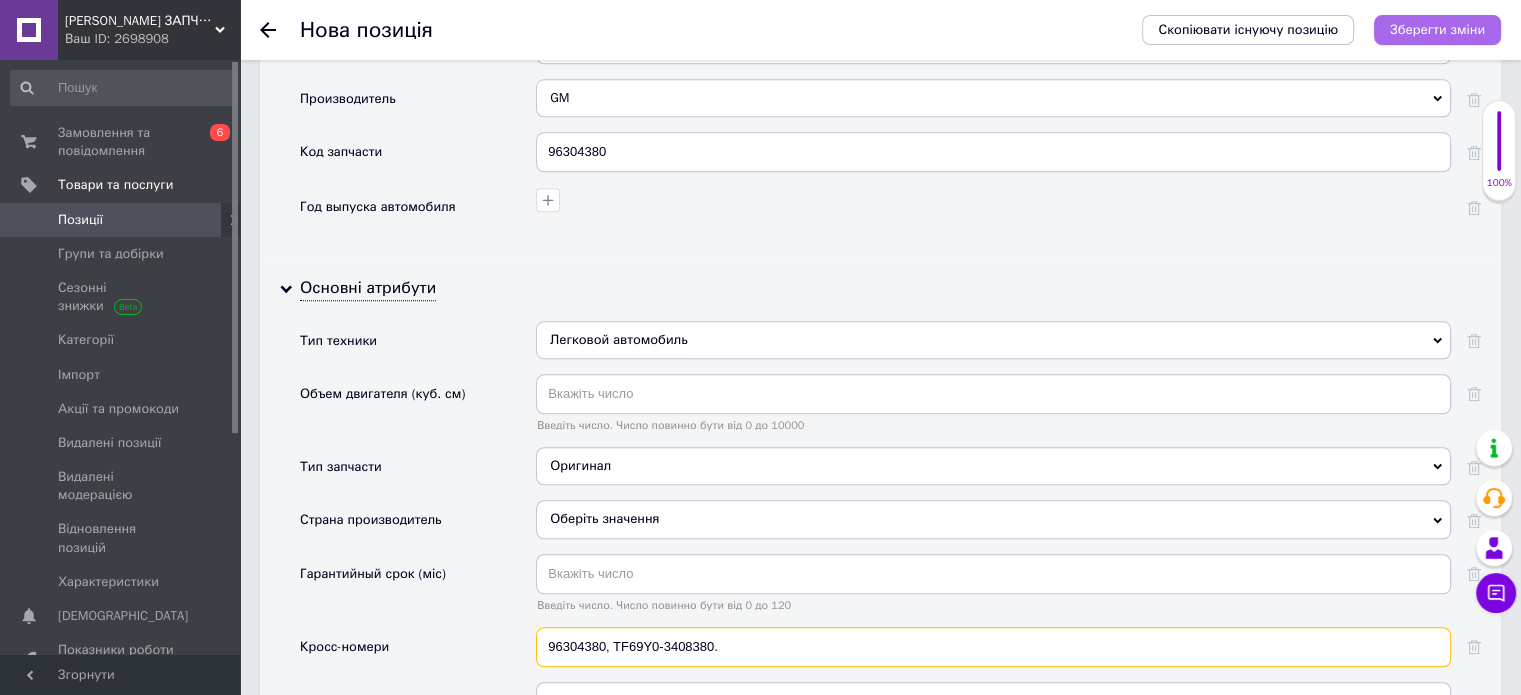type on "96304380, TF69Y0-3408380." 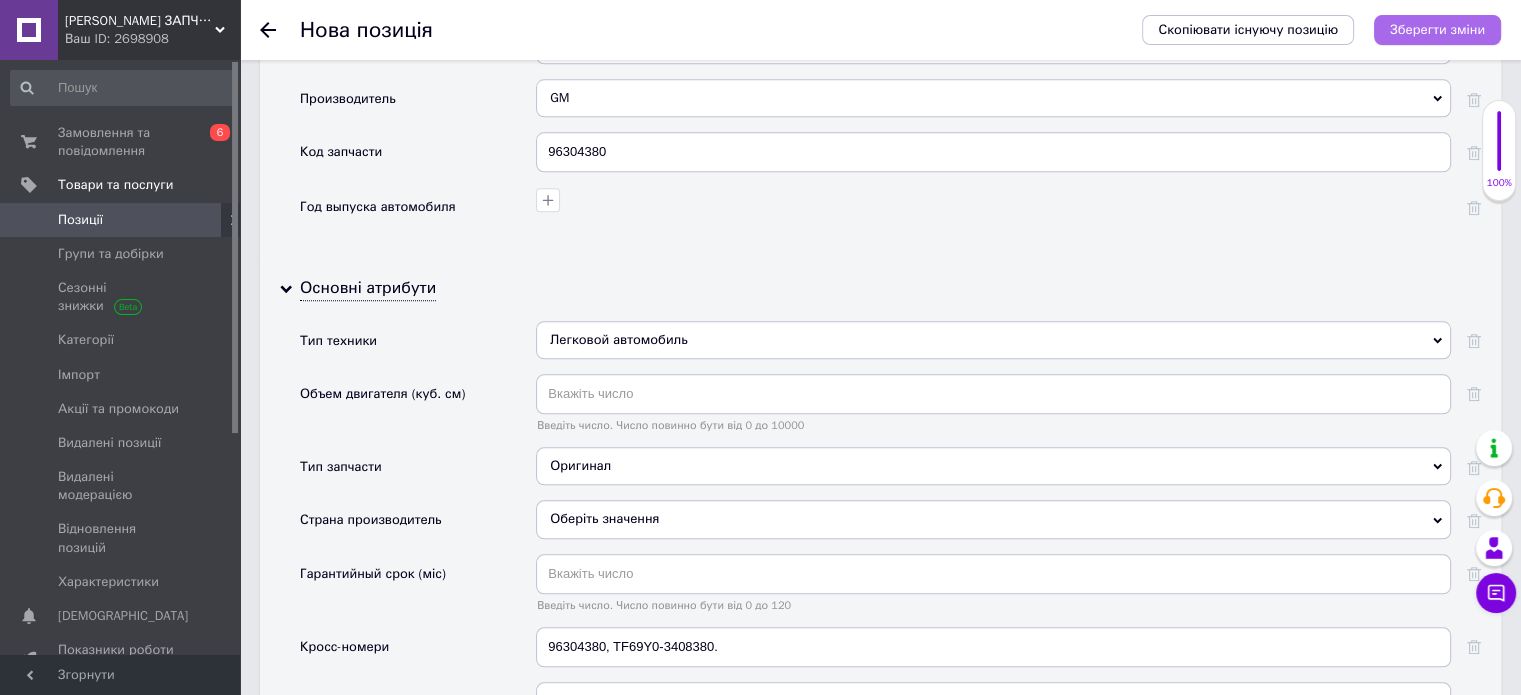 click on "Зберегти зміни" at bounding box center (1437, 29) 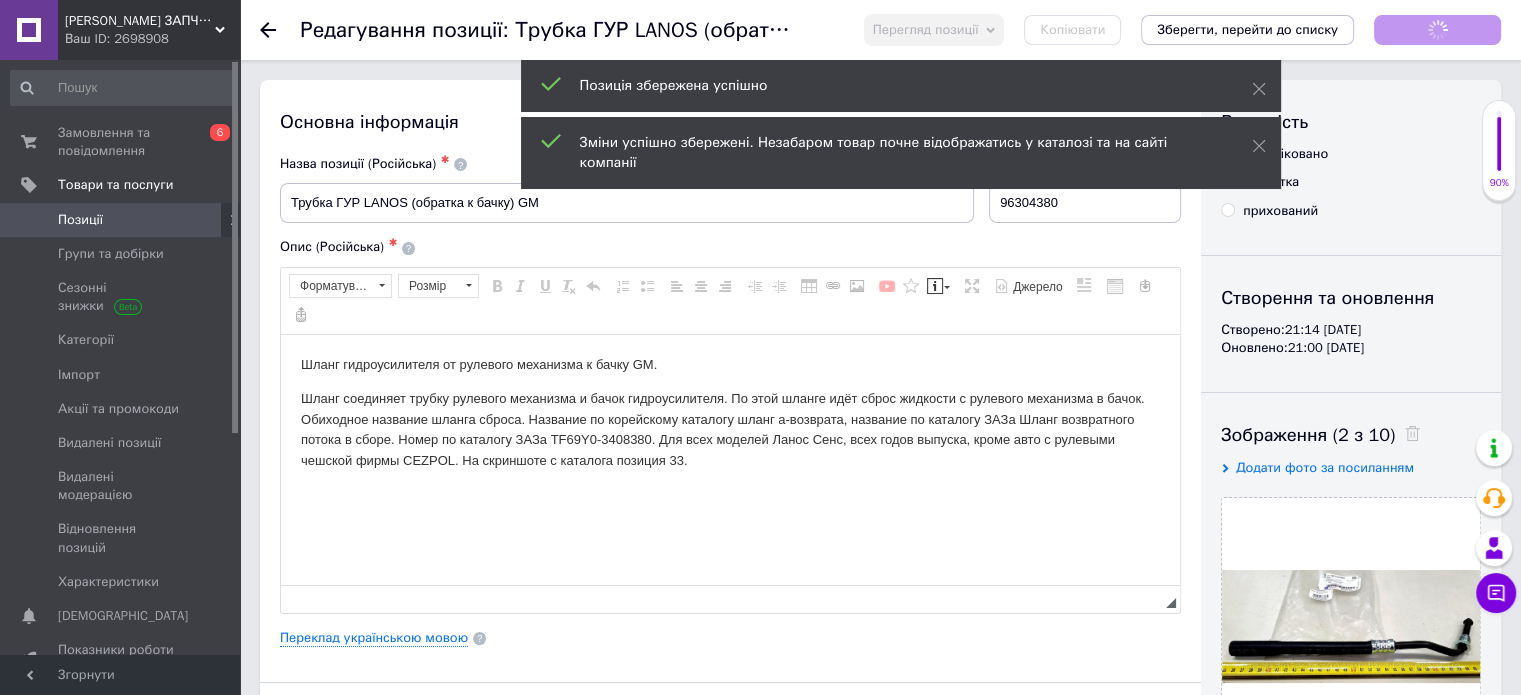 scroll, scrollTop: 0, scrollLeft: 0, axis: both 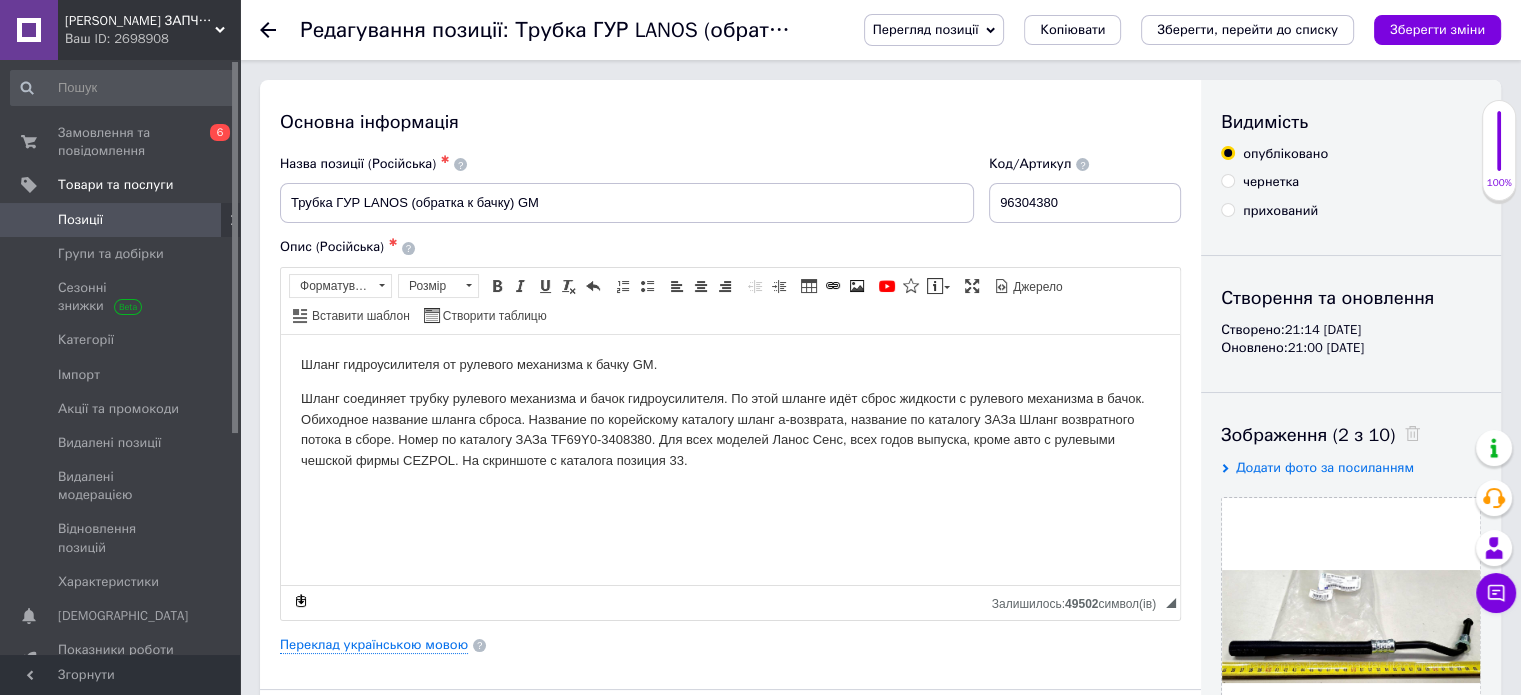 click on "Позиції" at bounding box center [121, 220] 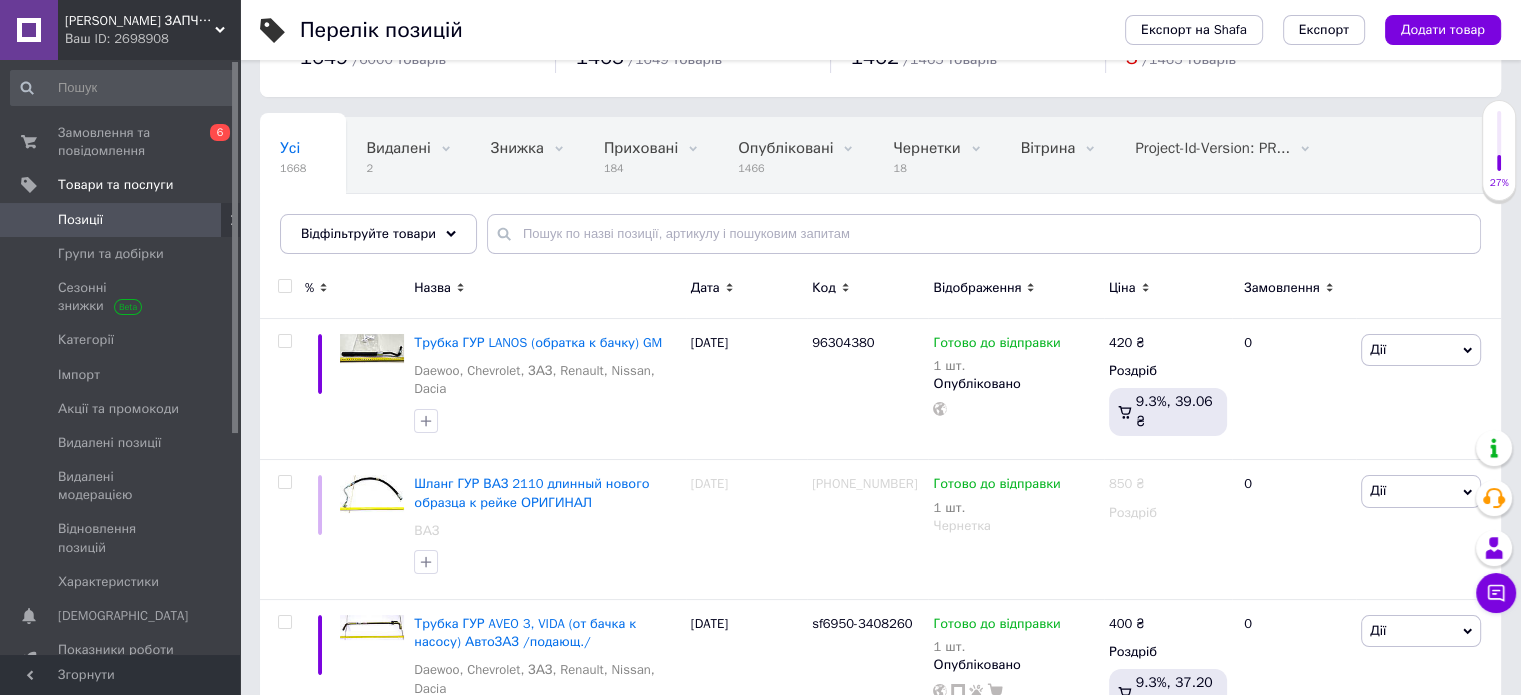 scroll, scrollTop: 51, scrollLeft: 0, axis: vertical 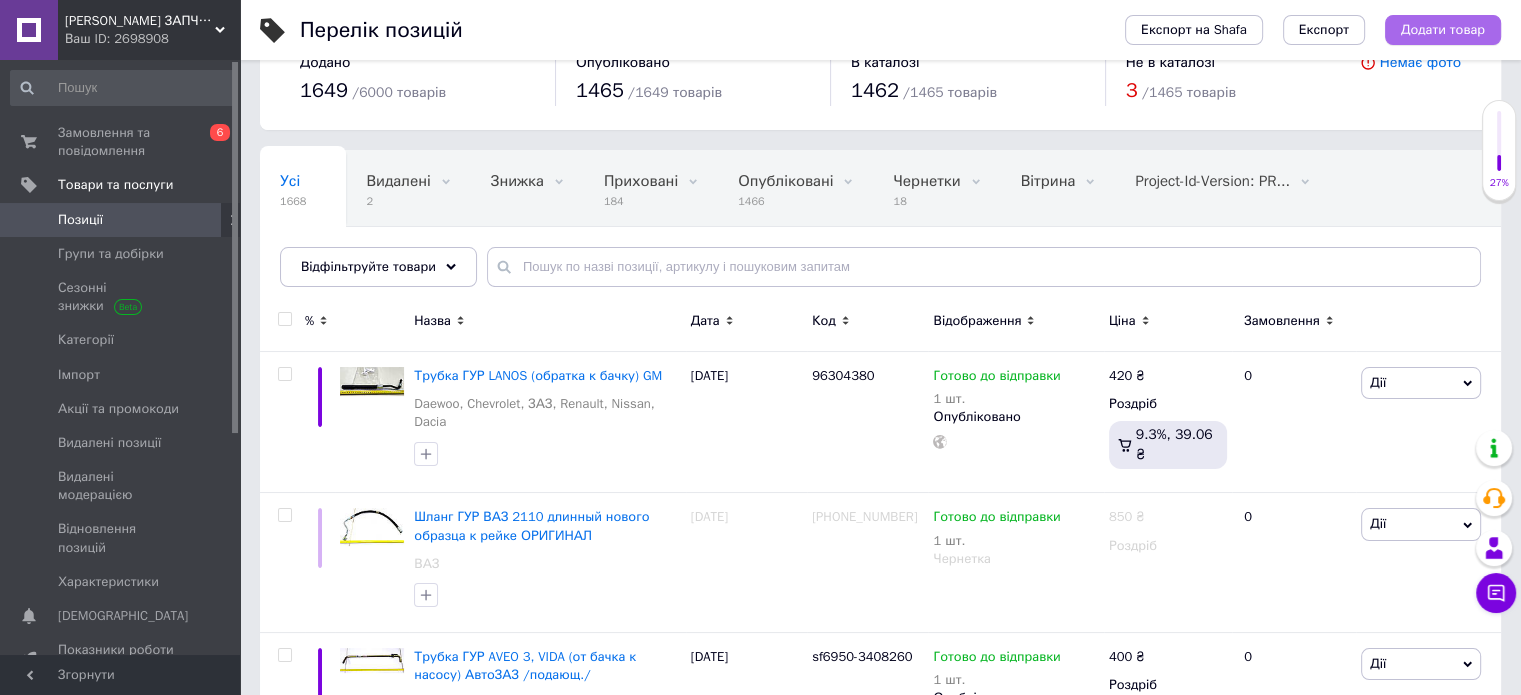 click on "Додати товар" at bounding box center (1443, 30) 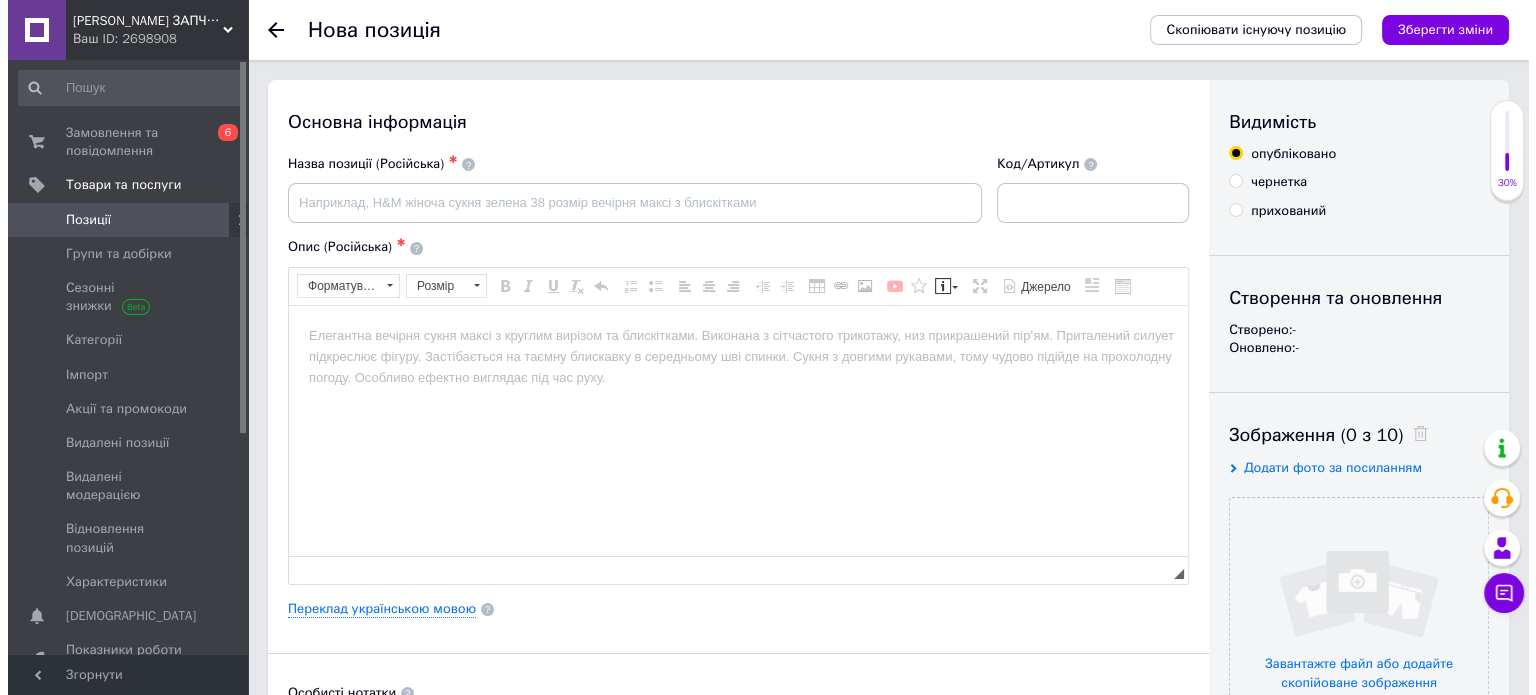 scroll, scrollTop: 0, scrollLeft: 0, axis: both 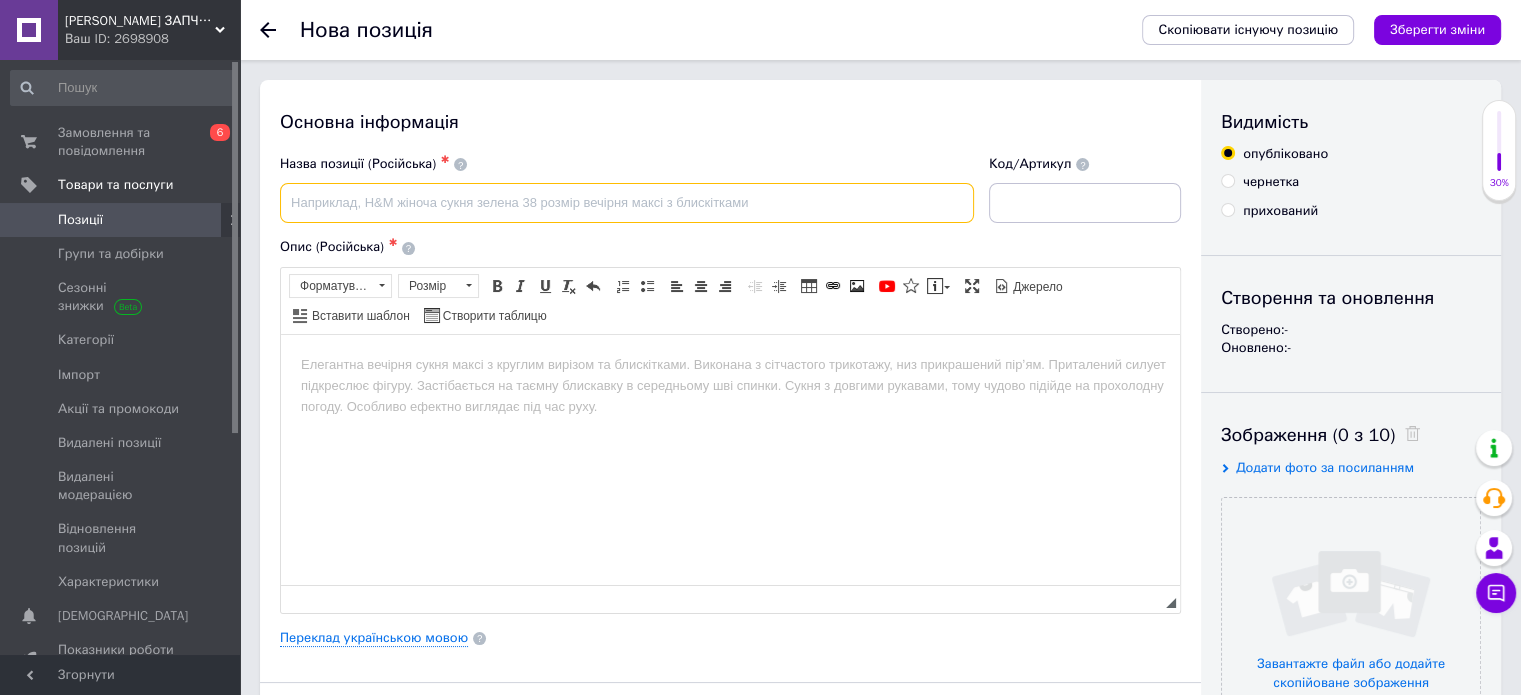 click at bounding box center [627, 203] 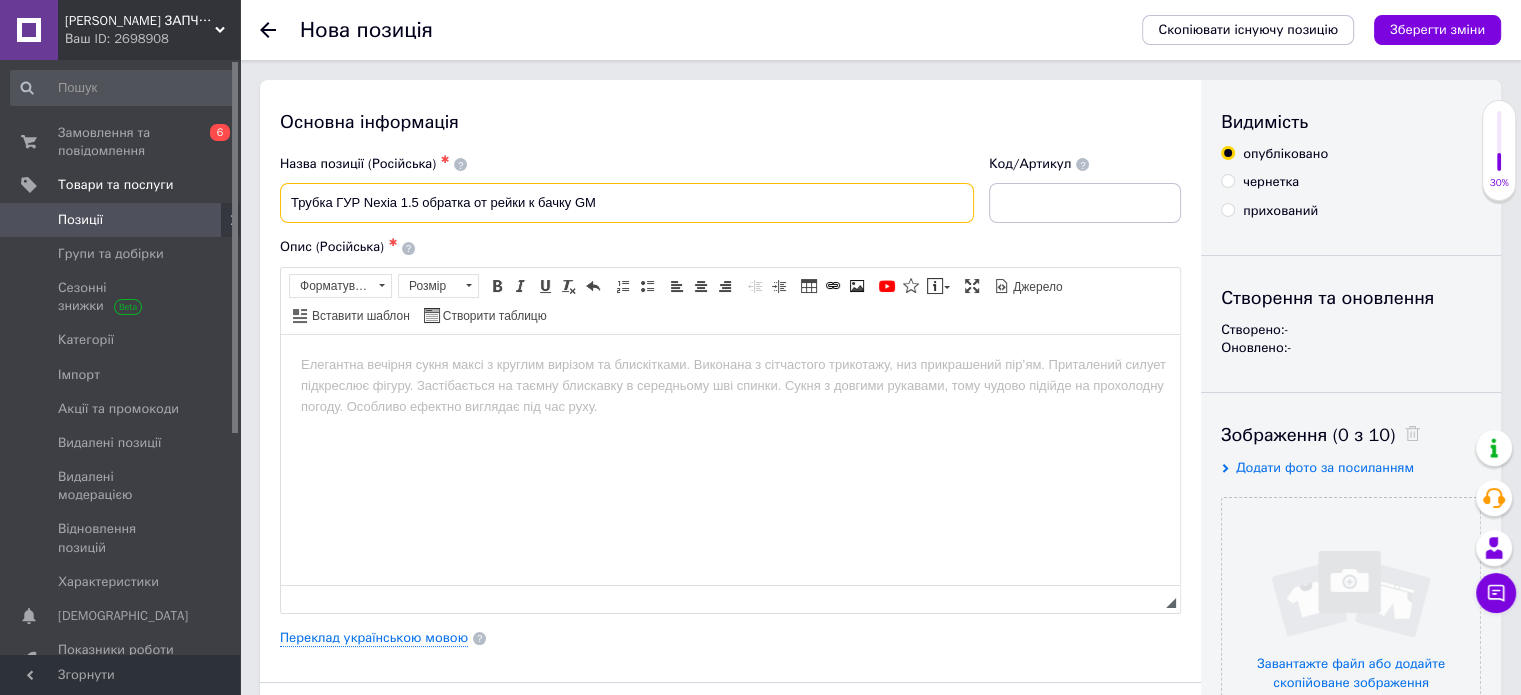 type on "Трубка ГУР Nexia 1.5 обратка от рейки к бачку GM" 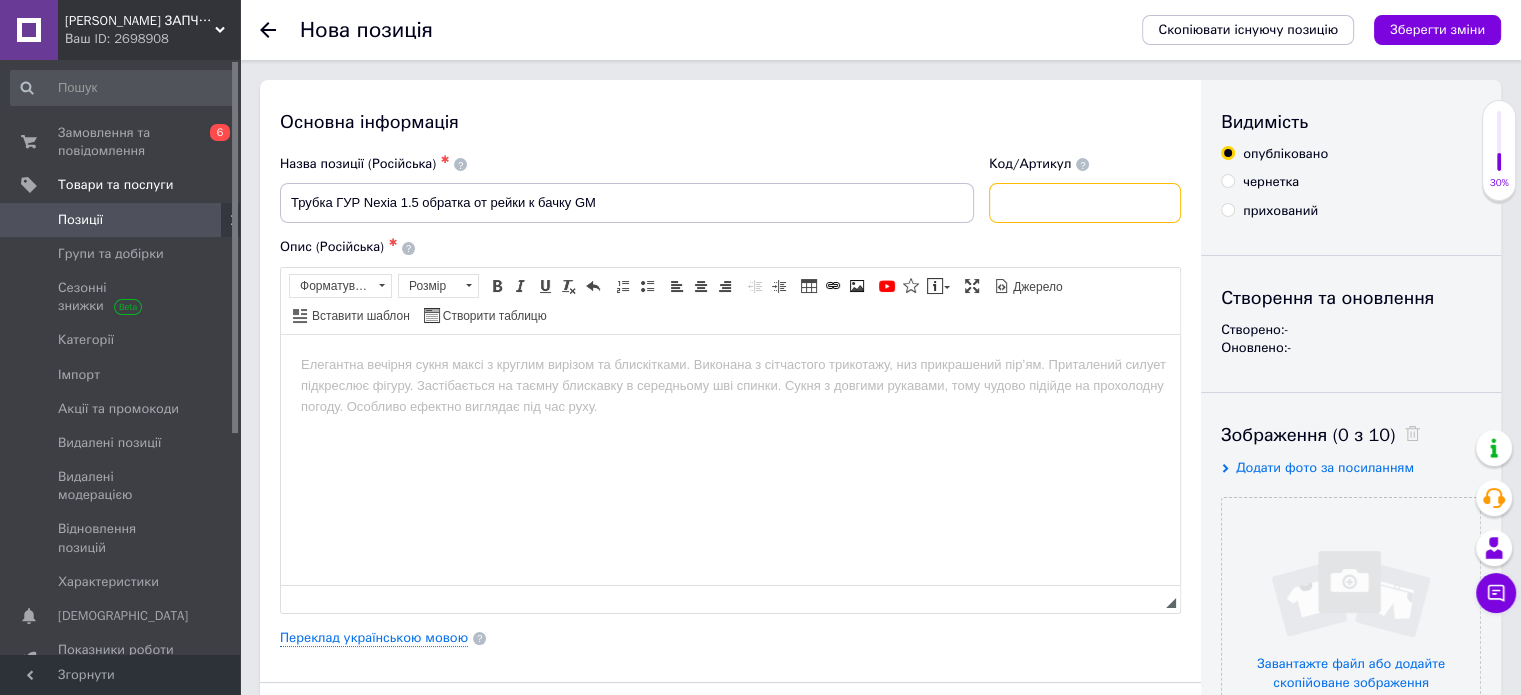 click at bounding box center [1085, 203] 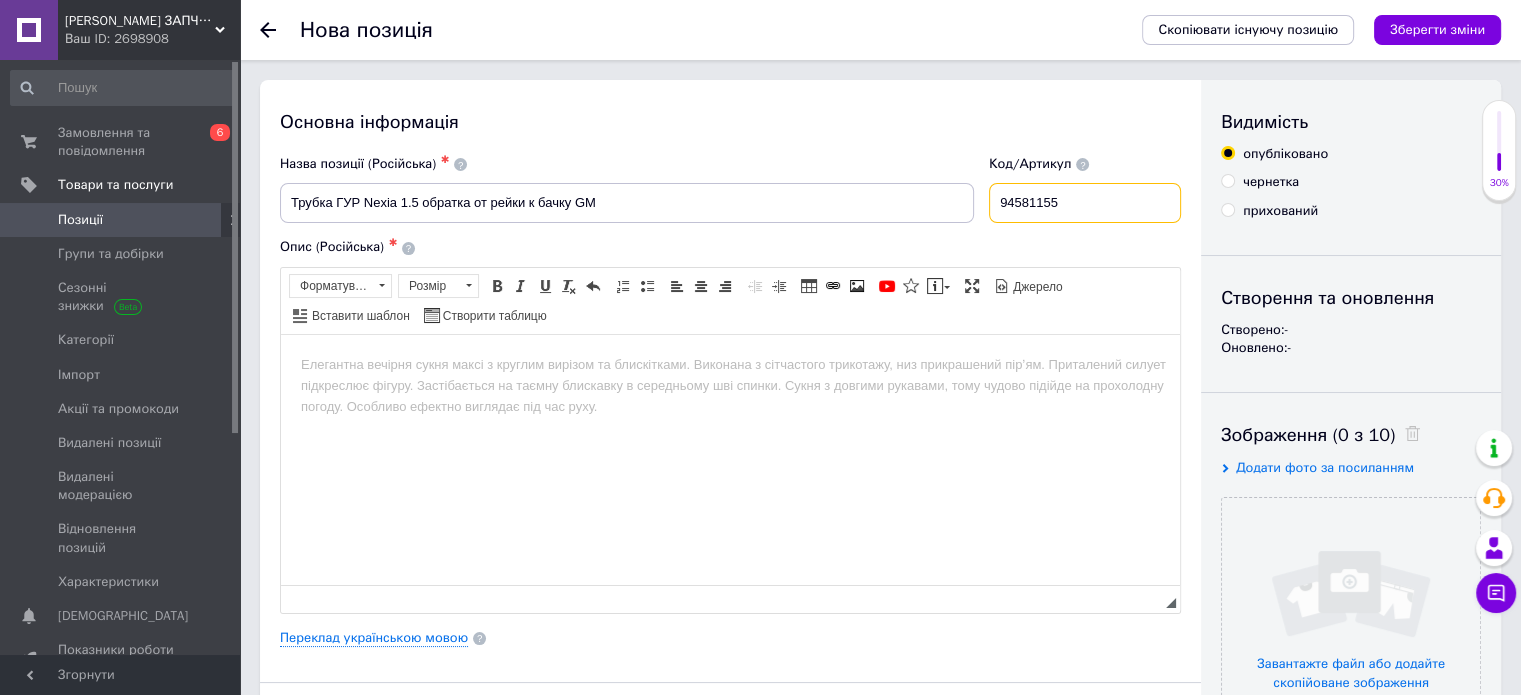 type on "94581155" 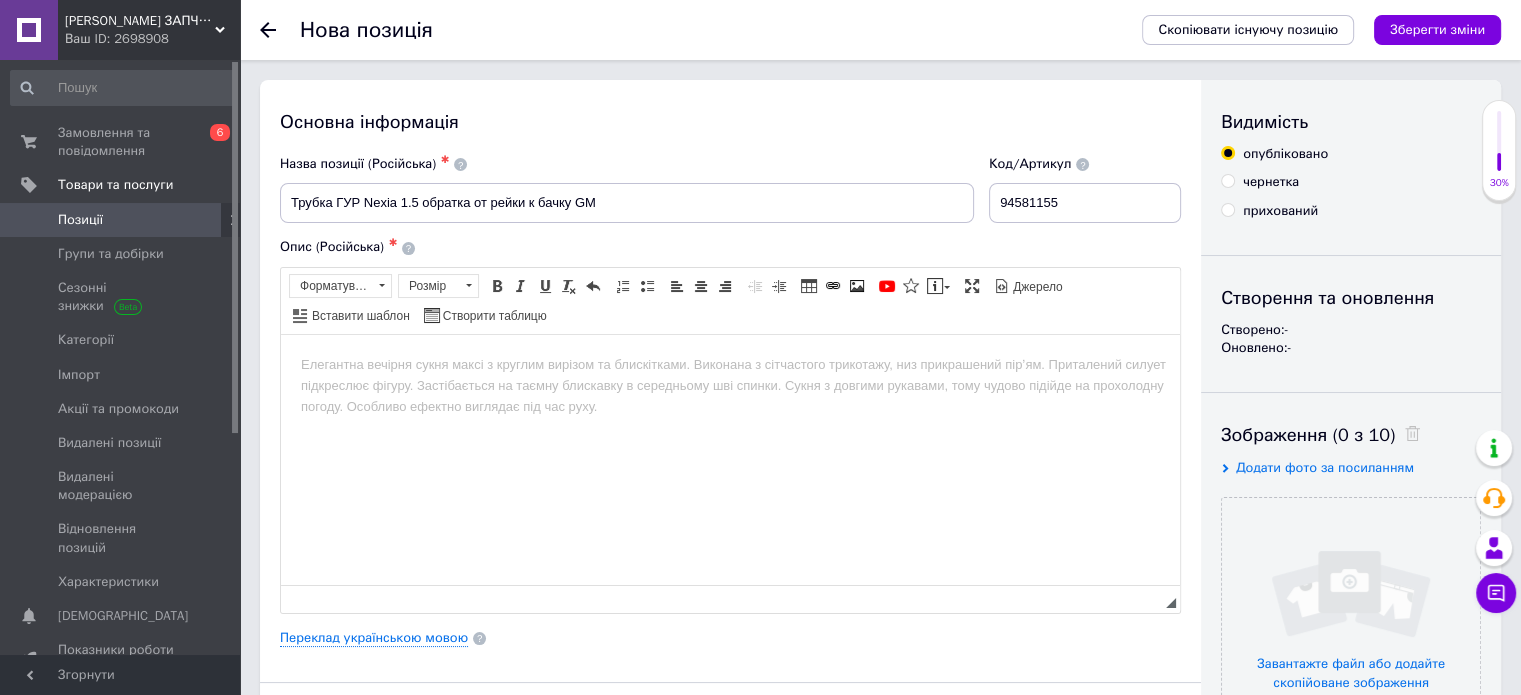 click on "Основна інформація Назва позиції (Російська) ✱ Трубка ГУР Nexia 1.5 обратка от рейки к бачку GM Код/Артикул 94581155 Опис (Російська) ✱ Розширений текстовий редактор, D2E703F7-C917-4E70-9222-0B4E1D96F073 Панель інструментів редактора Форматування Форматування Розмір Розмір   Жирний  Сполучення клавіш Ctrl+B   Курсив  Сполучення клавіш Ctrl+I   Підкреслений  Сполучення клавіш Ctrl+U   Видалити форматування   Повернути  Сполучення клавіш Ctrl+Z   Вставити/видалити нумерований список   Вставити/видалити маркований список   По лівому краю   По центру   По правому краю   Зменшити відступ" at bounding box center (730, 638) 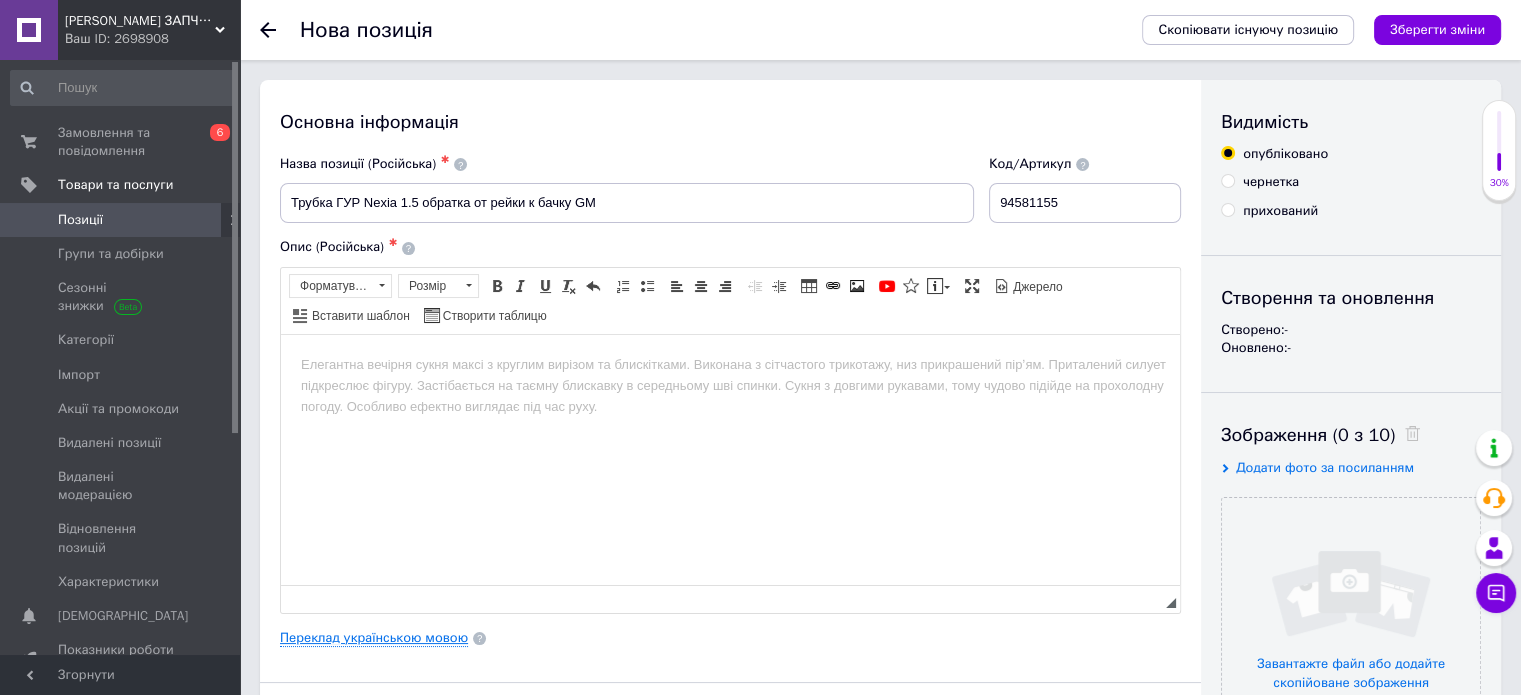 click on "Переклад українською мовою" at bounding box center [374, 638] 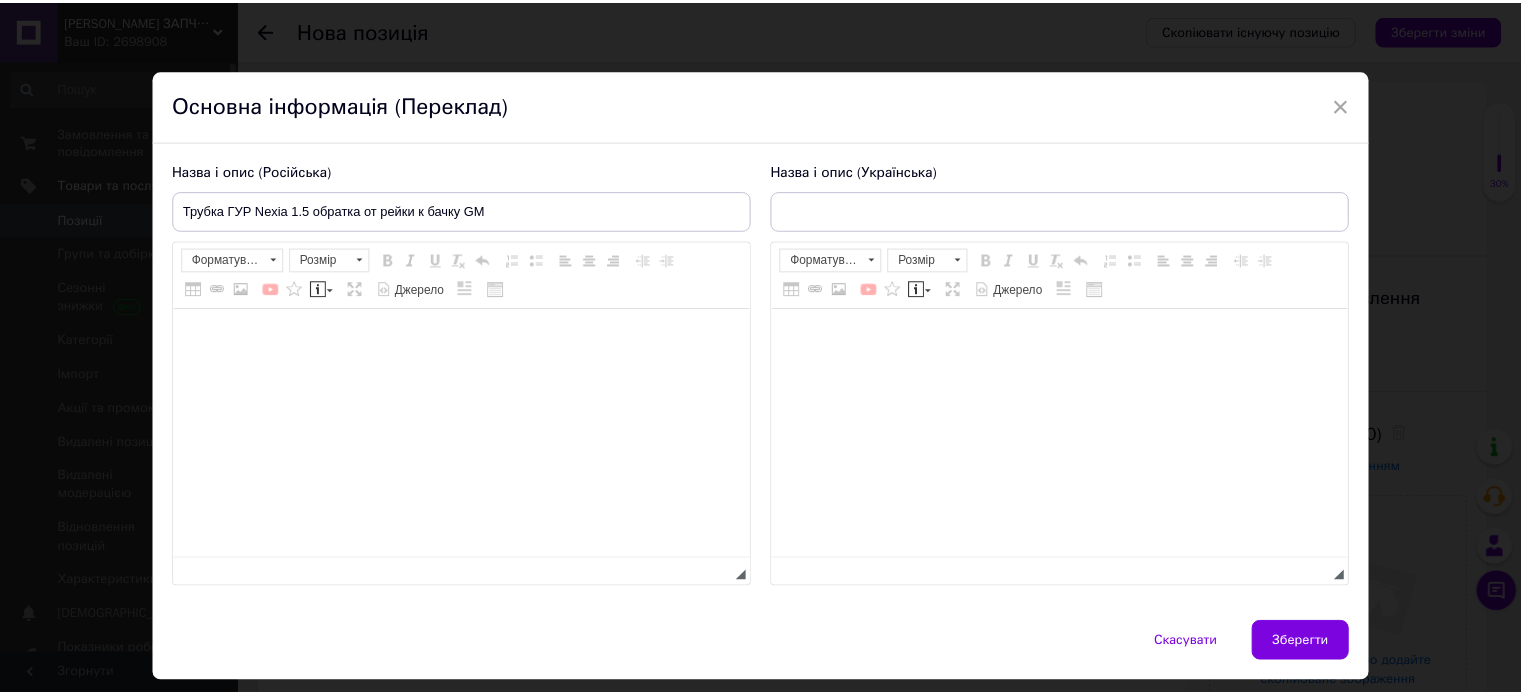 scroll, scrollTop: 0, scrollLeft: 0, axis: both 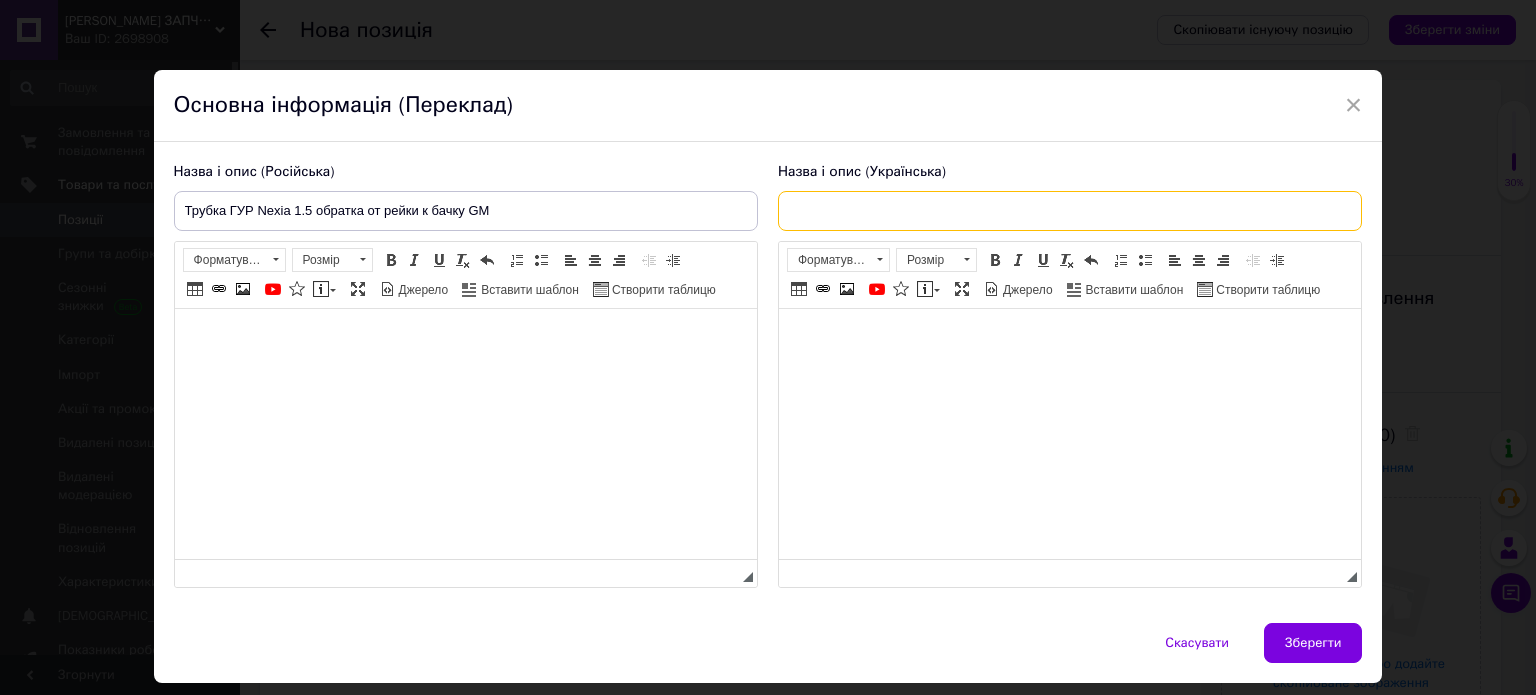 click at bounding box center [1070, 211] 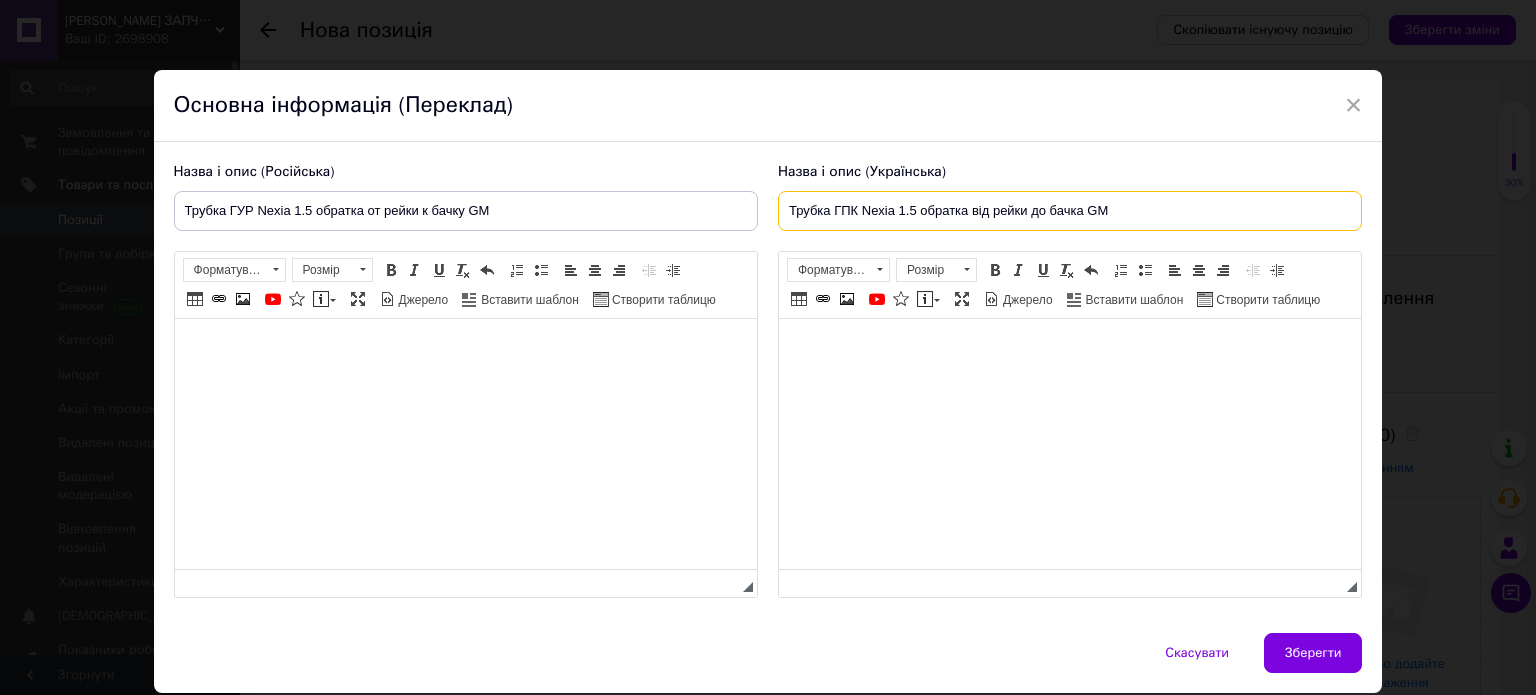 type on "Трубка ГПК Nexia 1.5 обратка від рейки до бачка GM" 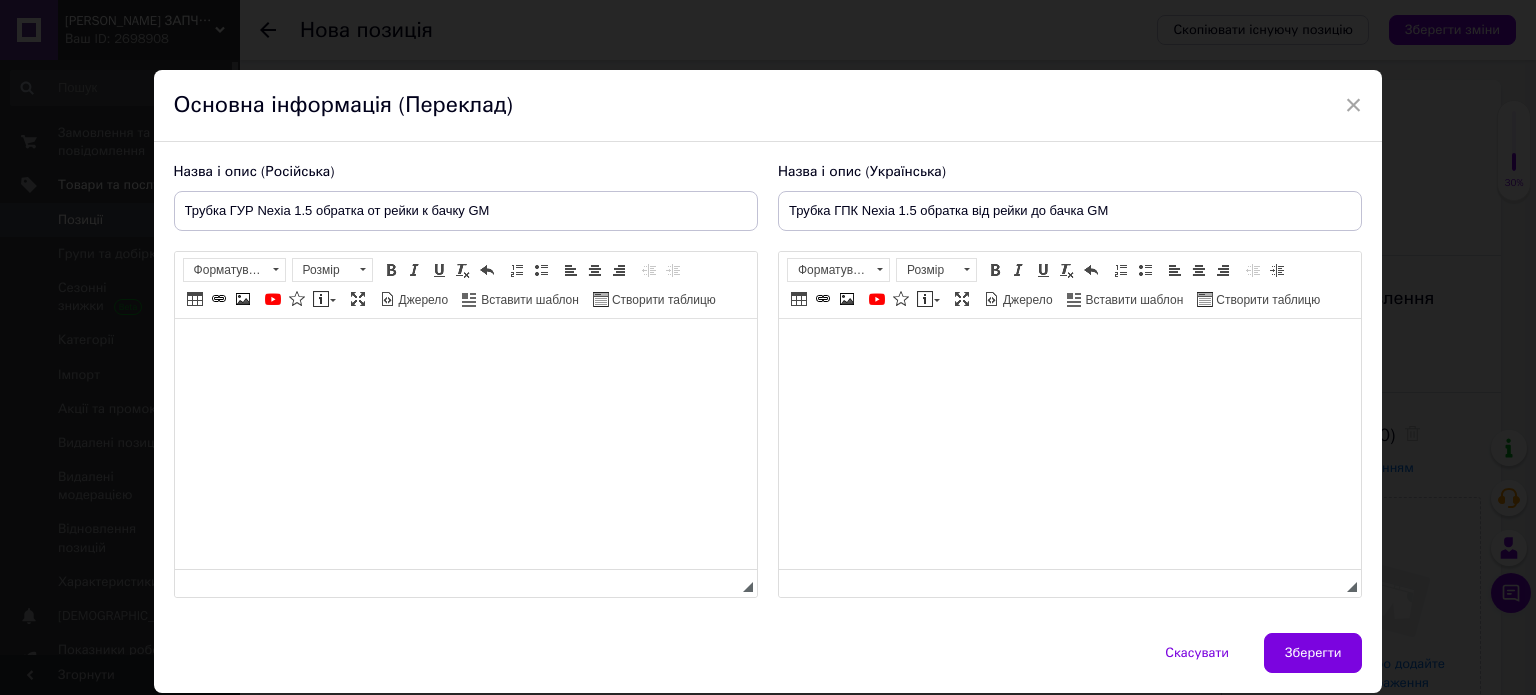 click at bounding box center (465, 349) 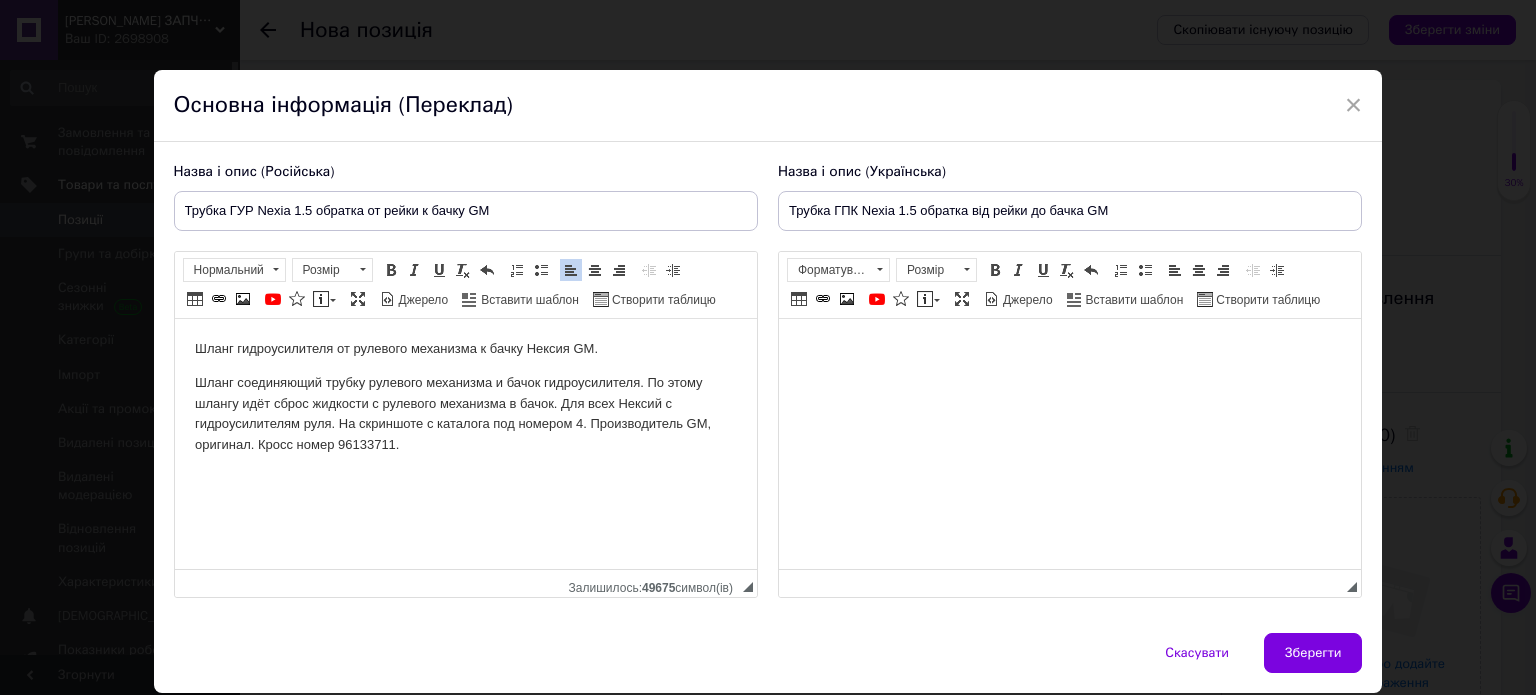 click at bounding box center (1069, 349) 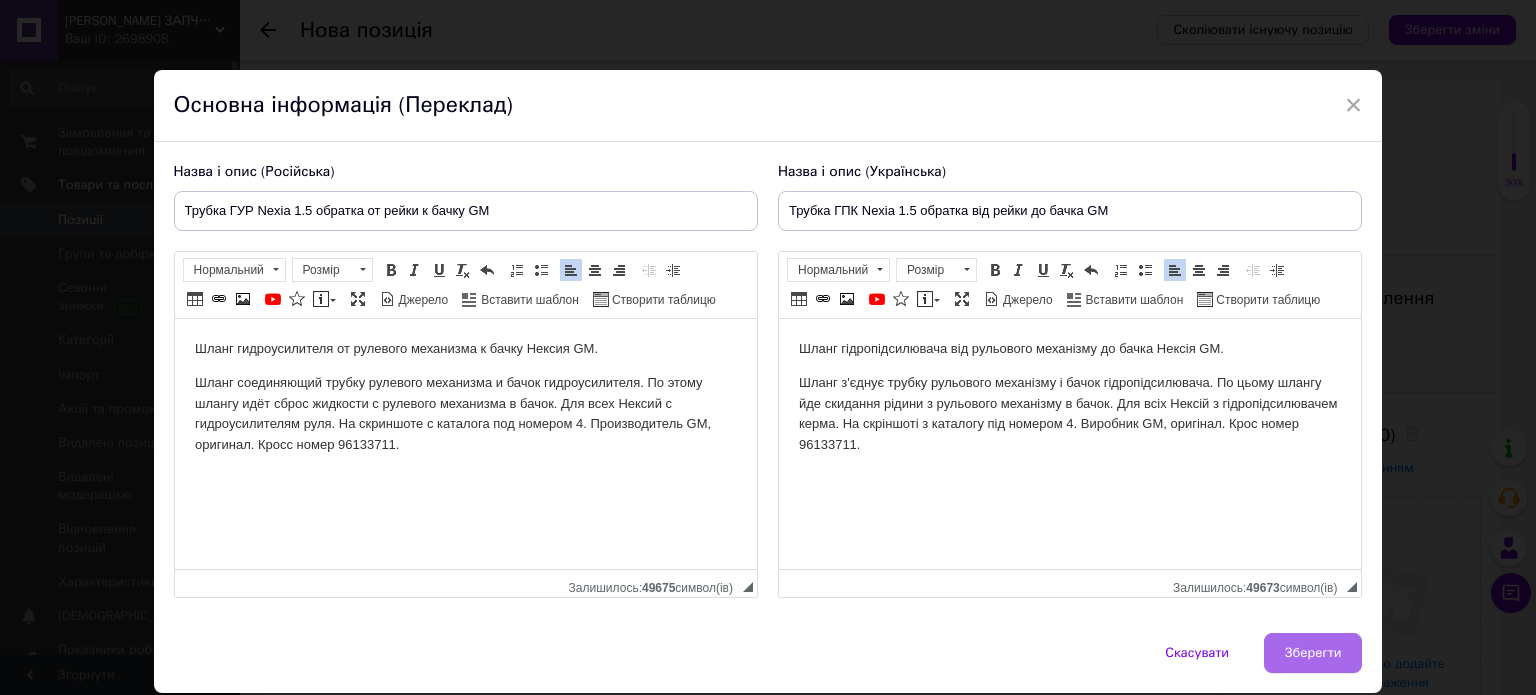 click on "Зберегти" at bounding box center (1313, 653) 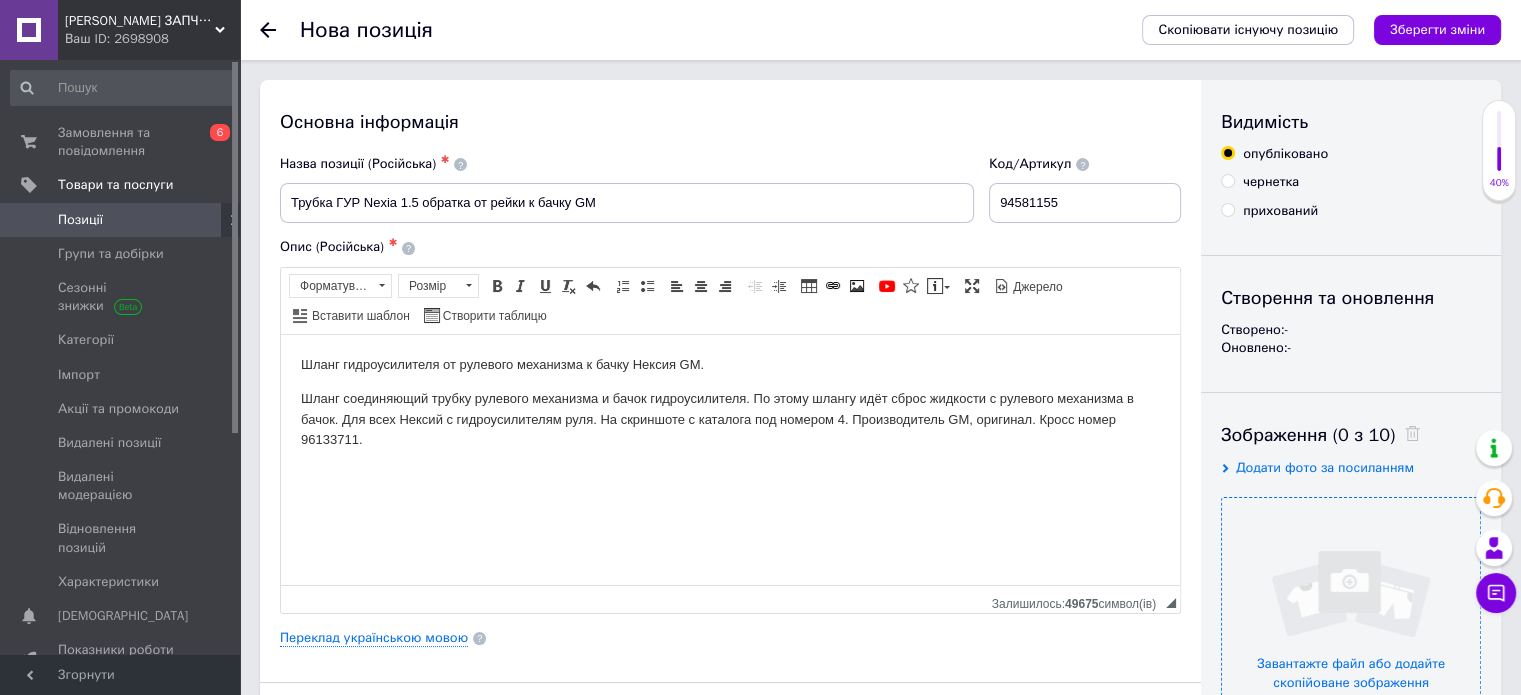 click at bounding box center (1351, 627) 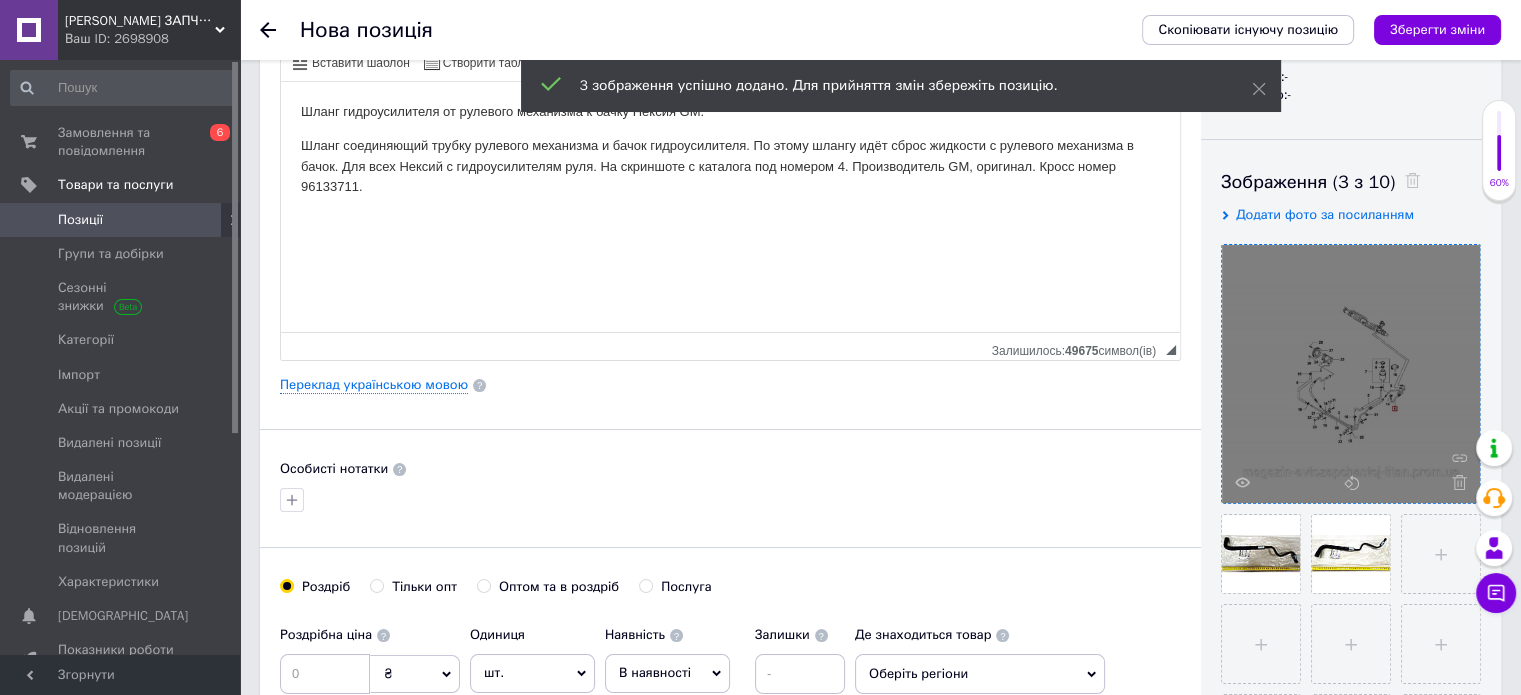 scroll, scrollTop: 324, scrollLeft: 0, axis: vertical 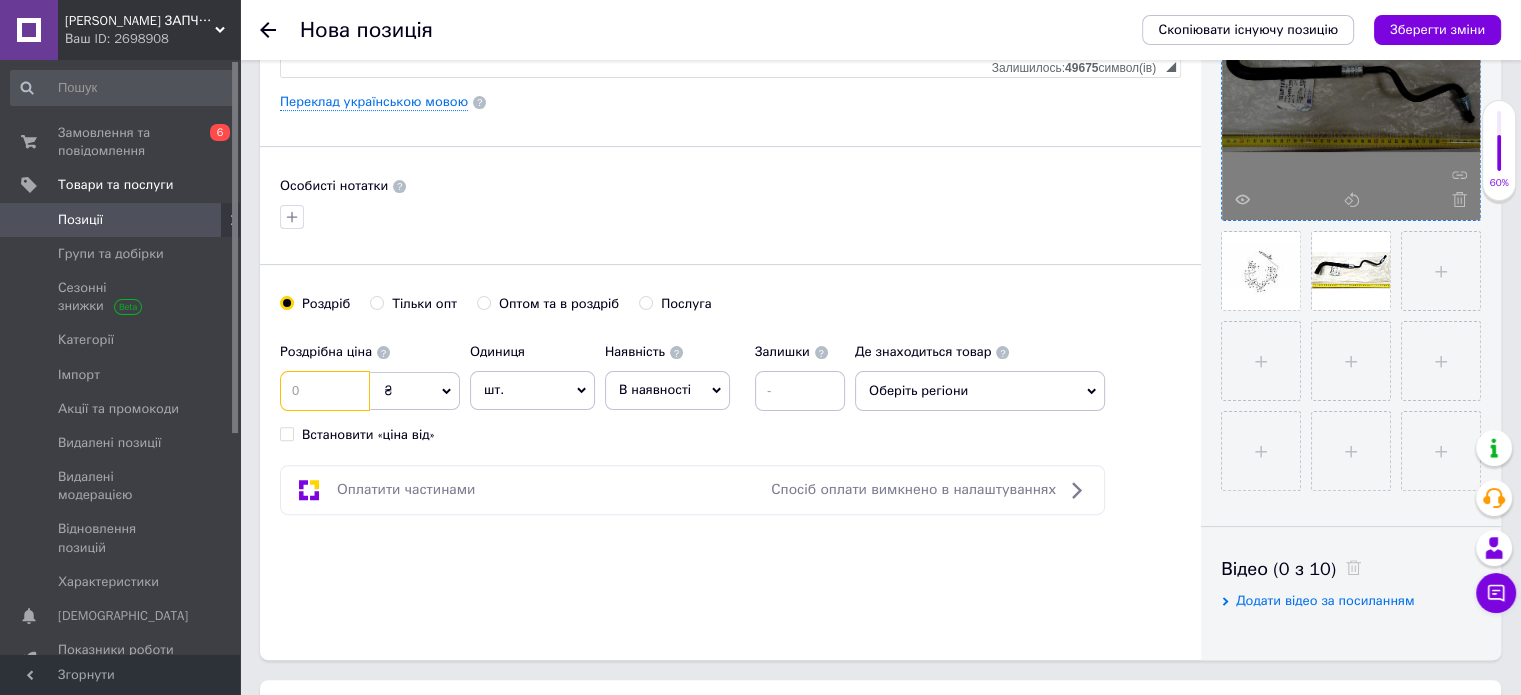click at bounding box center (325, 391) 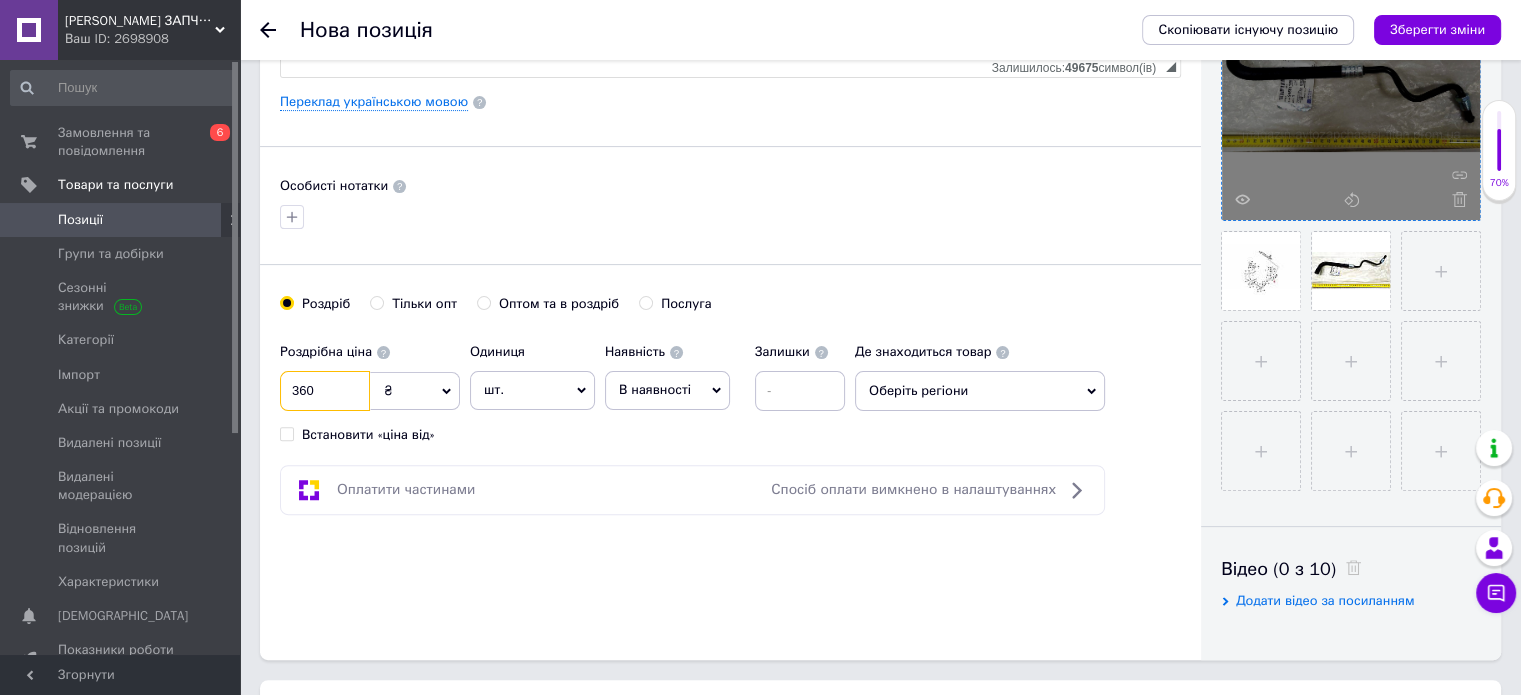 type on "360" 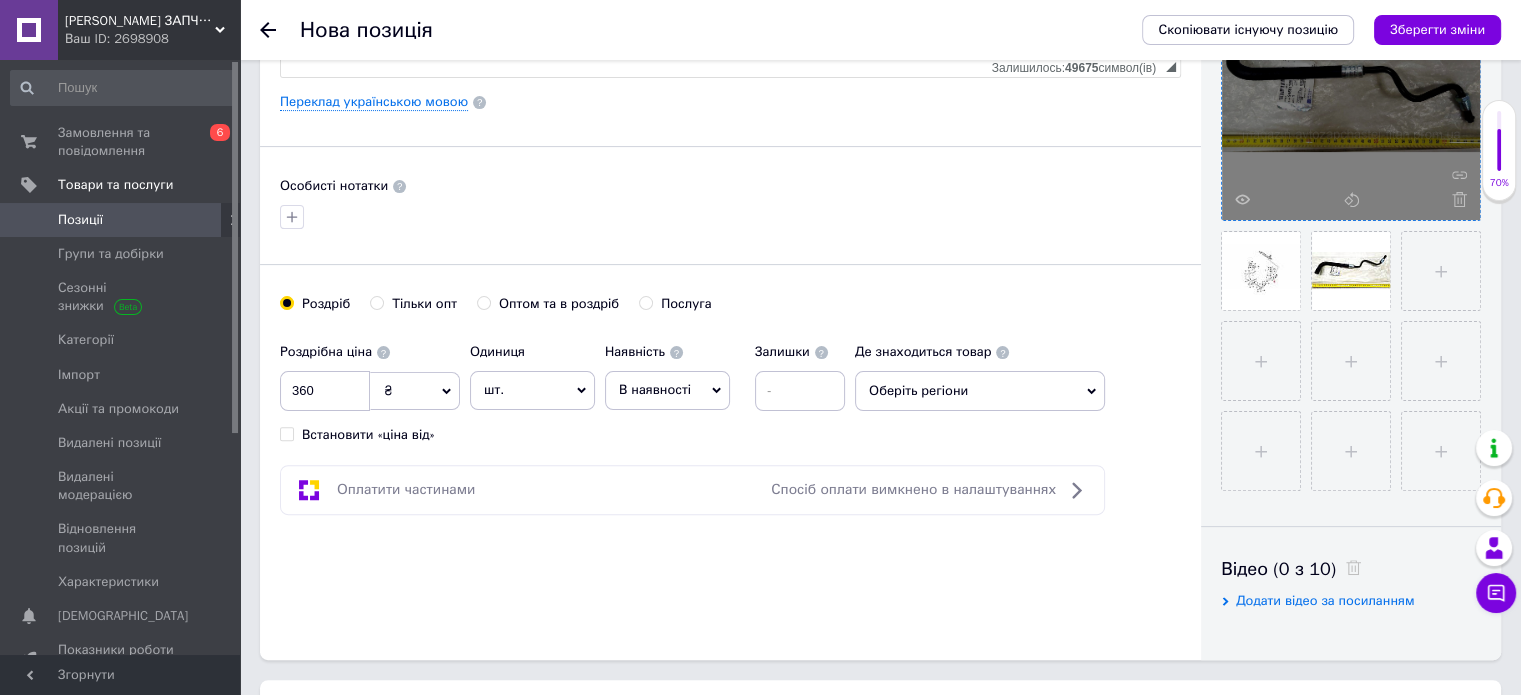 click on "В наявності" at bounding box center (655, 389) 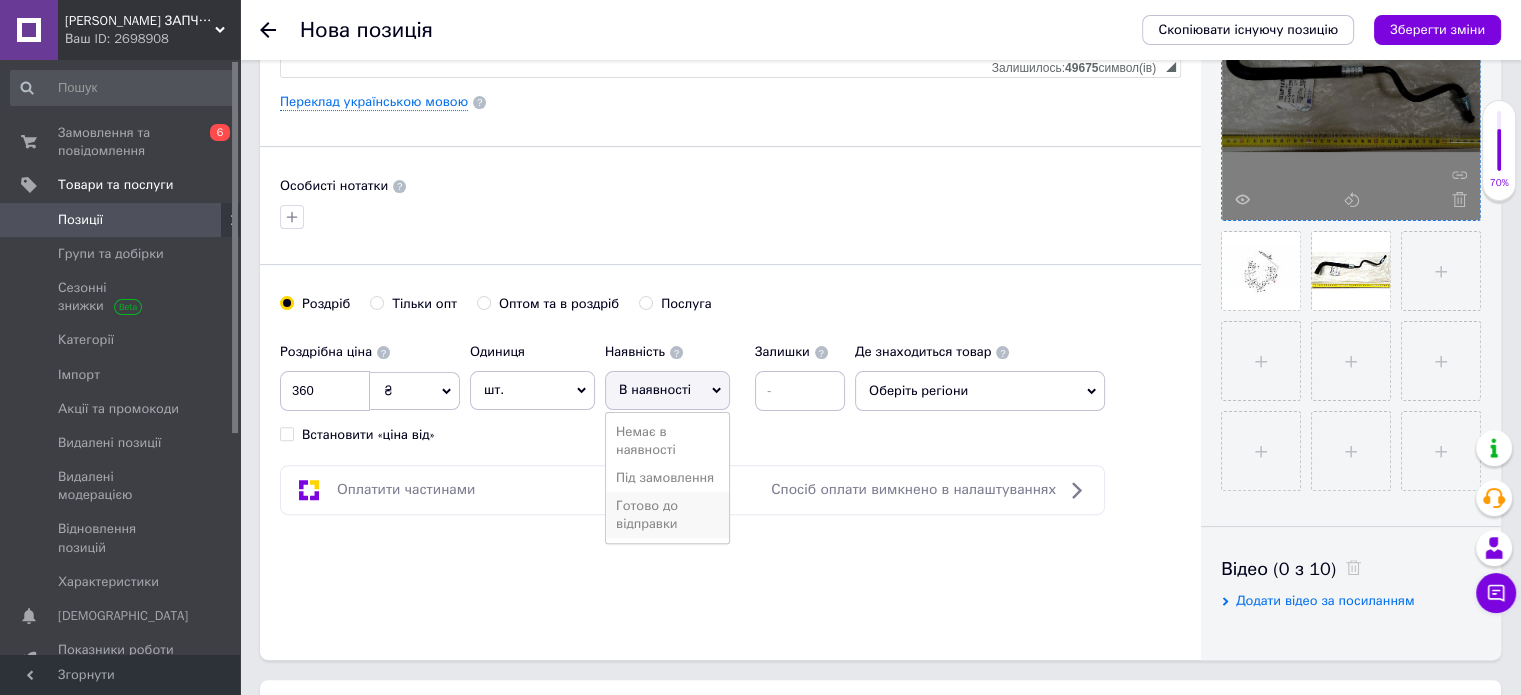 click on "Готово до відправки" at bounding box center [667, 515] 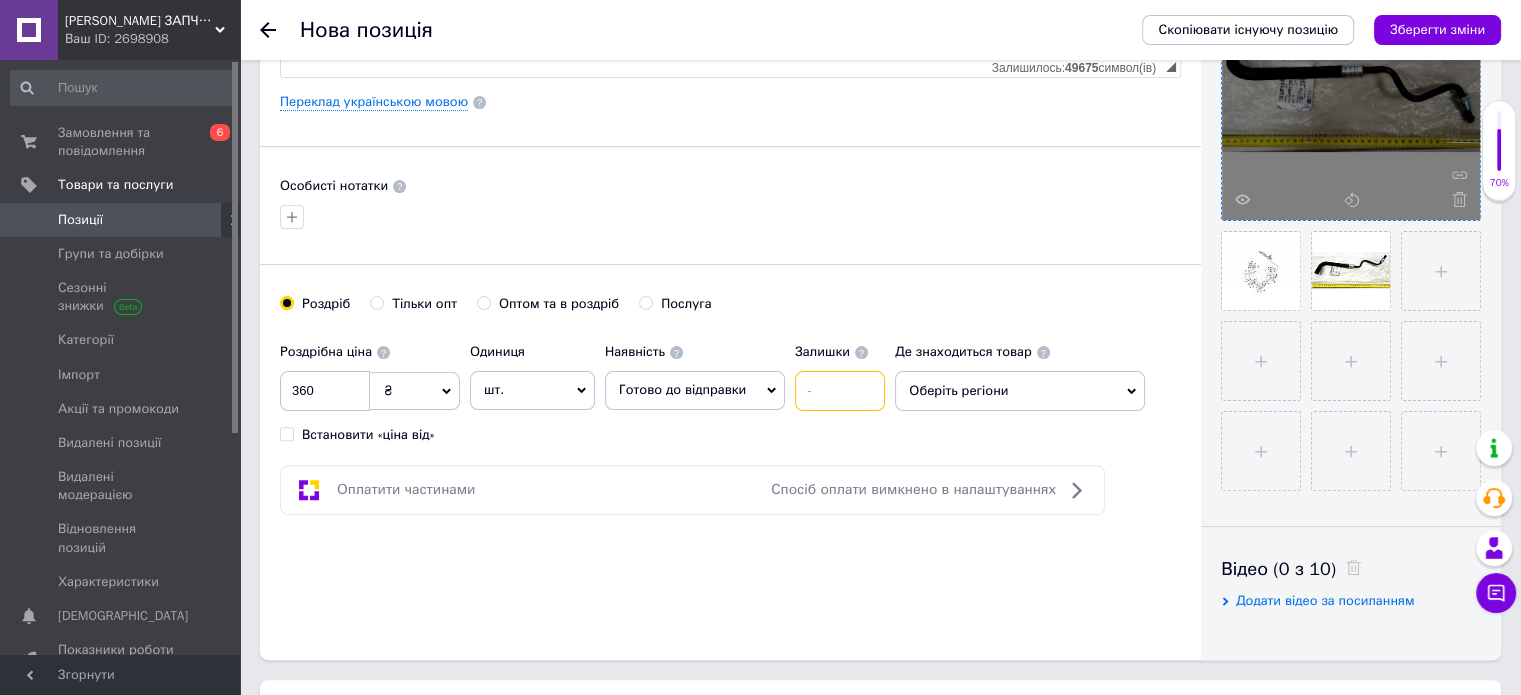 click at bounding box center (840, 391) 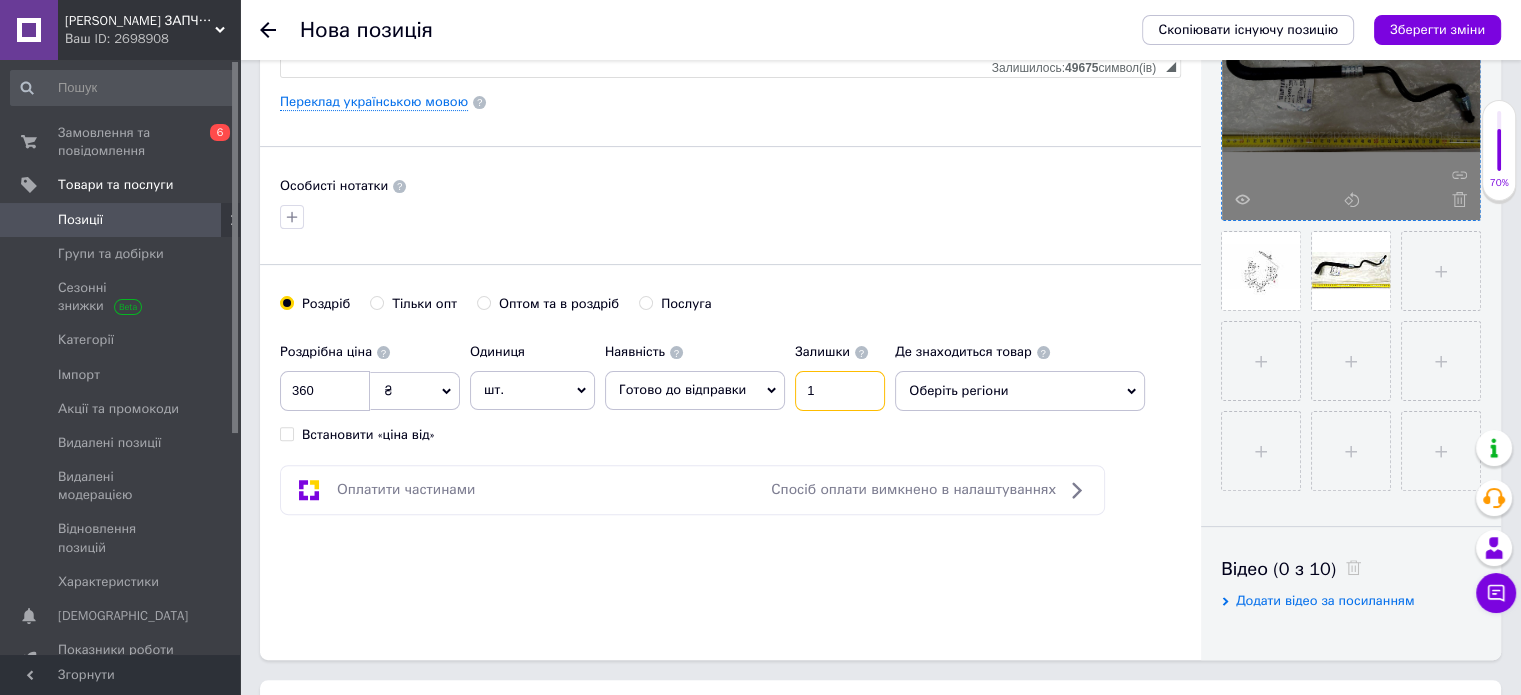 type on "1" 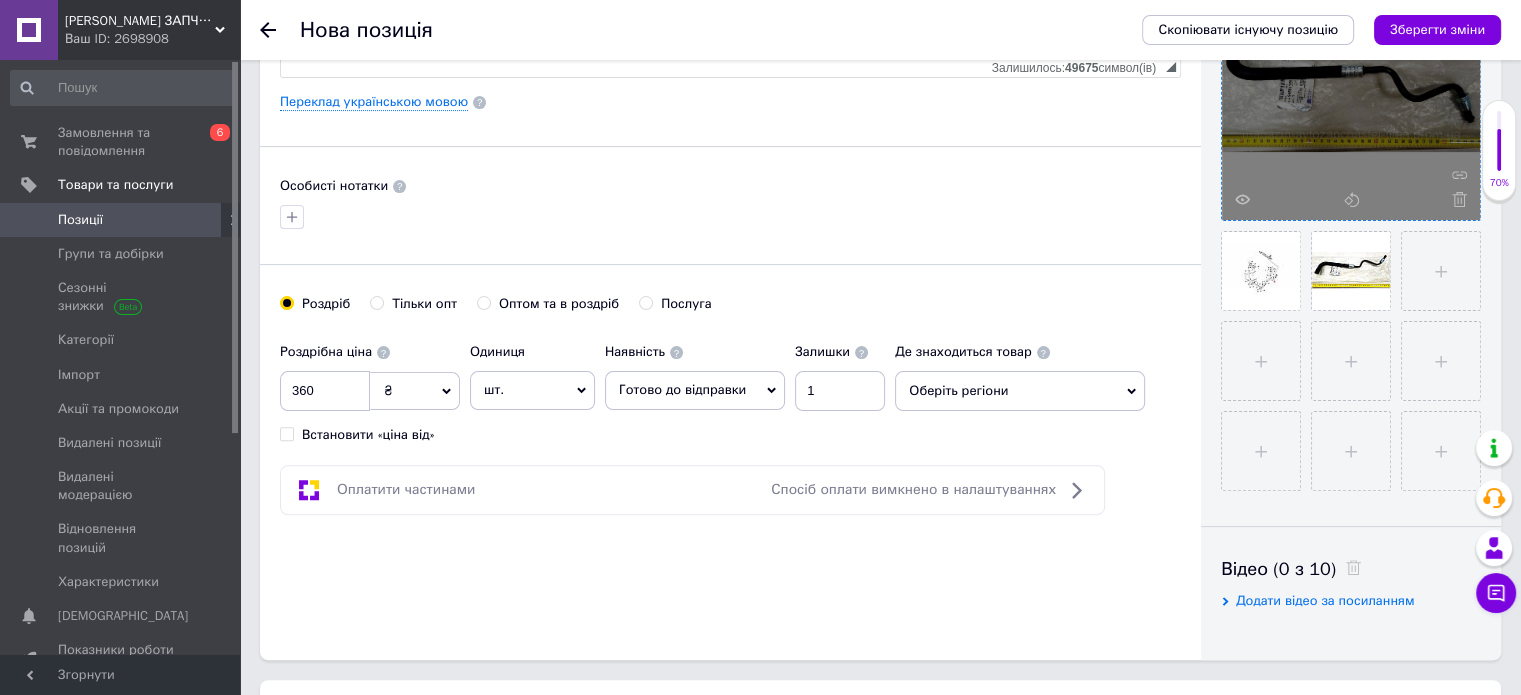 click on "Оберіть регіони" at bounding box center [1020, 391] 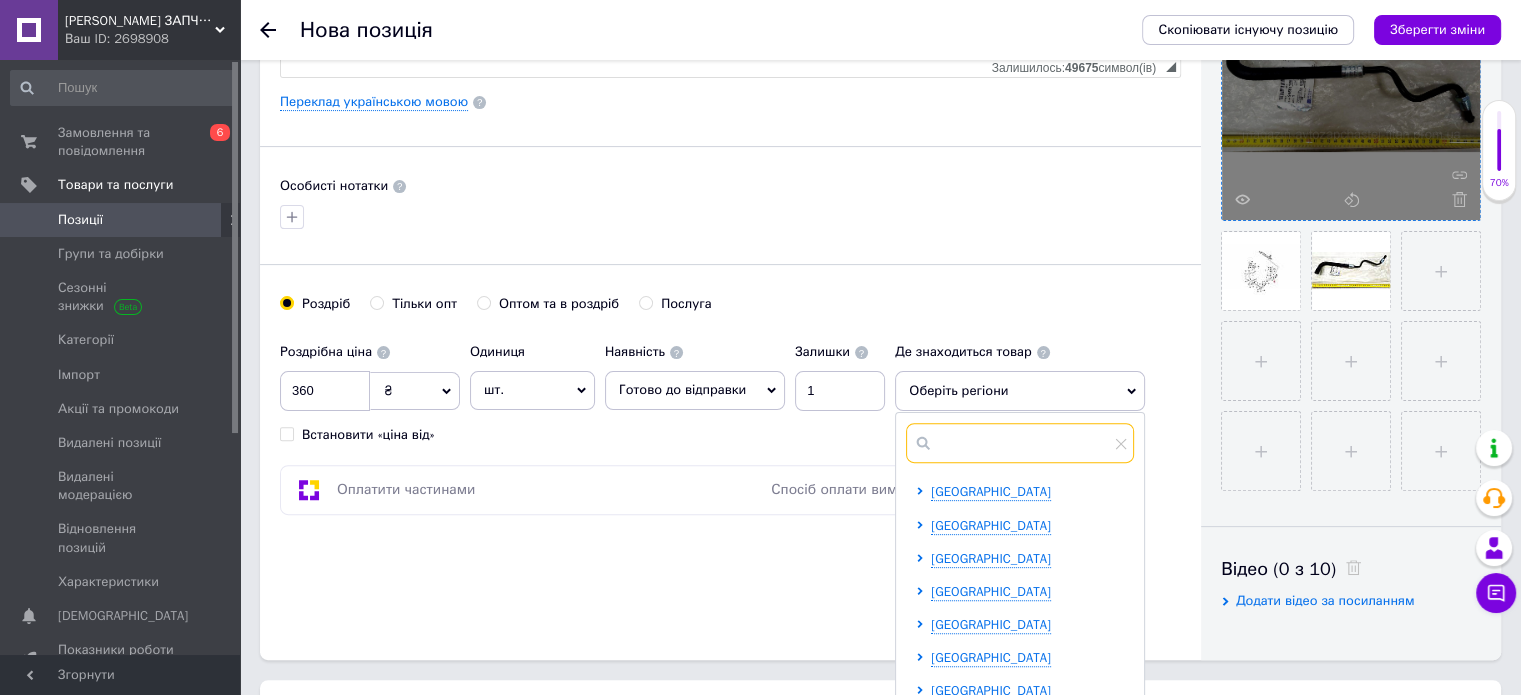 click at bounding box center [1020, 443] 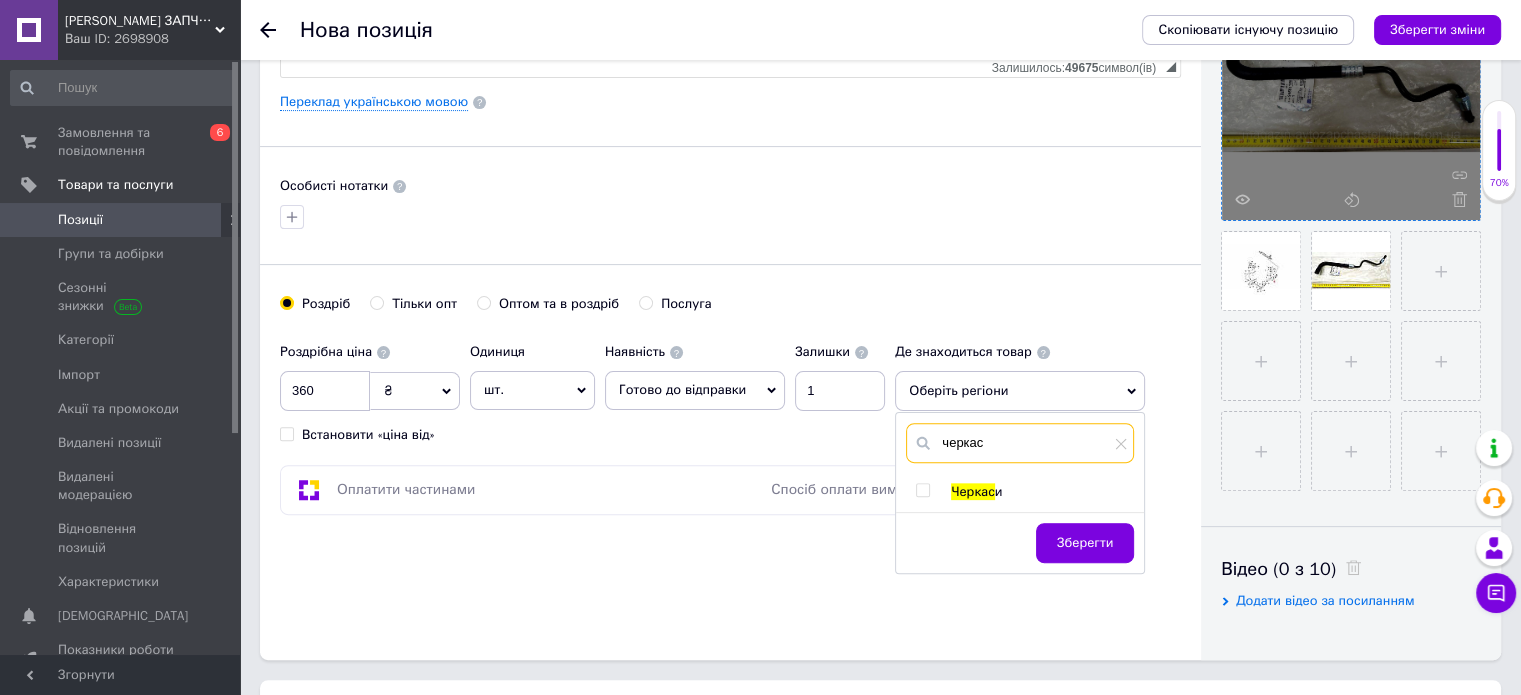 type on "черкас" 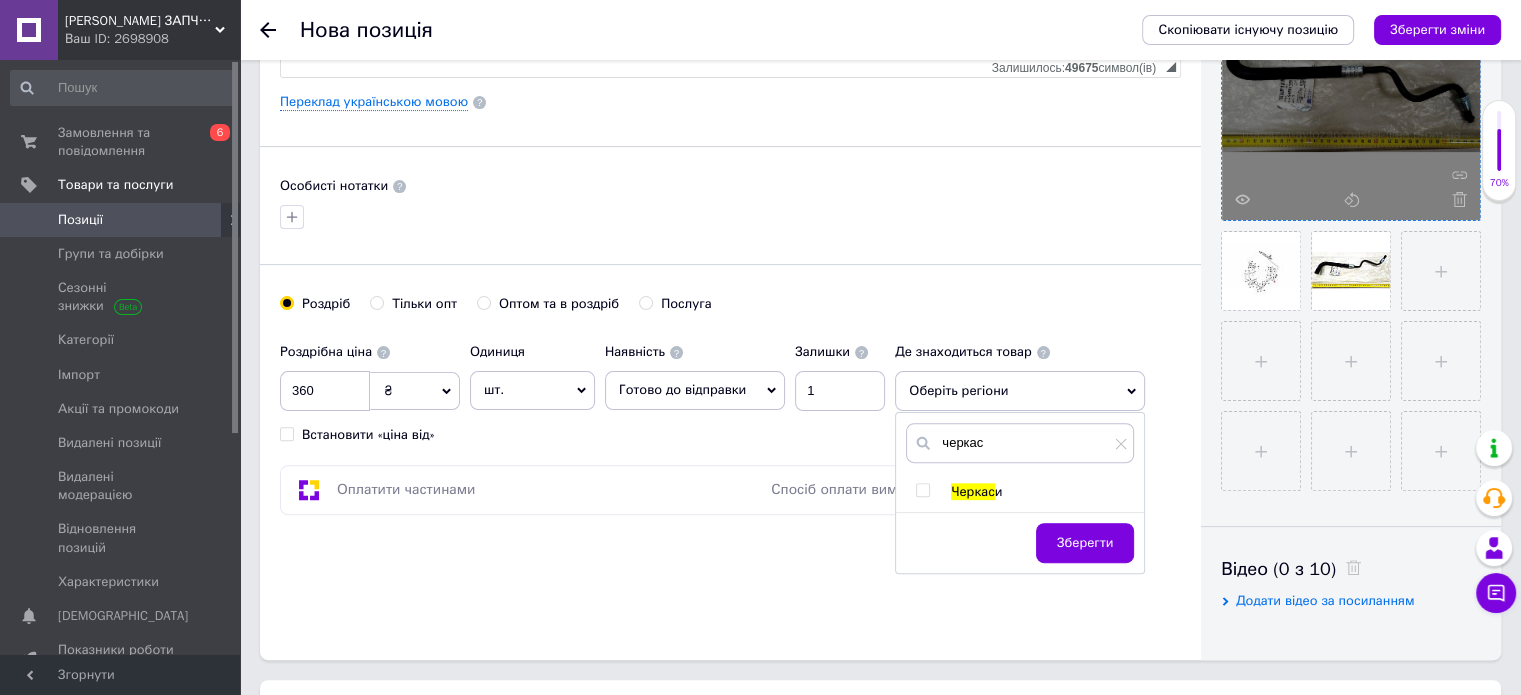 click at bounding box center (922, 490) 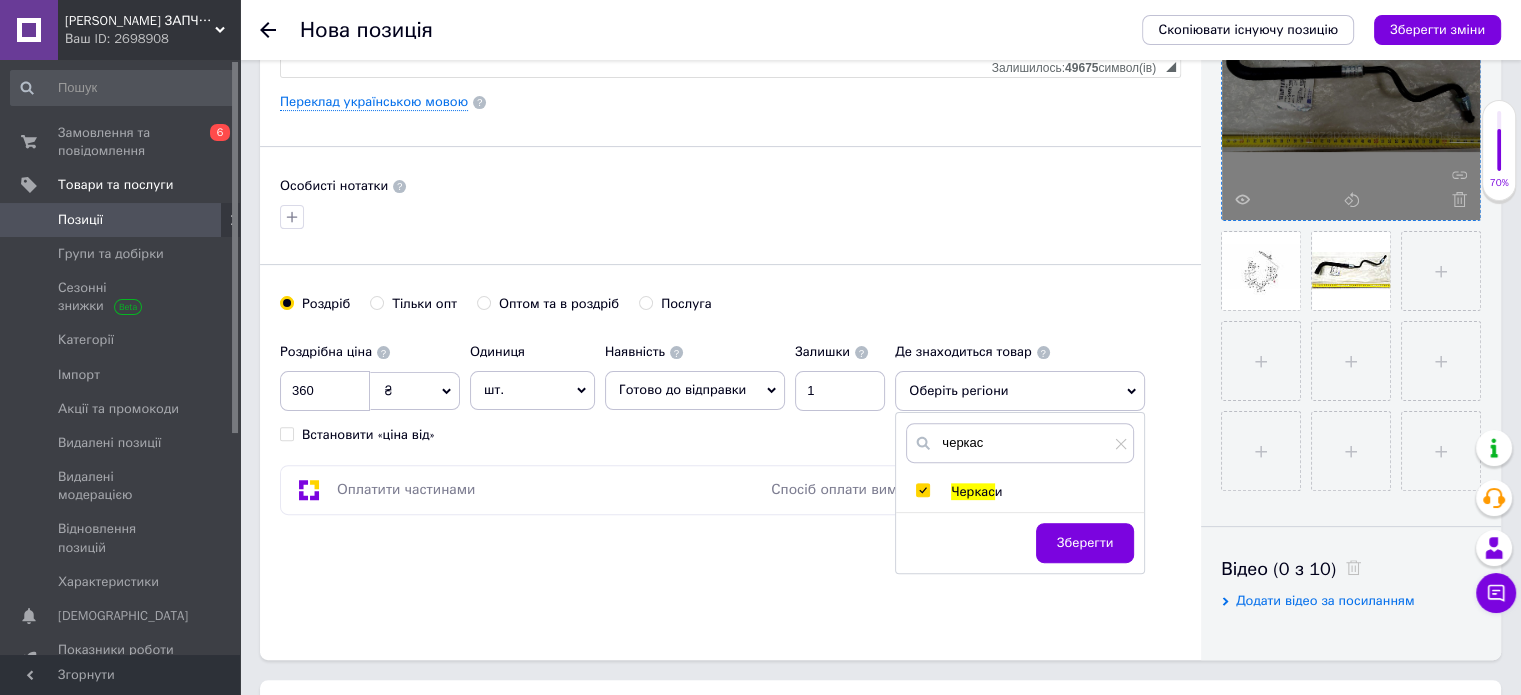checkbox on "true" 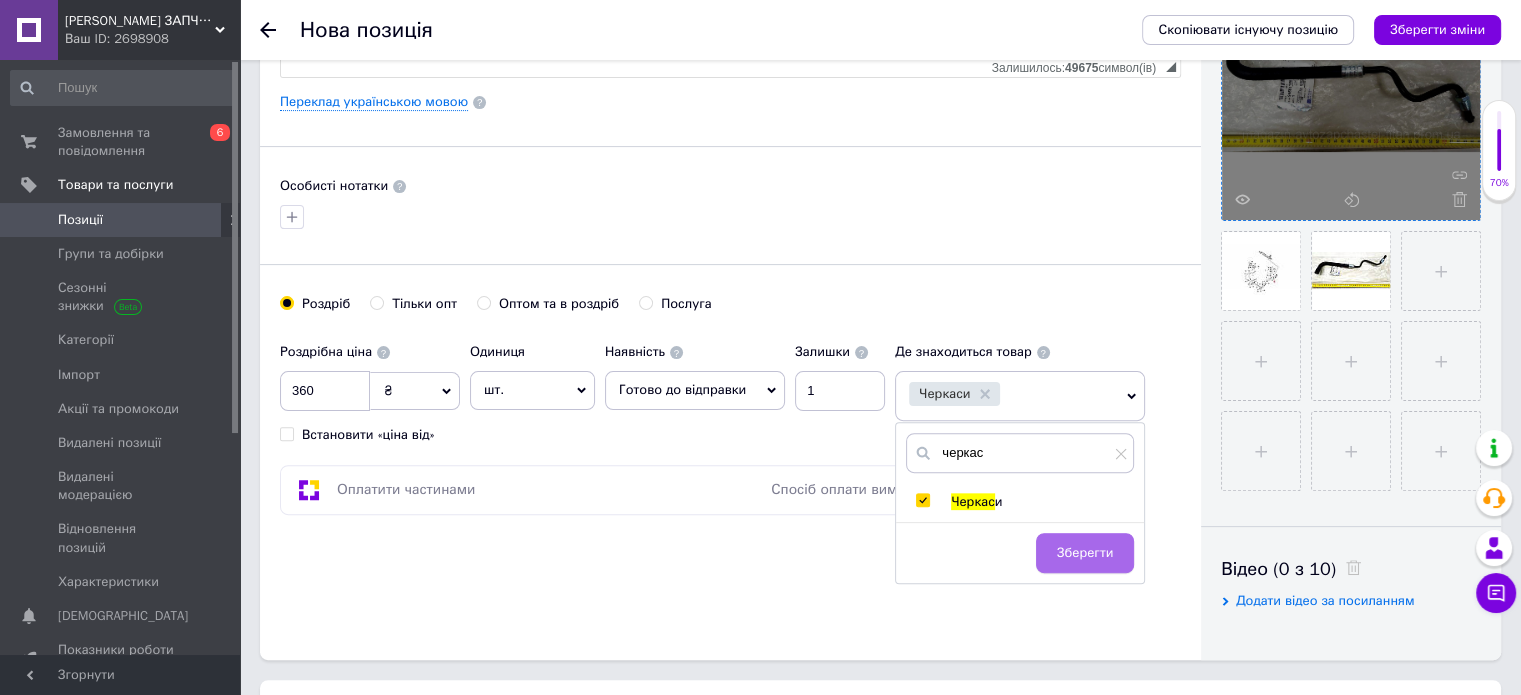 click on "Зберегти" at bounding box center (1085, 553) 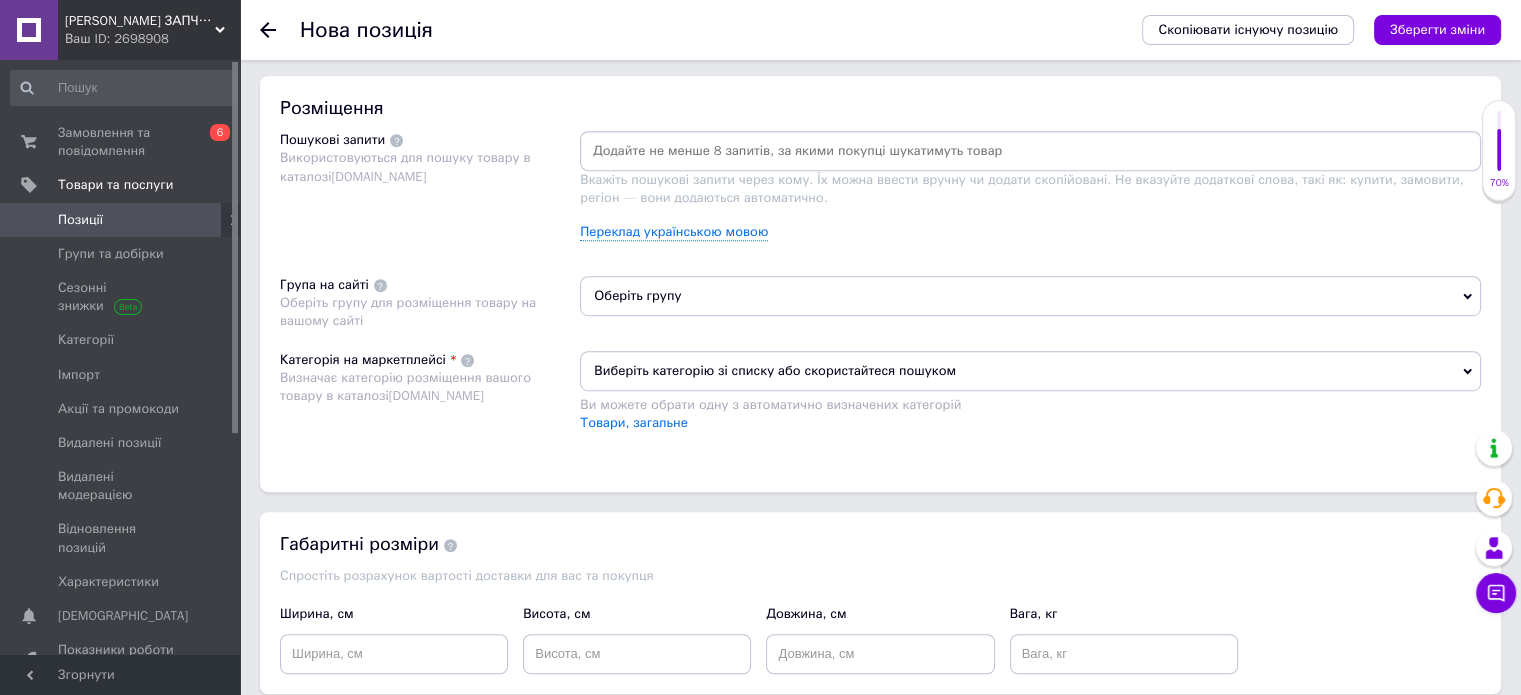 scroll, scrollTop: 1152, scrollLeft: 0, axis: vertical 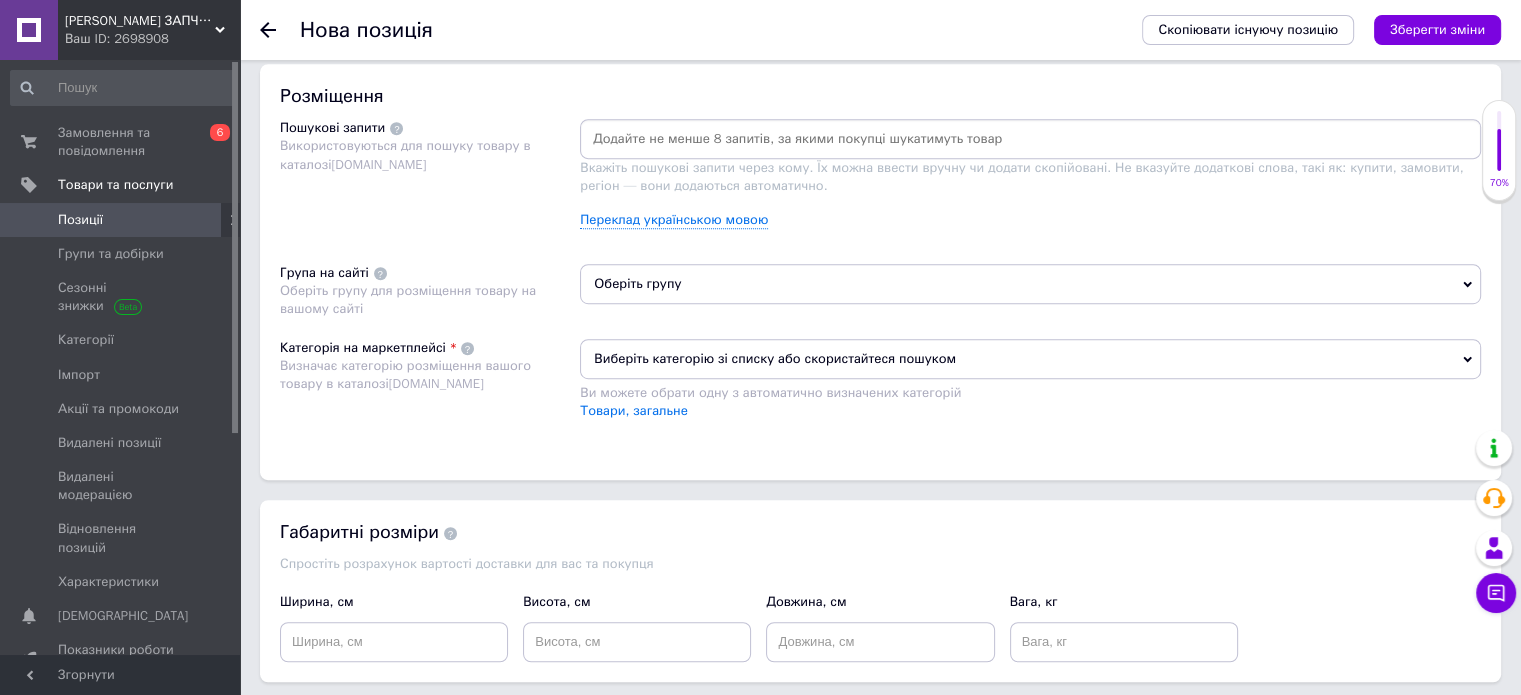 drag, startPoint x: 1526, startPoint y: 527, endPoint x: 976, endPoint y: 134, distance: 675.98004 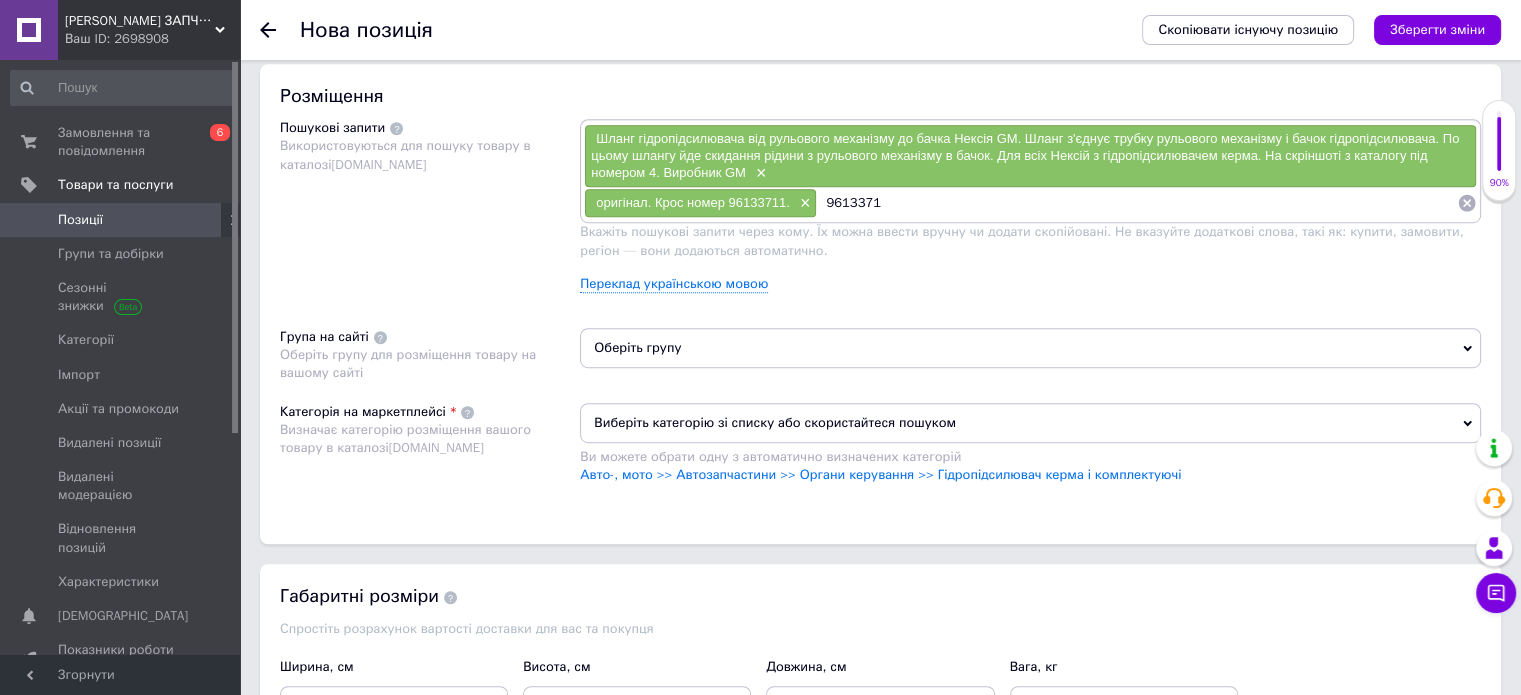 type on "96133711" 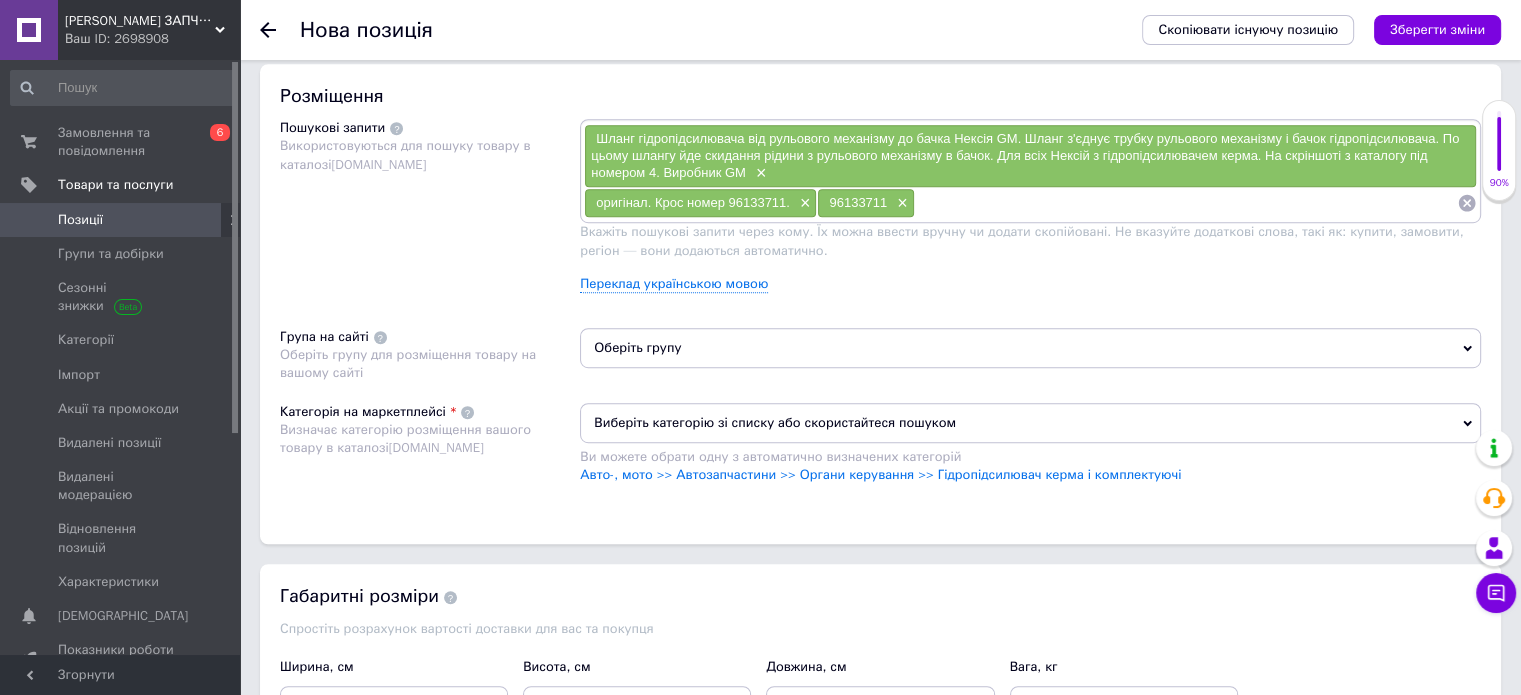 click on "оригінал. Крос номер 96133711. ×" at bounding box center (700, 203) 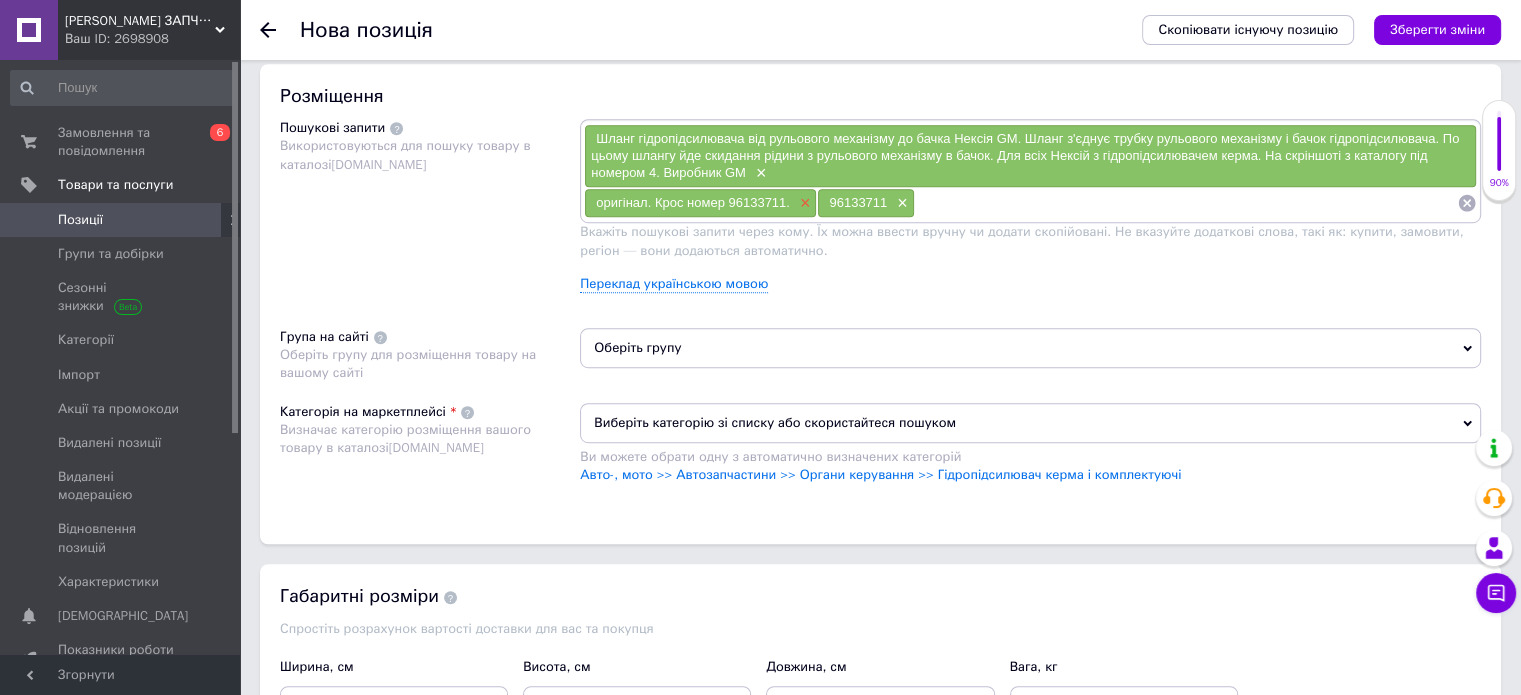 click on "×" at bounding box center (803, 203) 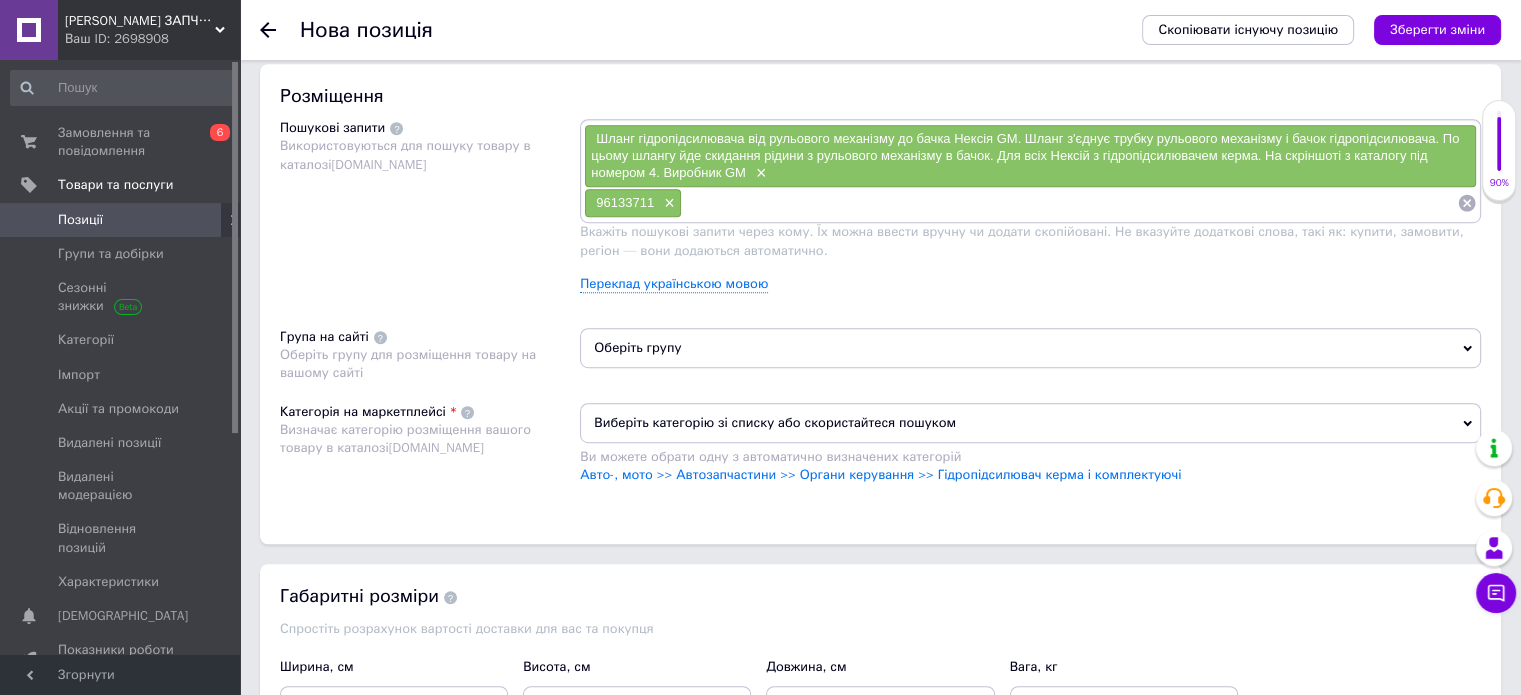 drag, startPoint x: 1017, startPoint y: 129, endPoint x: 634, endPoint y: 137, distance: 383.08353 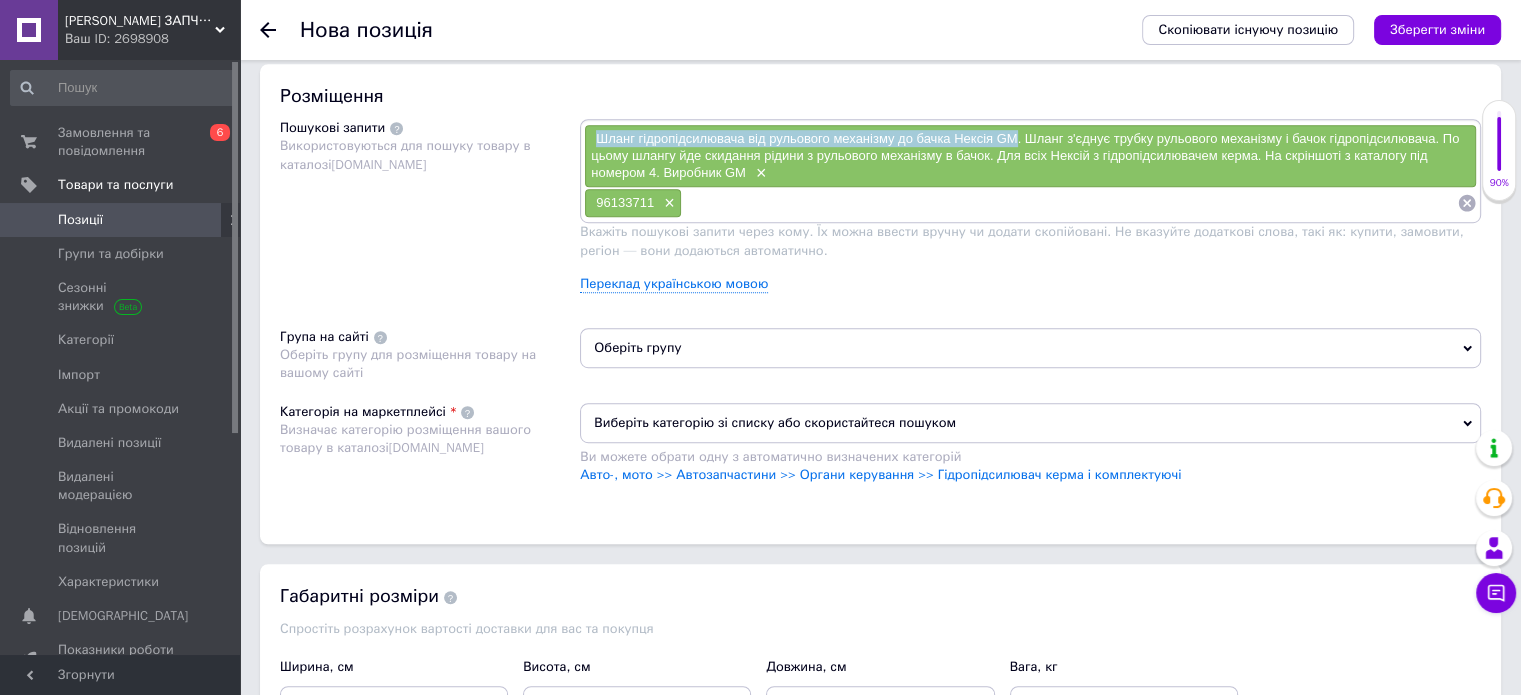 copy on "Шланг гідропідсилювача від рульового механізму до бачка Нексія GM" 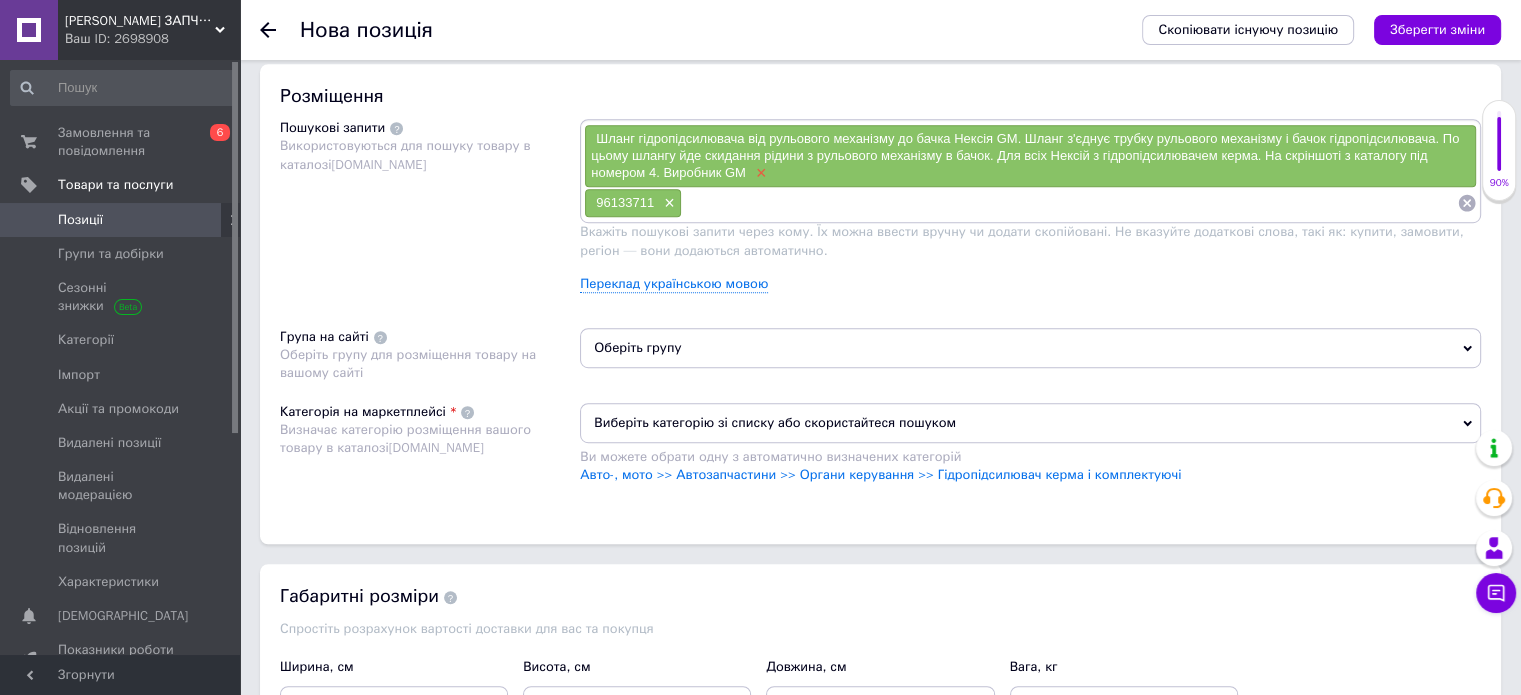 click on "×" at bounding box center (759, 173) 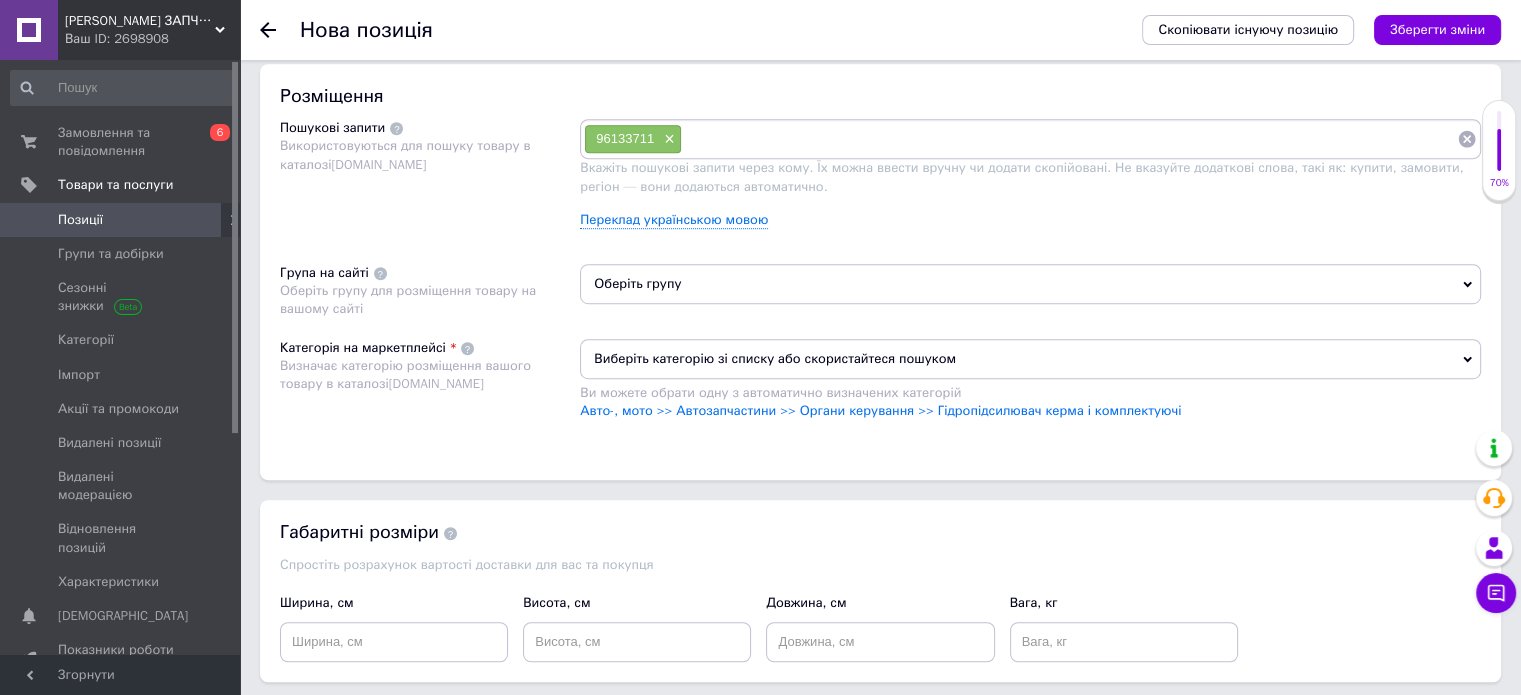 click at bounding box center [1069, 139] 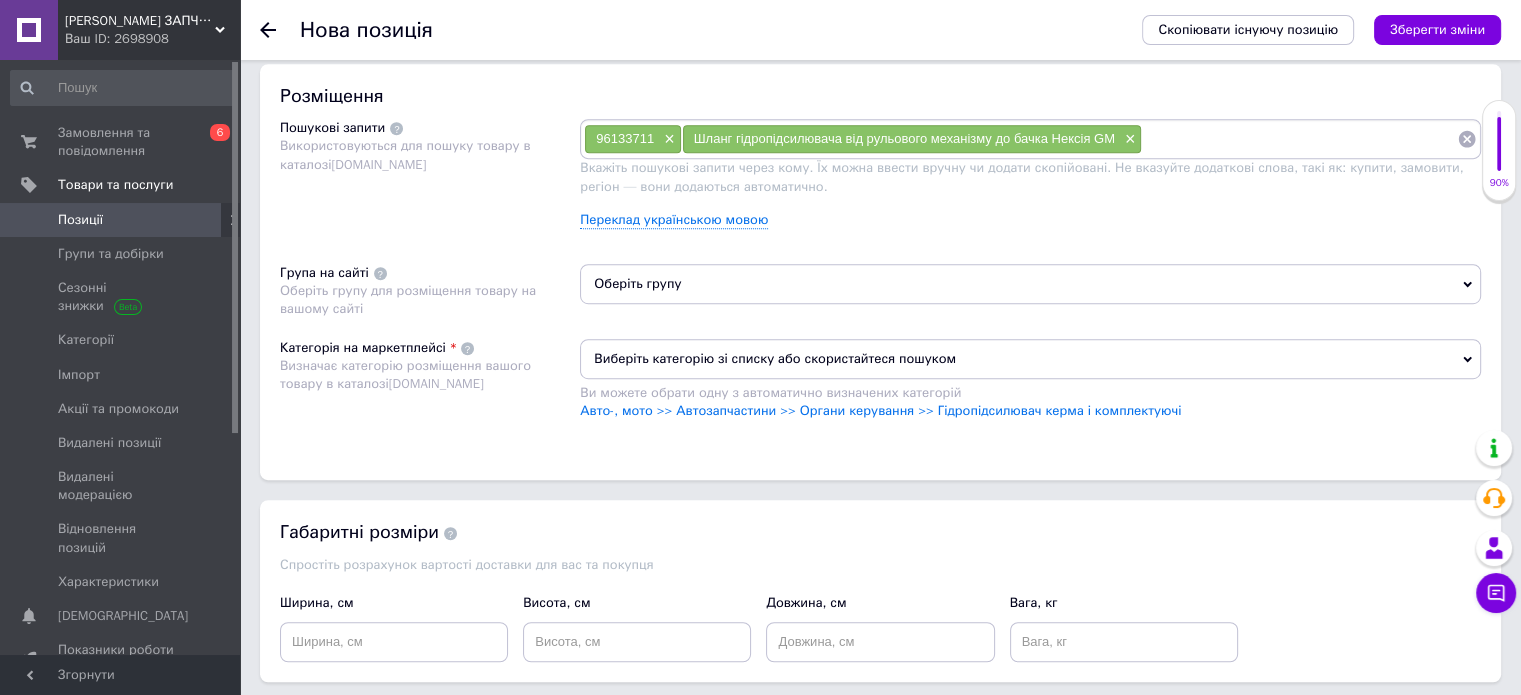 paste on "94581155" 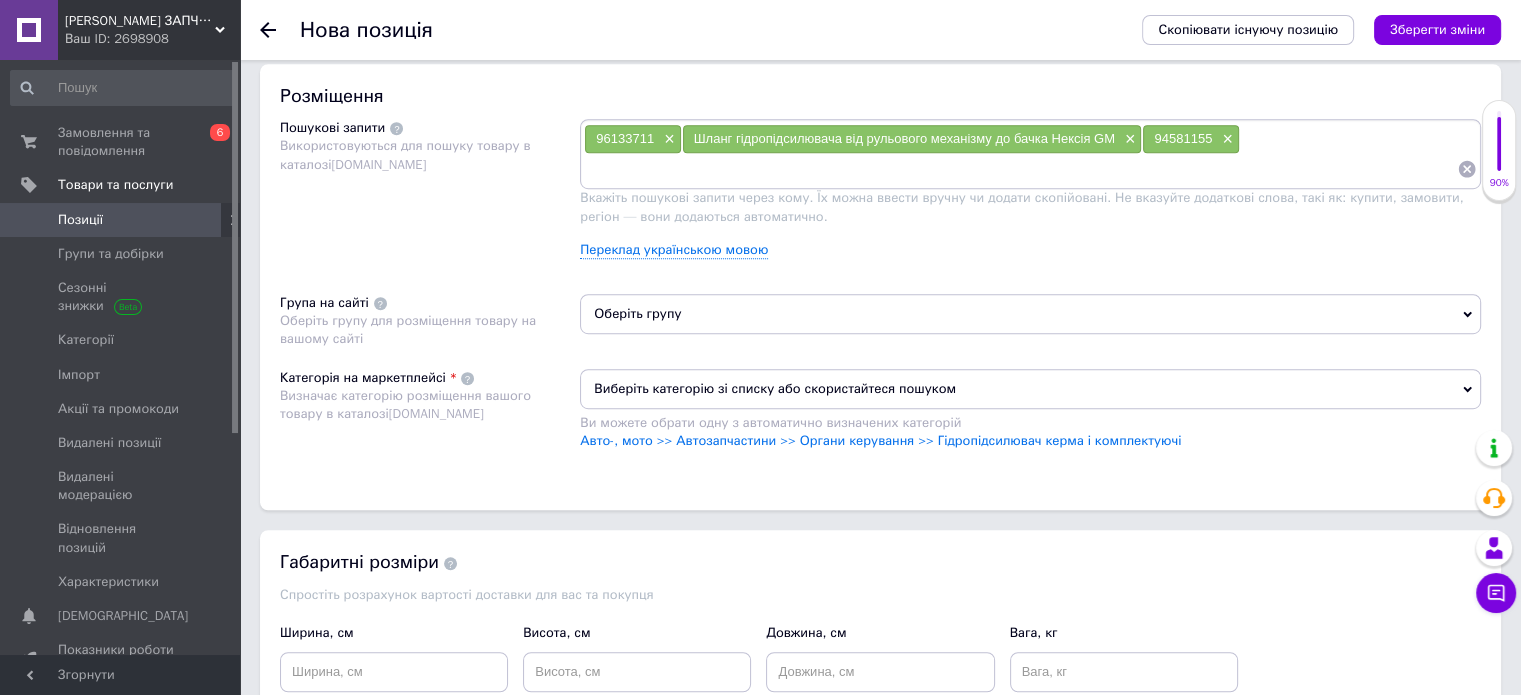 paste on "Трубка ГУР Nexia 1.5 обратка от рейки к бачку GM" 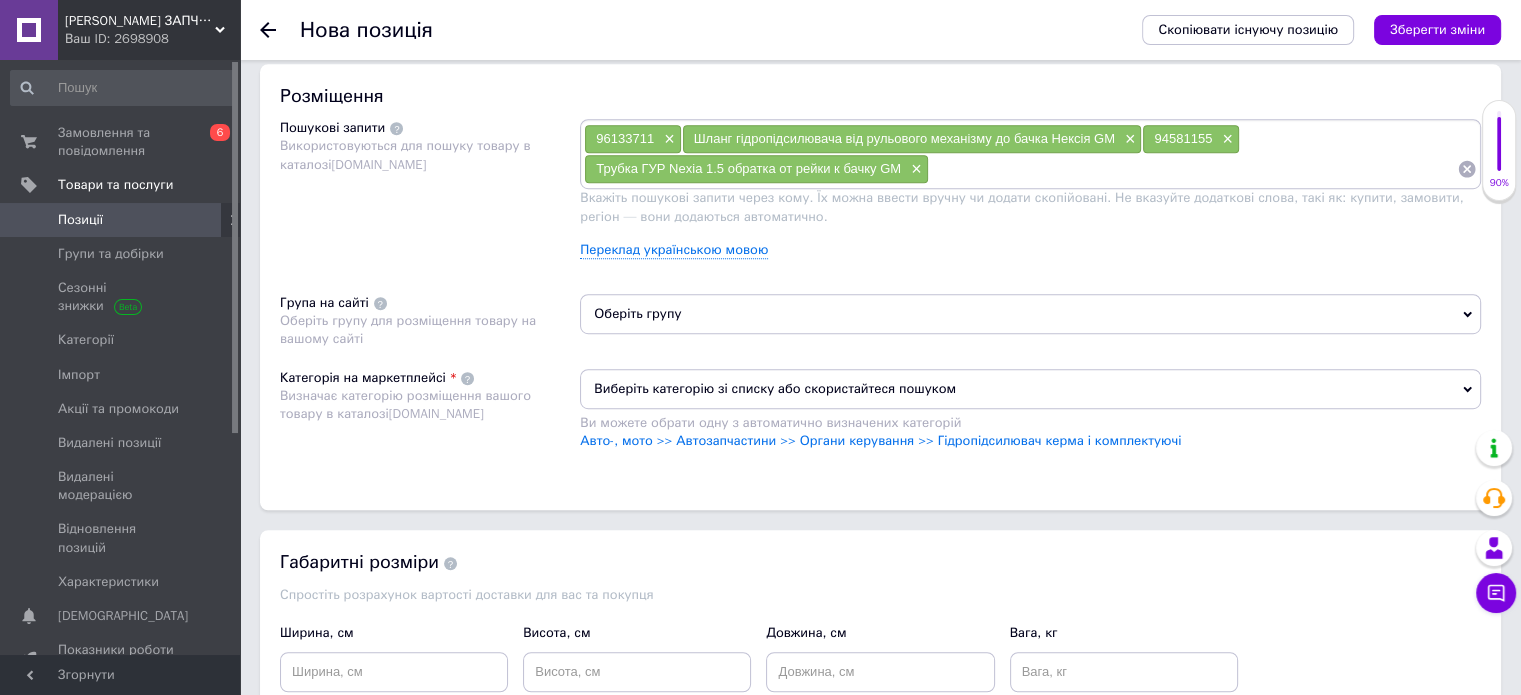 paste on "Трубка ГПК Nexia 1.5 обратка від рейки до бачка GM" 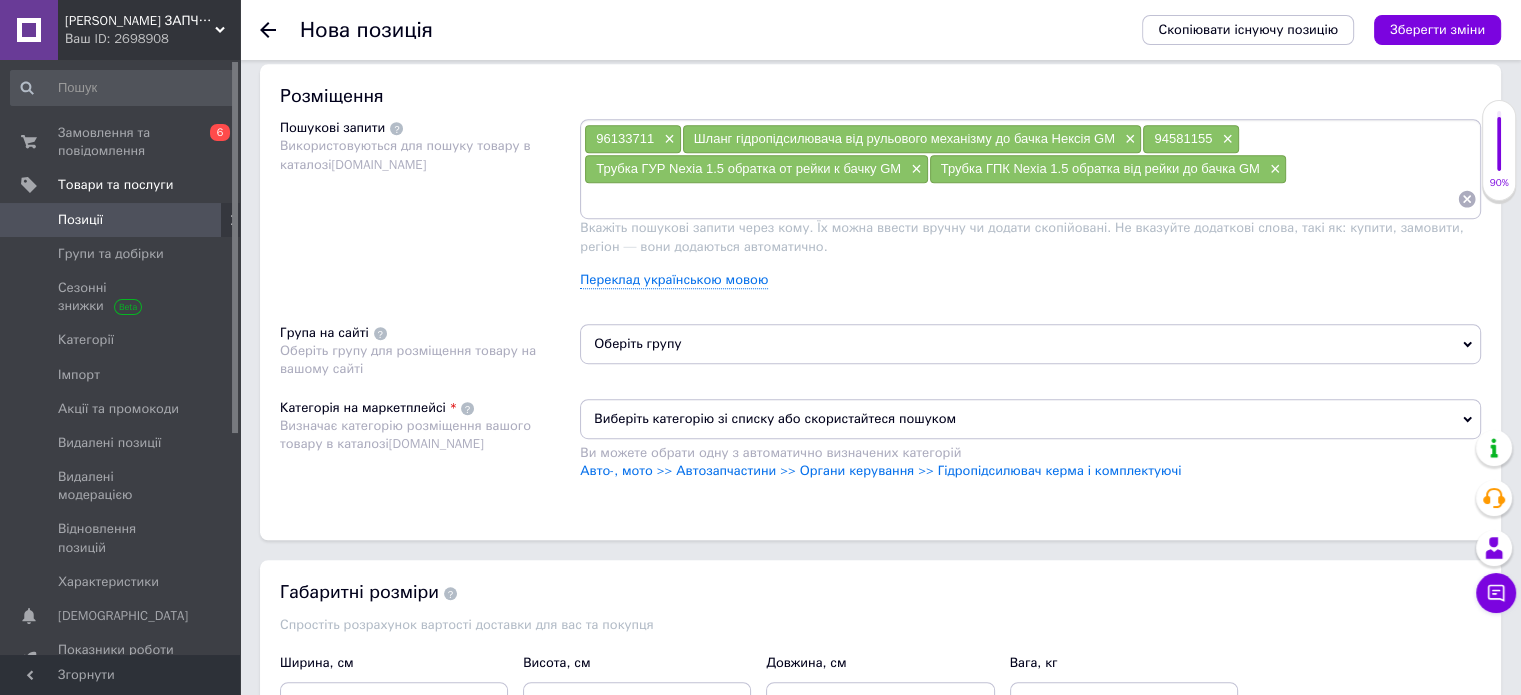 paste on "Шланг гидроусилителя от рулевого механизма к бачку Нексия GM." 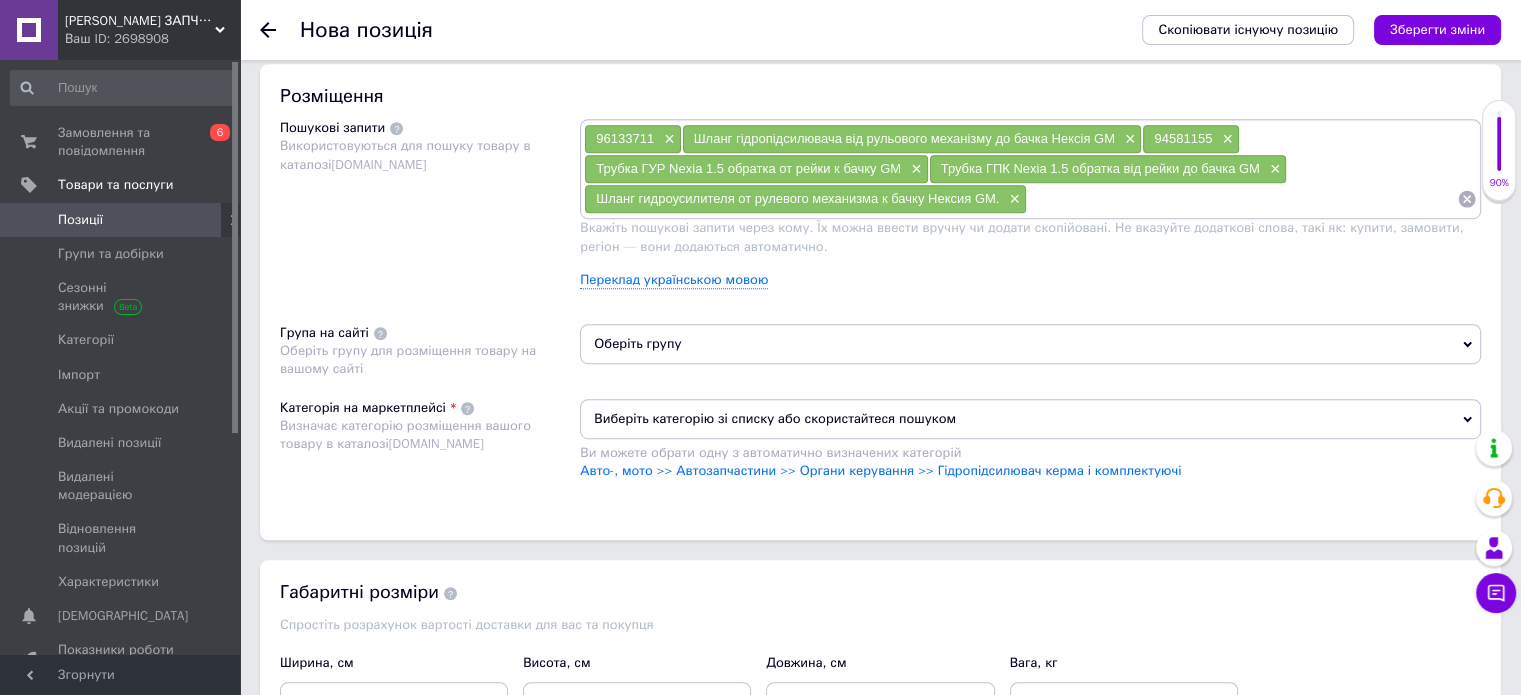 click on "94581155" at bounding box center [1183, 138] 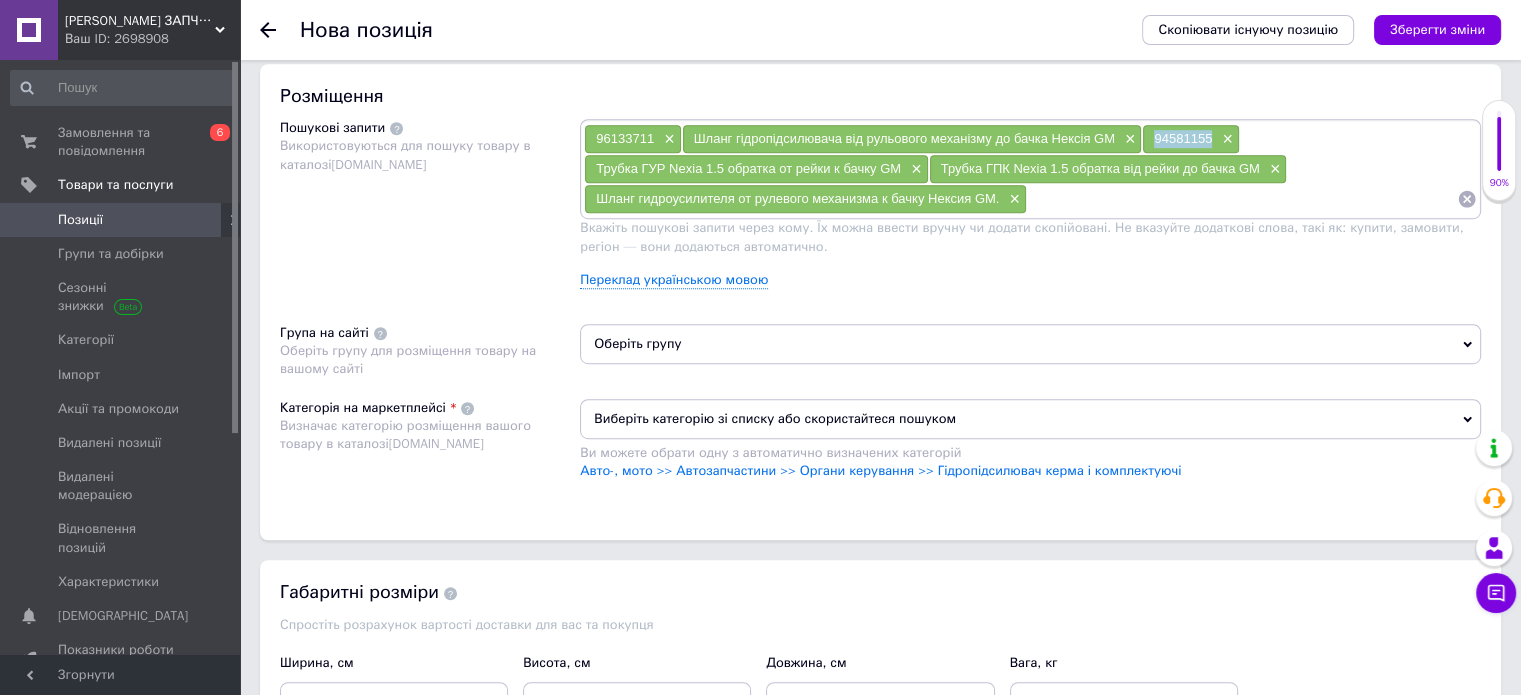 click on "94581155" at bounding box center (1183, 138) 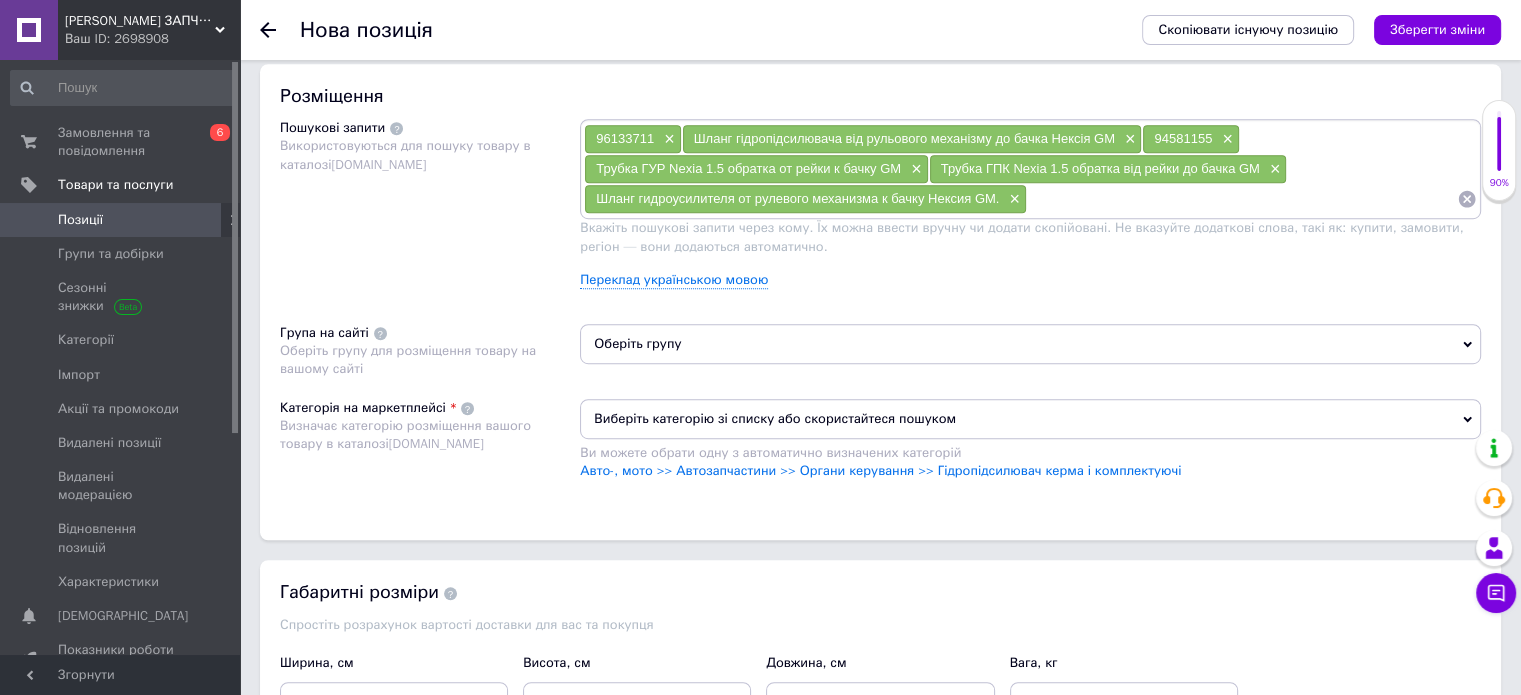 click at bounding box center (1242, 199) 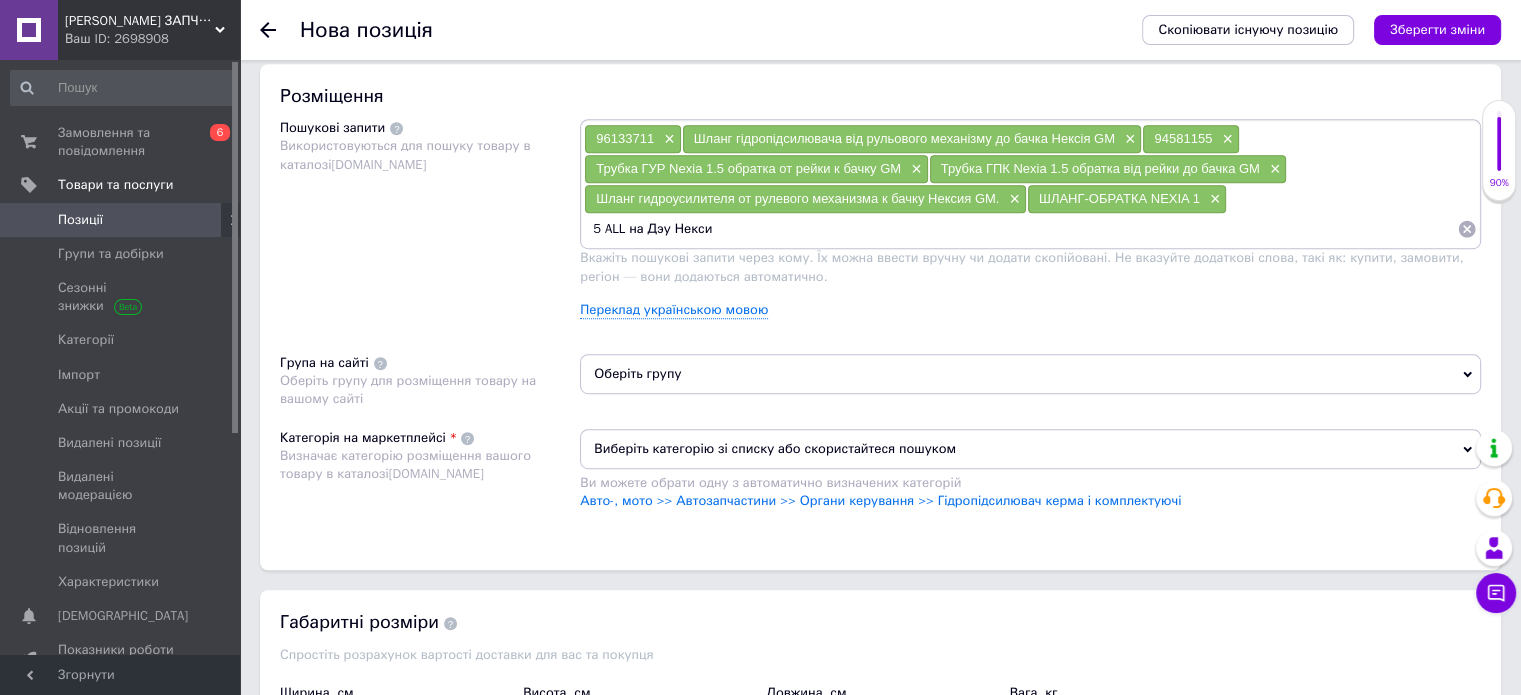 type on "5 ALL на Дэу Нексия" 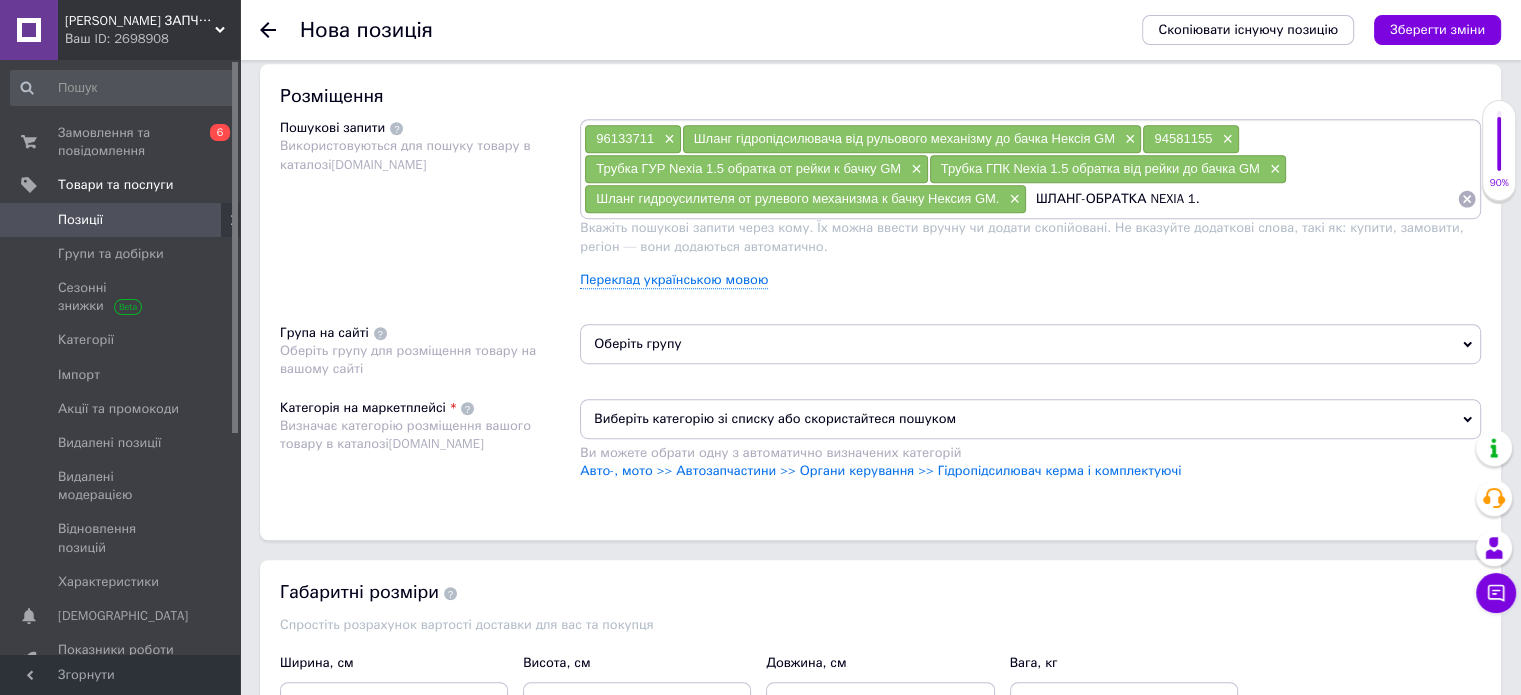 paste on "5 ALL на Дэу Нексия" 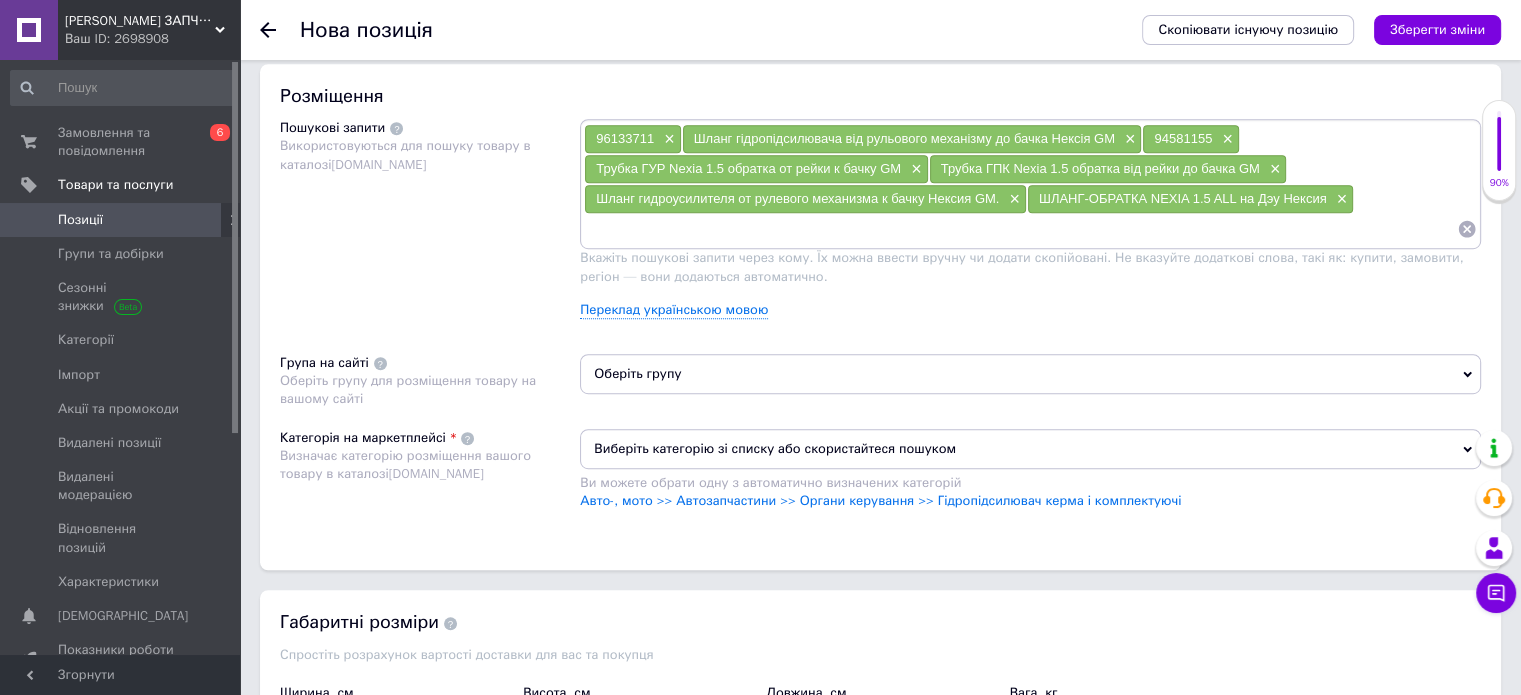 paste on "Шланг ГУР N (обратка)" 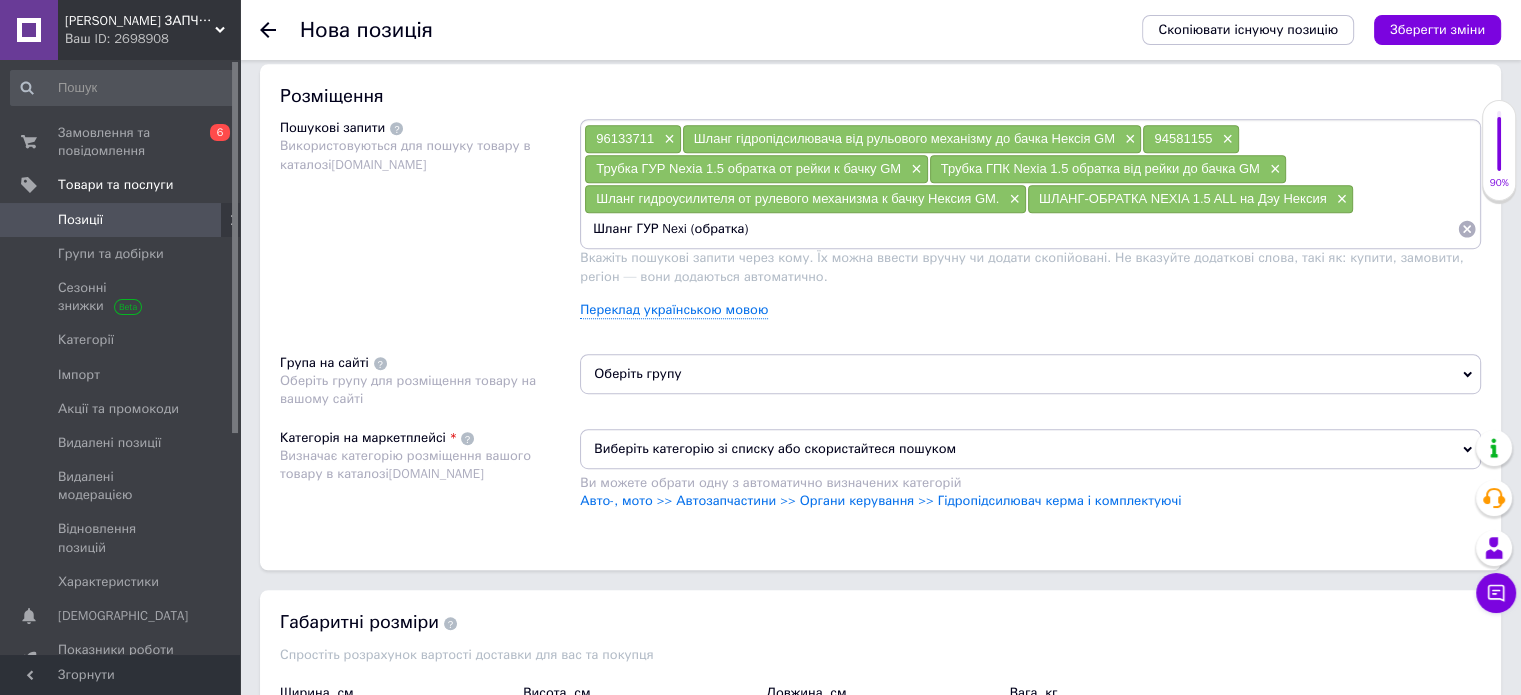 type on "[PERSON_NAME] (обратка)" 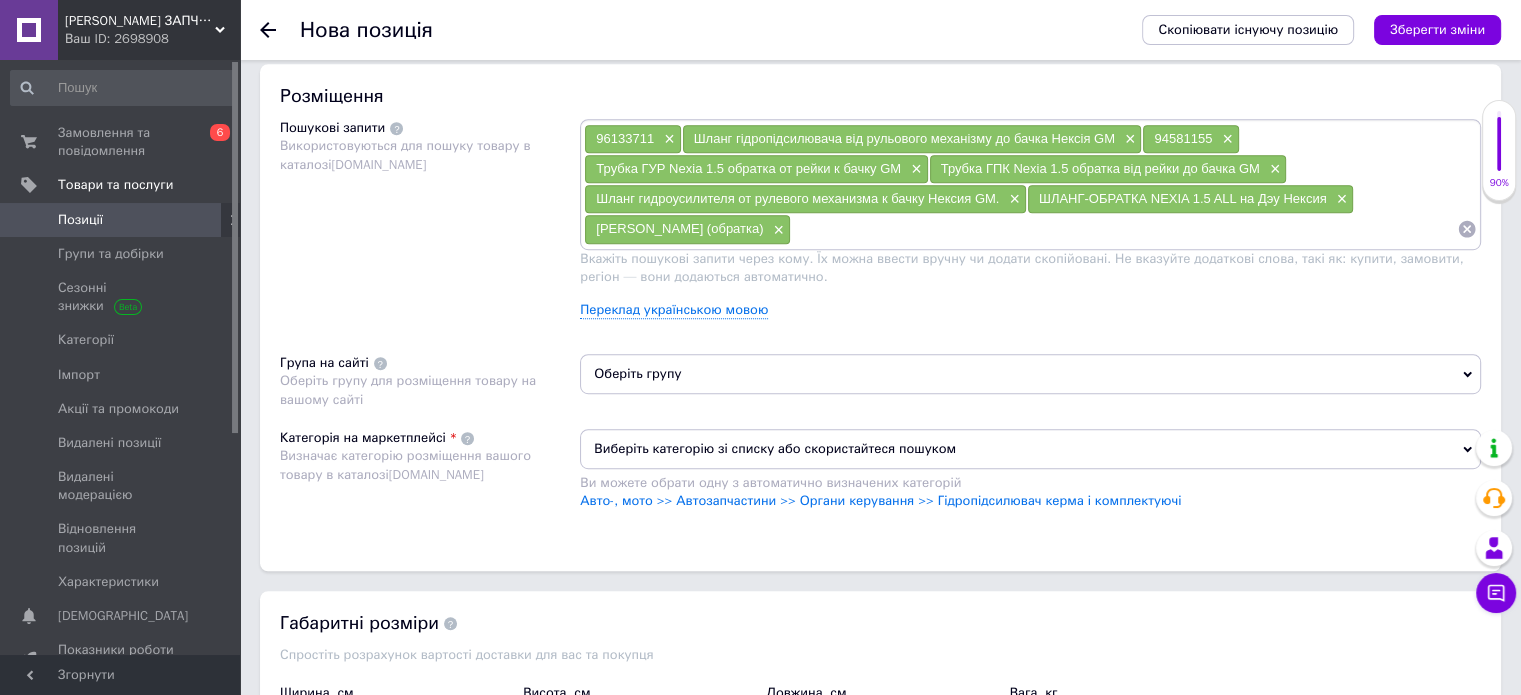 paste on "Шланг ГУР N (обратка)" 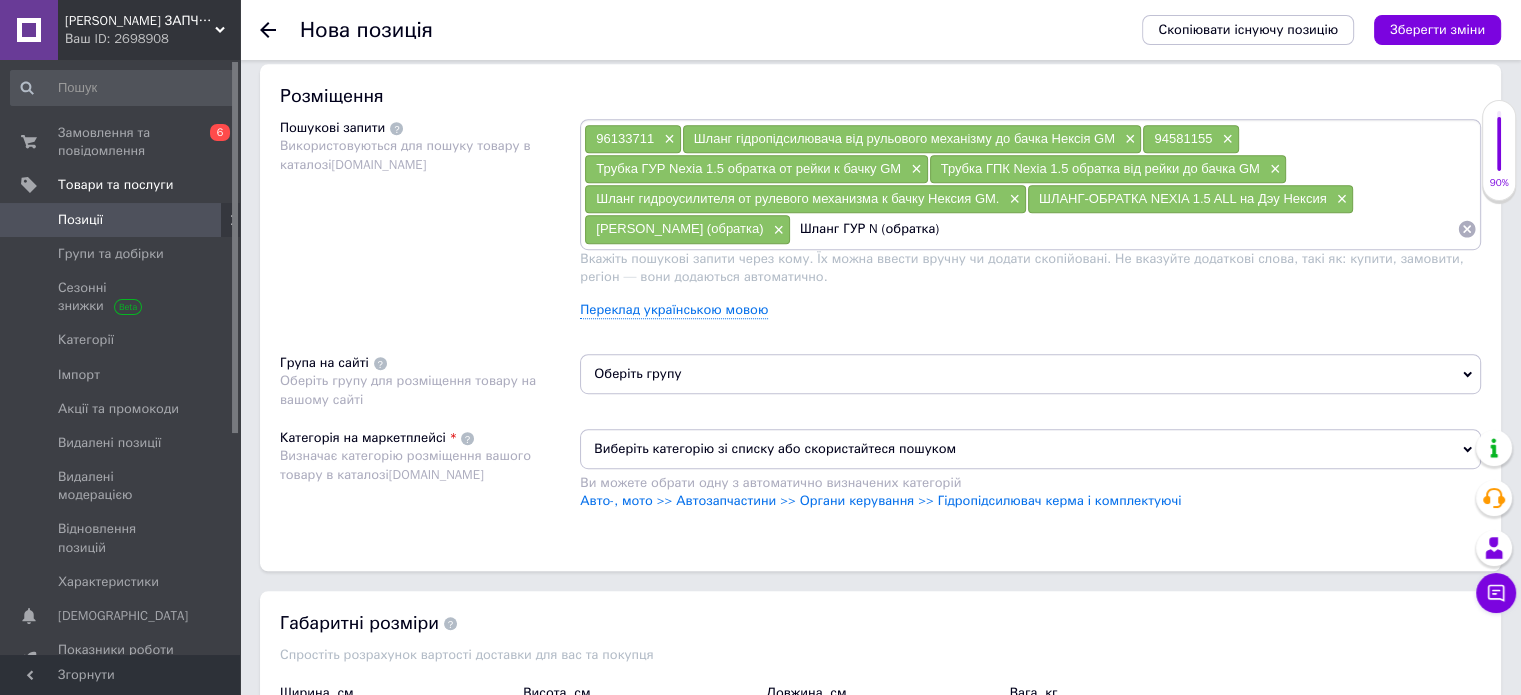 click on "Шланг ГУР N (обратка)" at bounding box center (1124, 229) 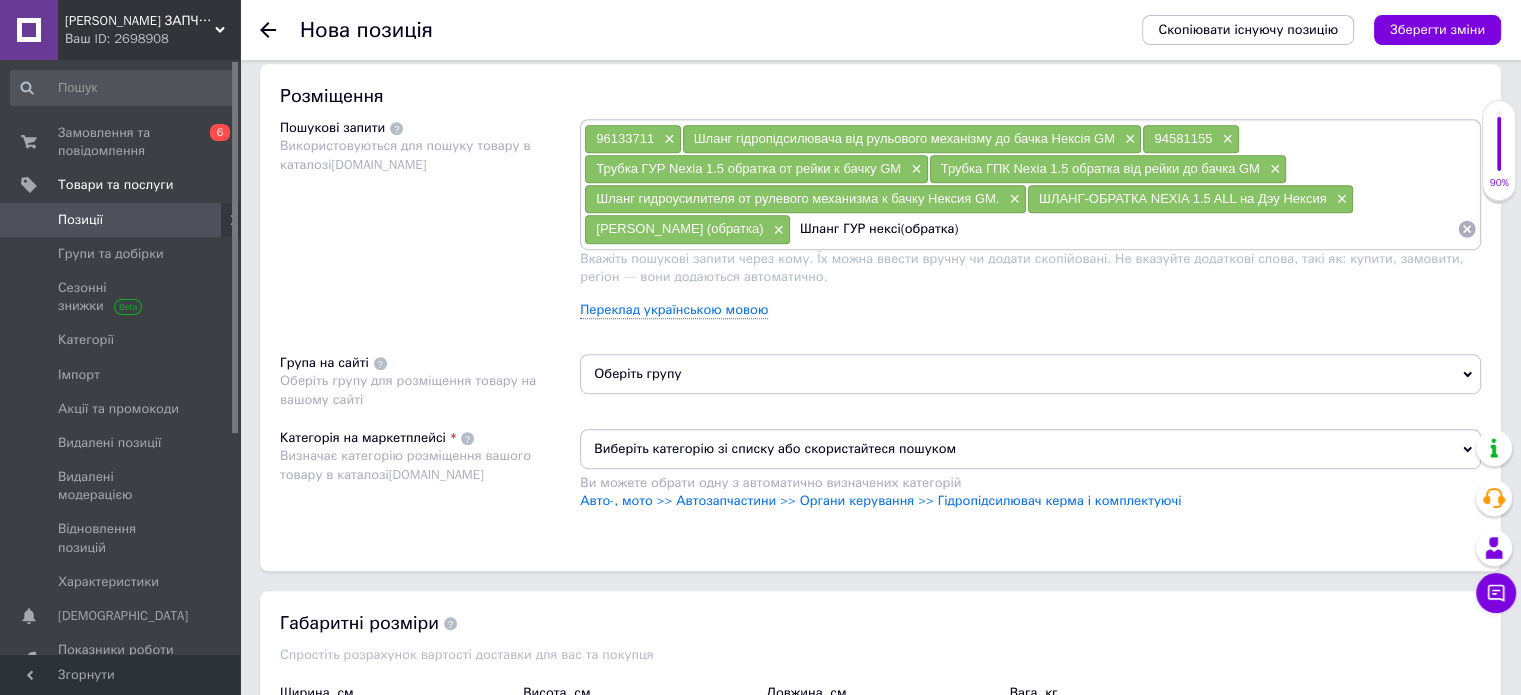 type on "Шланг ГУР нексія(обратка)" 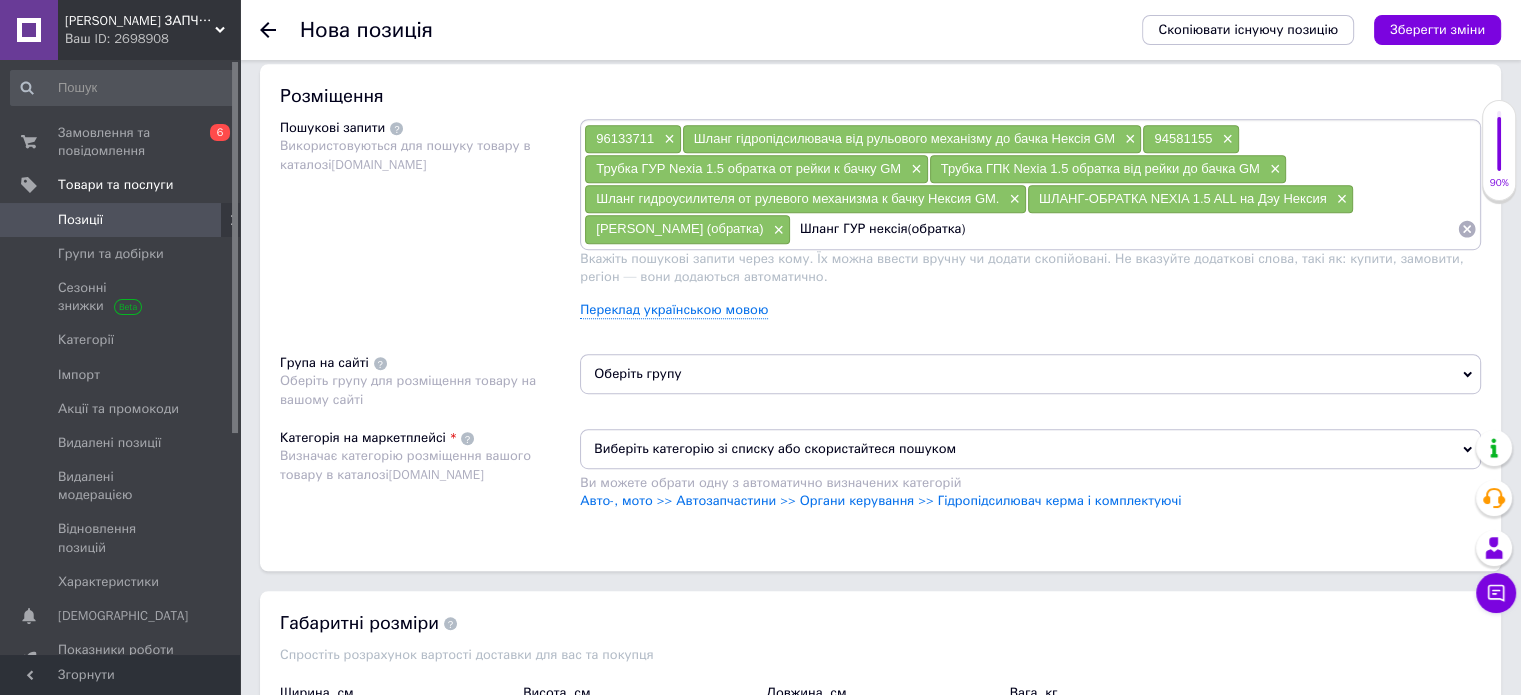type on "Шланг ГУР нексія (обратка)" 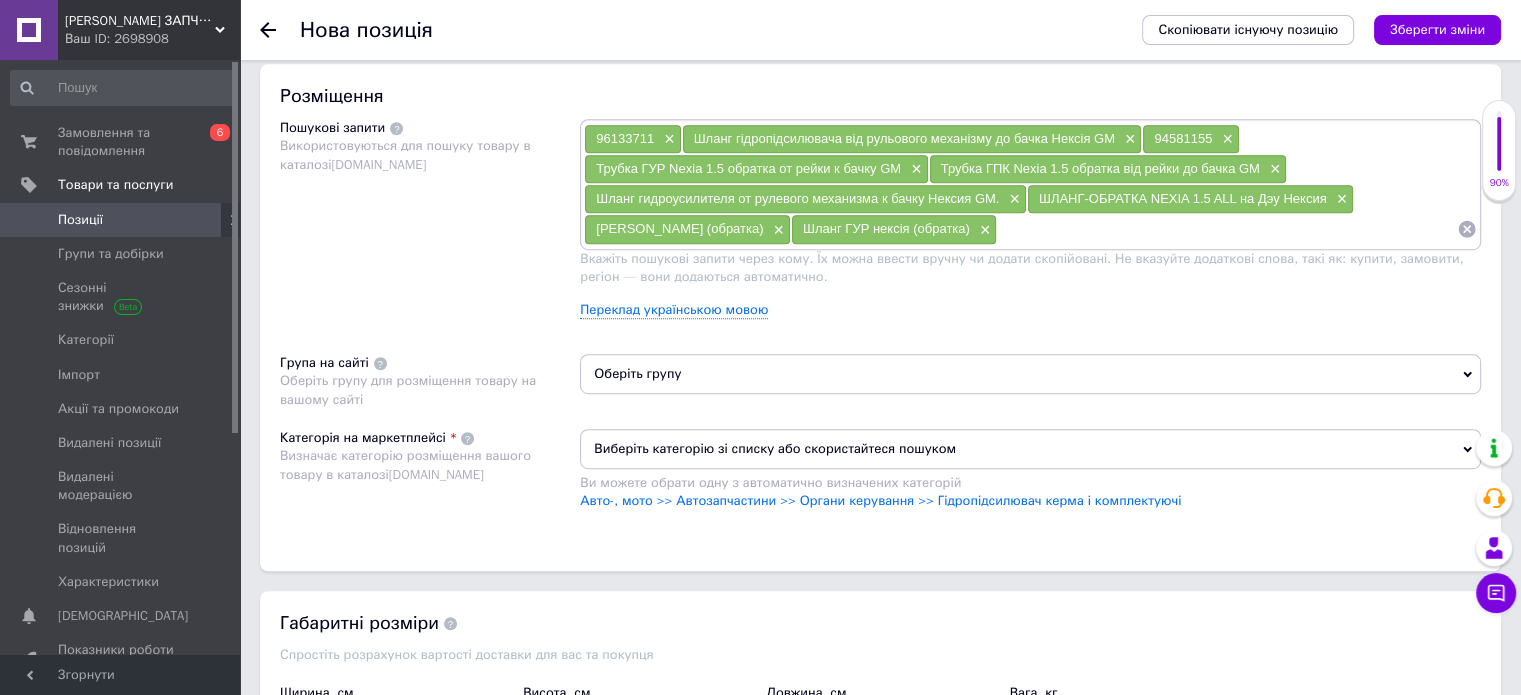 paste on "Шланг ГУР N (обратка)" 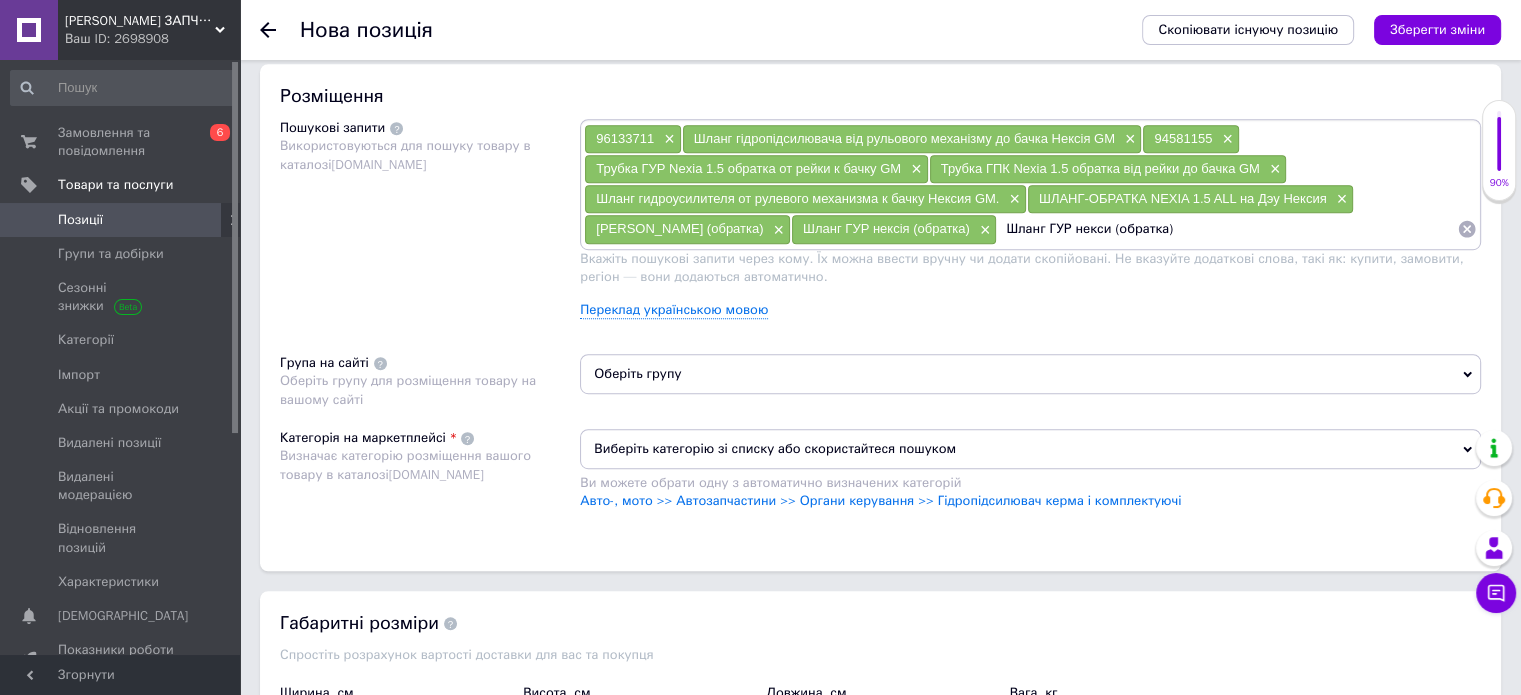 type on "Шланг ГУР нексия (обратка)" 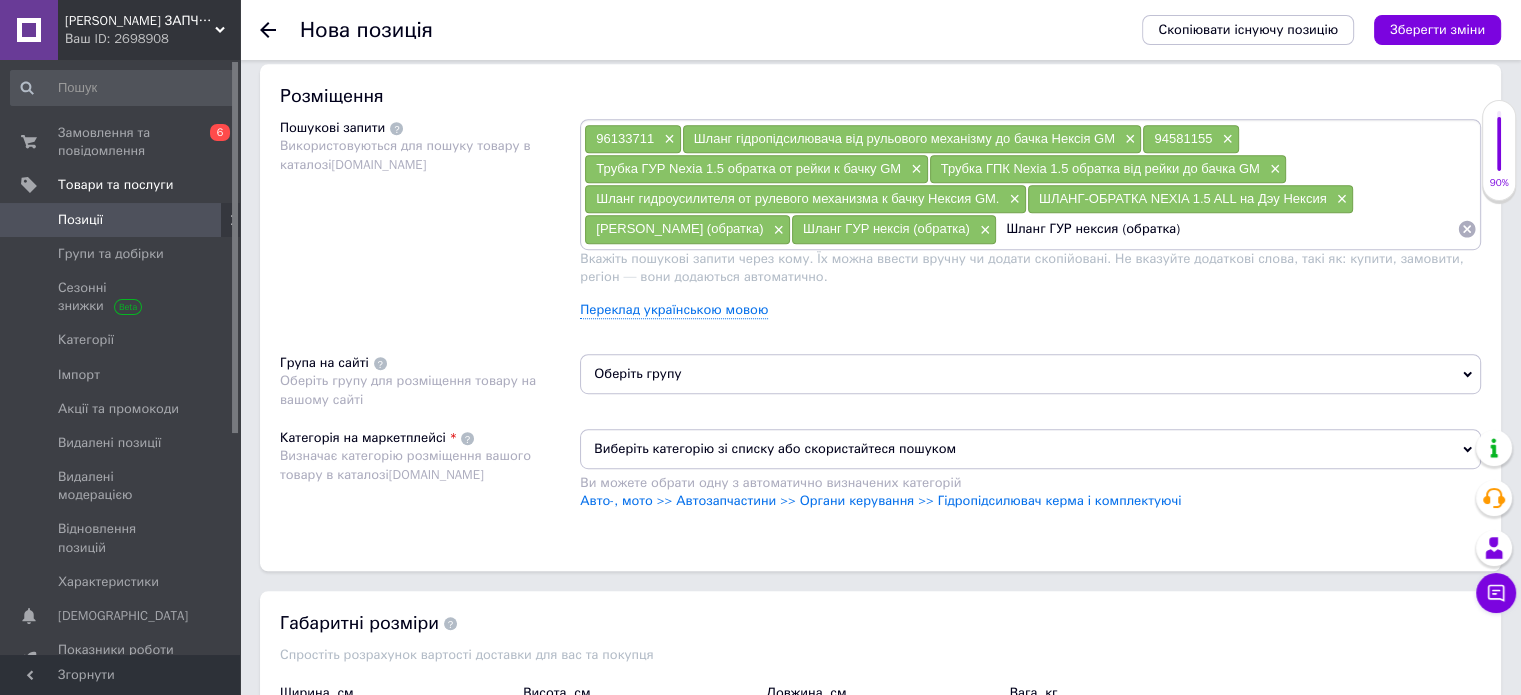type 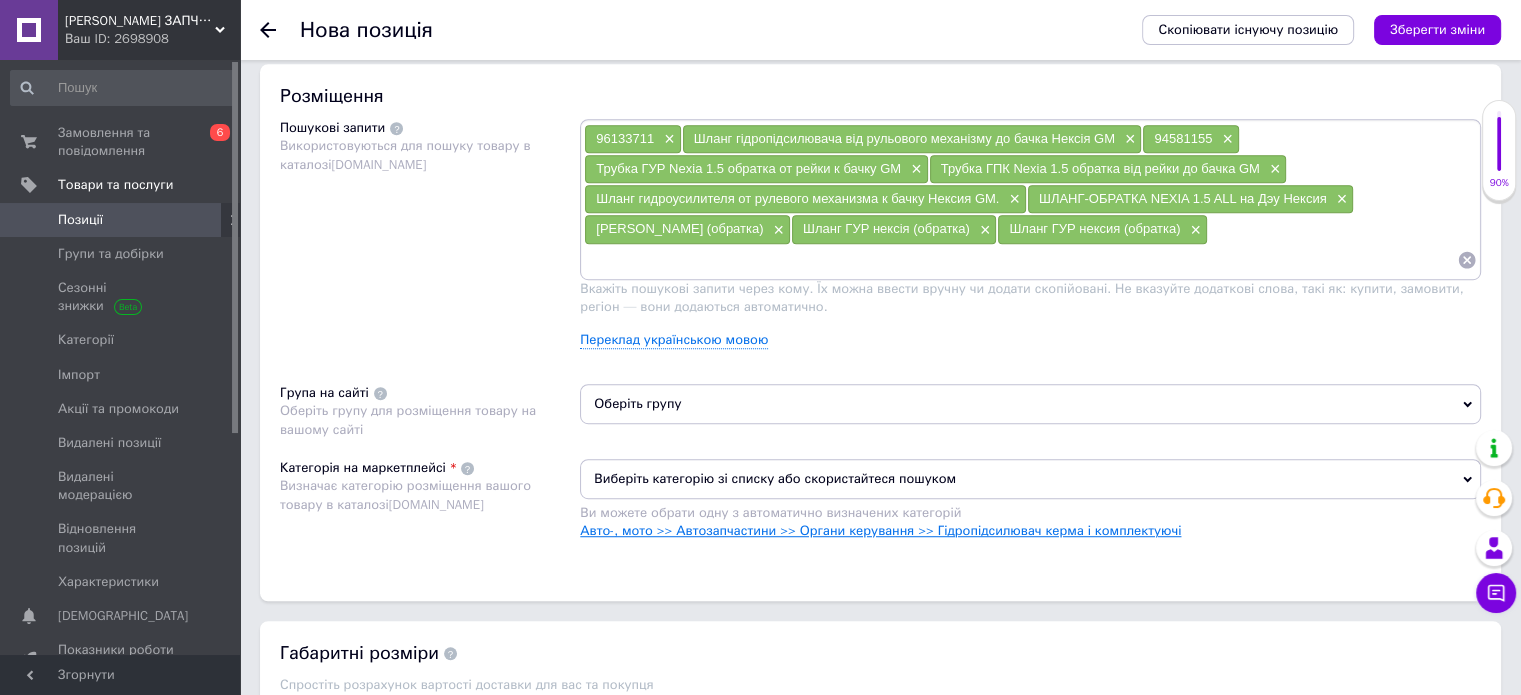 click on "Авто-, мото >> Автозапчастини >> Органи керування >> Гідропідсилювач керма і комплектуючі" at bounding box center (880, 530) 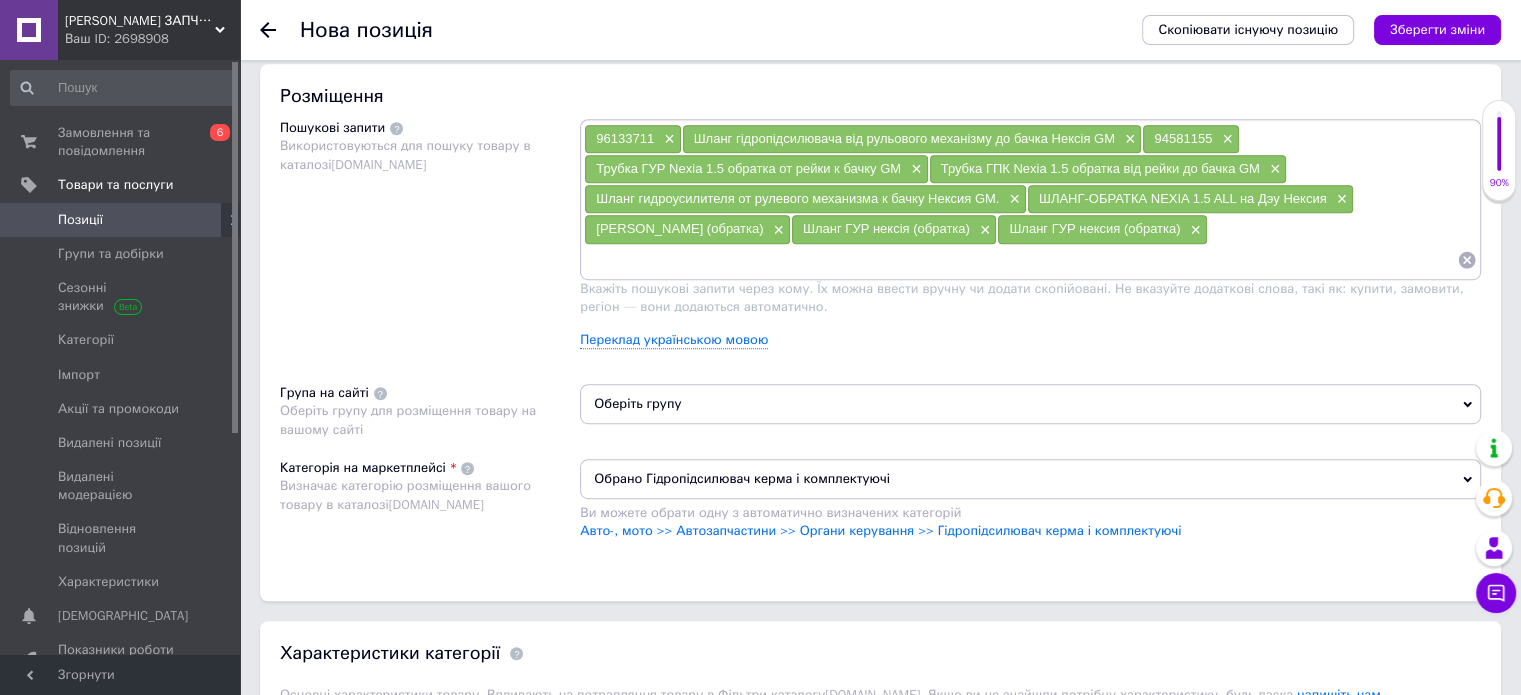 click on "Оберіть групу" at bounding box center (1030, 404) 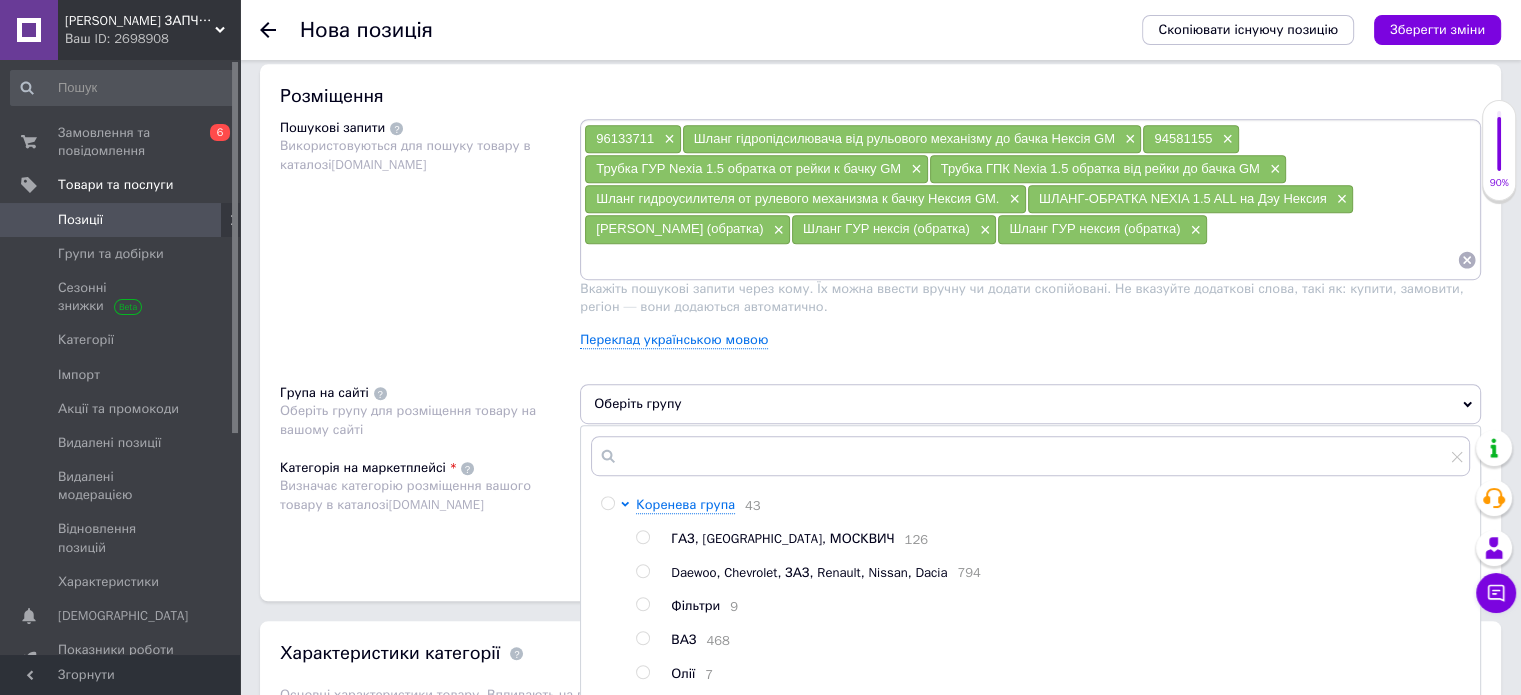 click at bounding box center (642, 571) 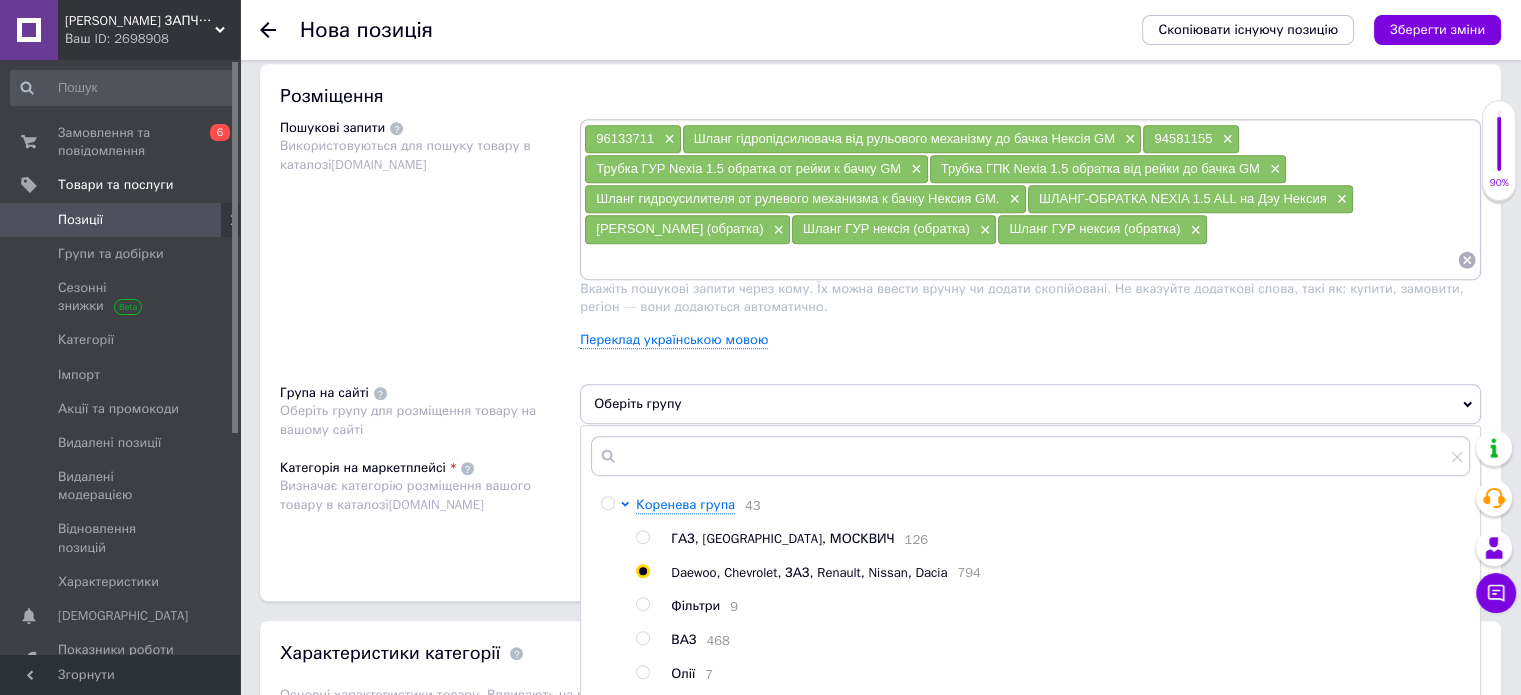 radio on "true" 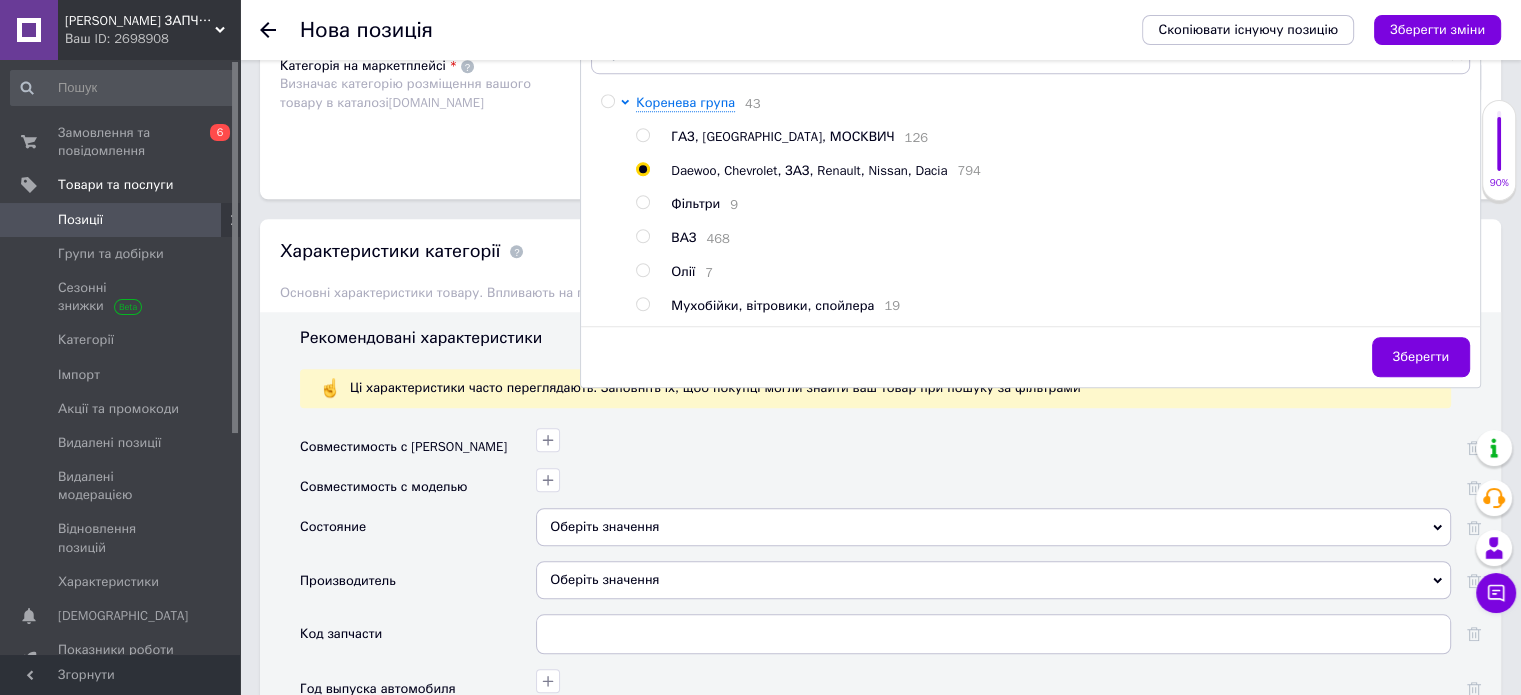 scroll, scrollTop: 1590, scrollLeft: 0, axis: vertical 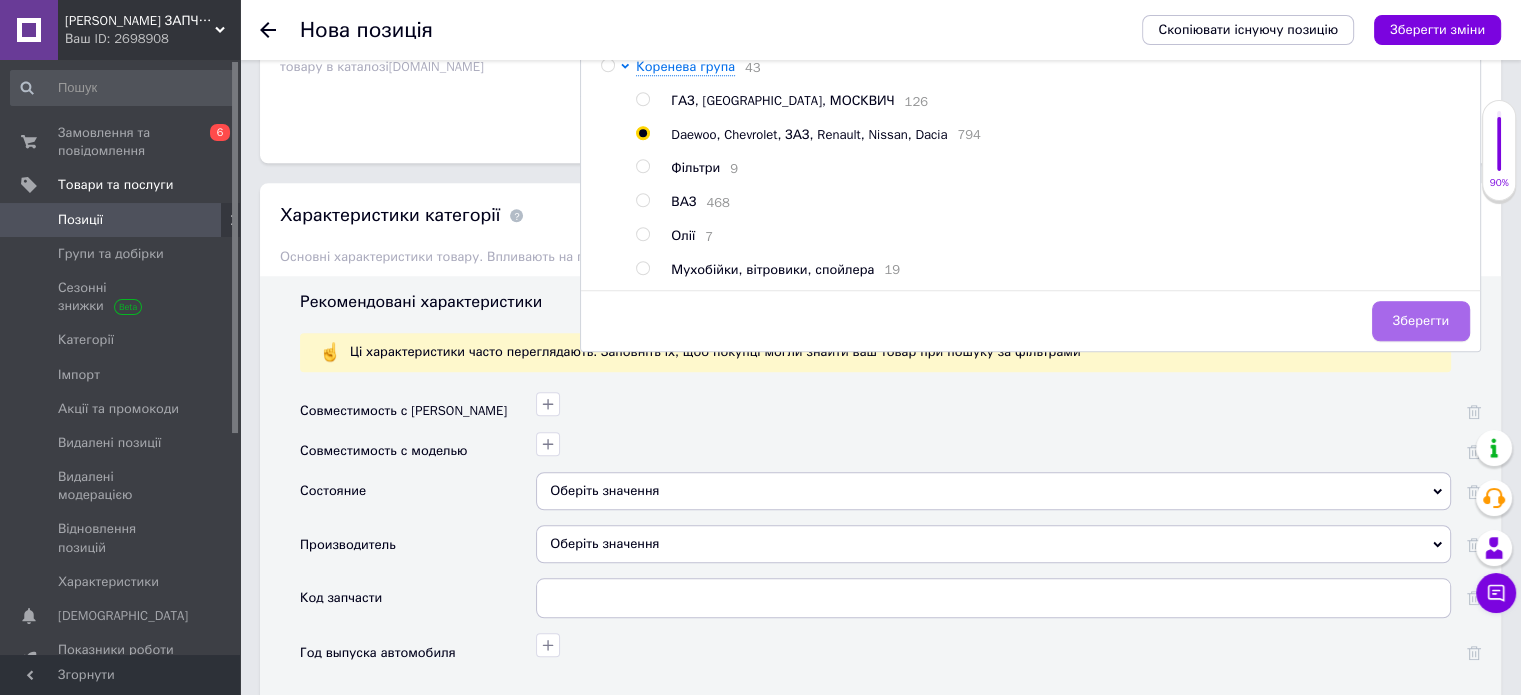 click on "Зберегти" at bounding box center [1421, 321] 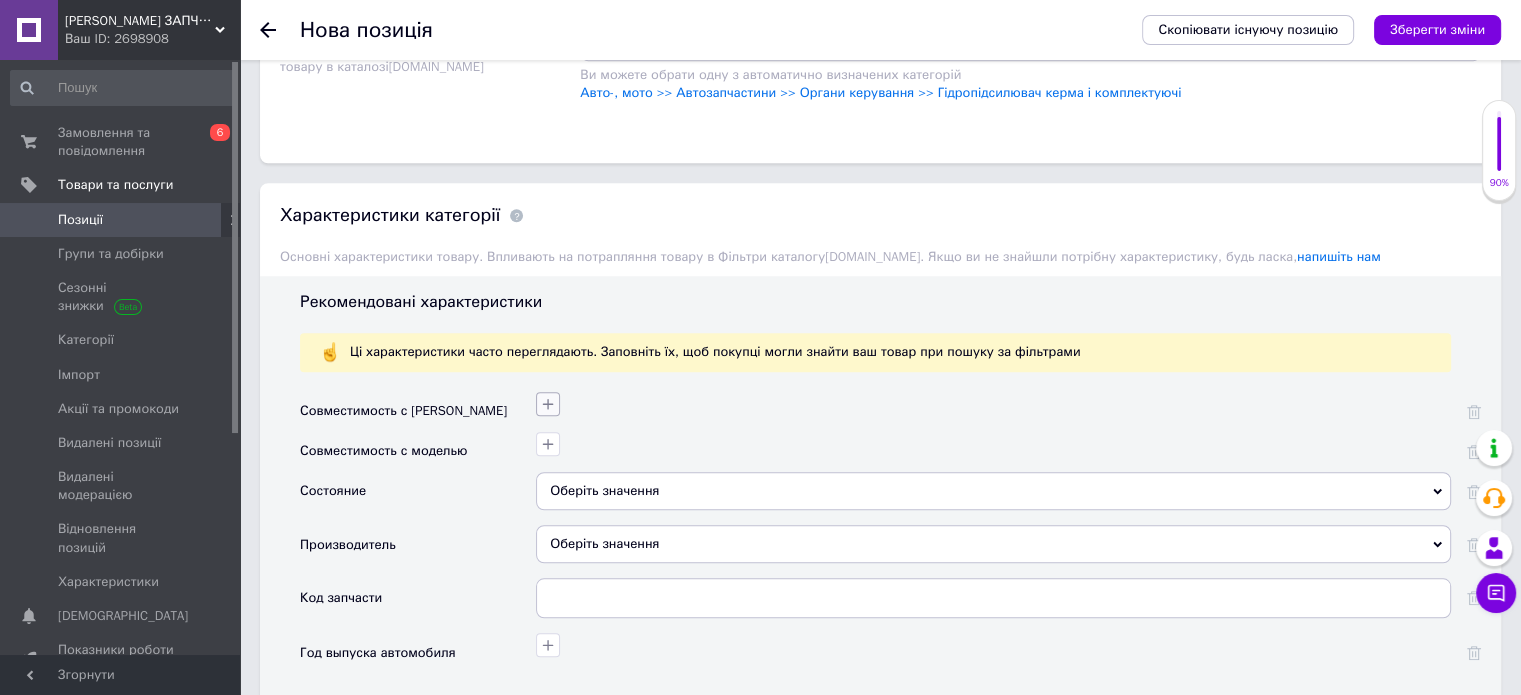 click 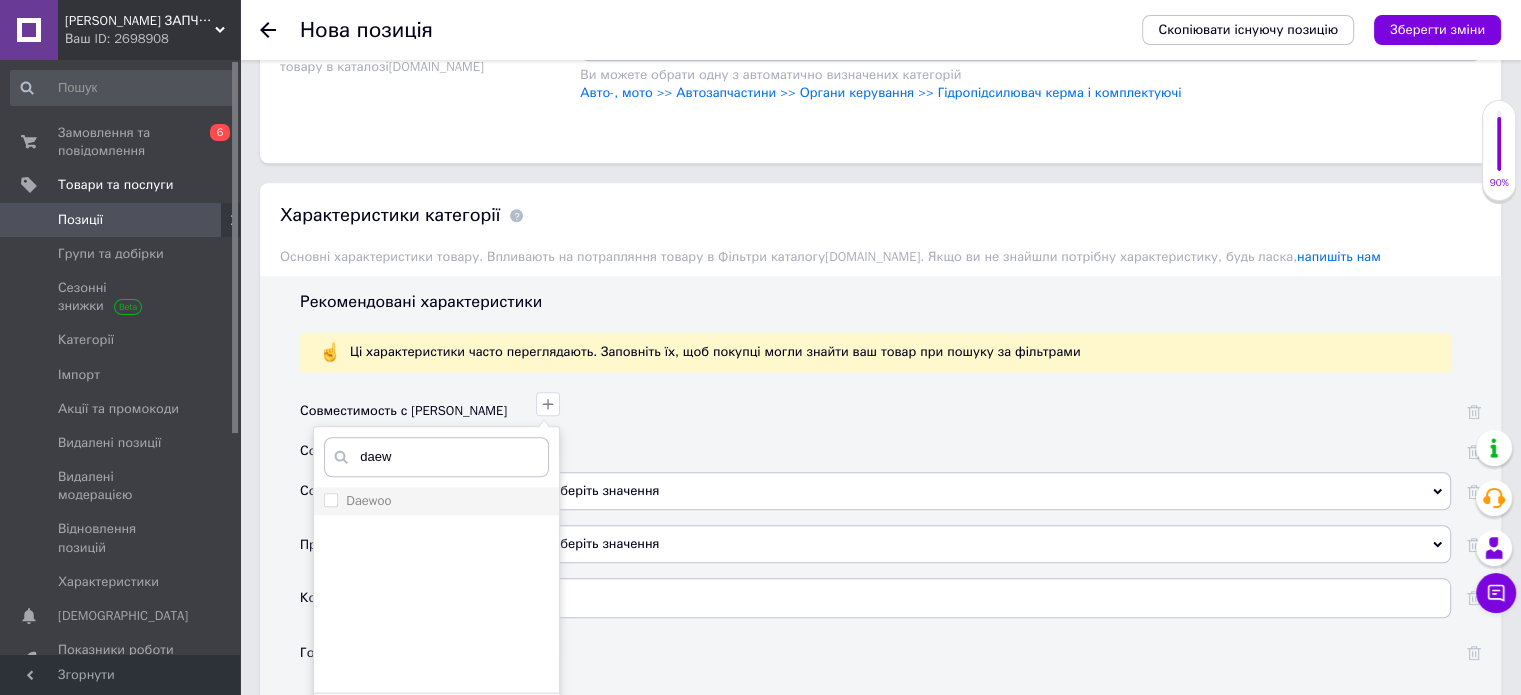 type on "daew" 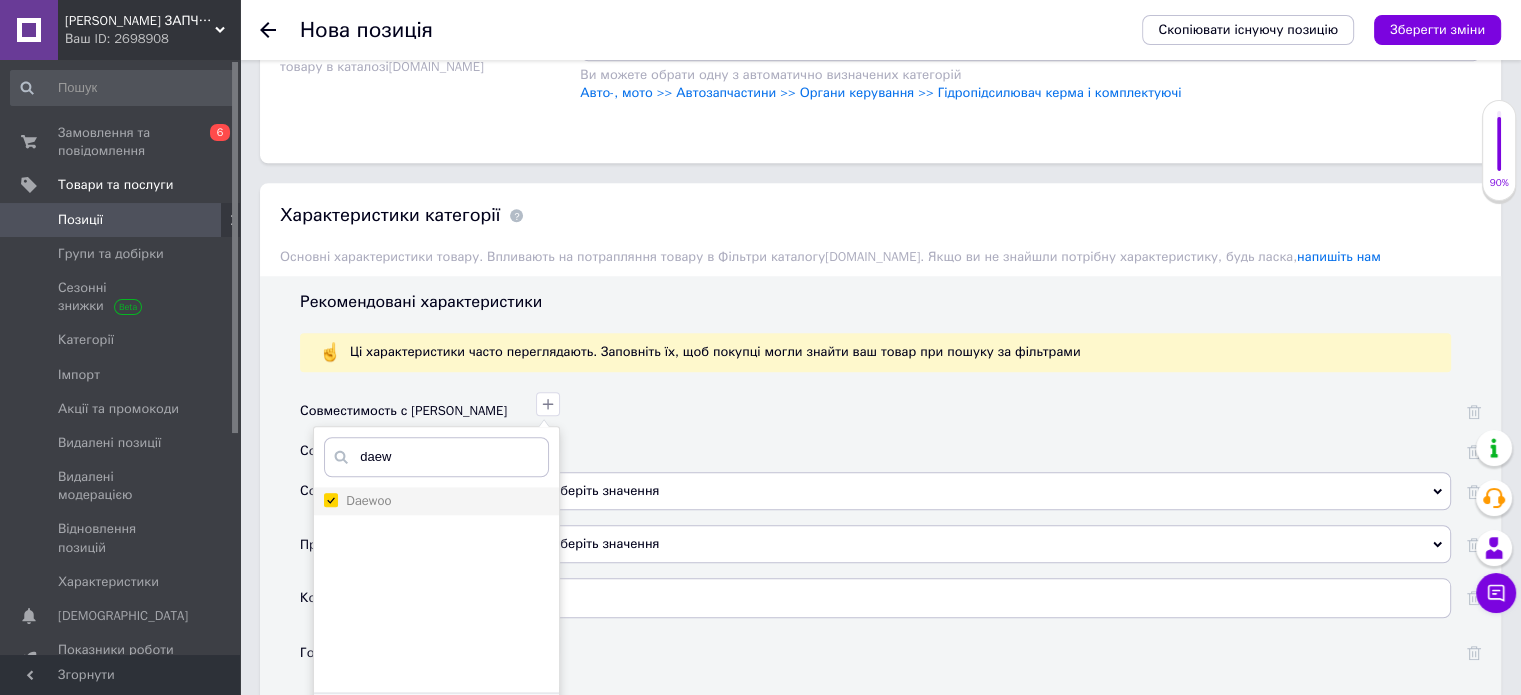 checkbox on "true" 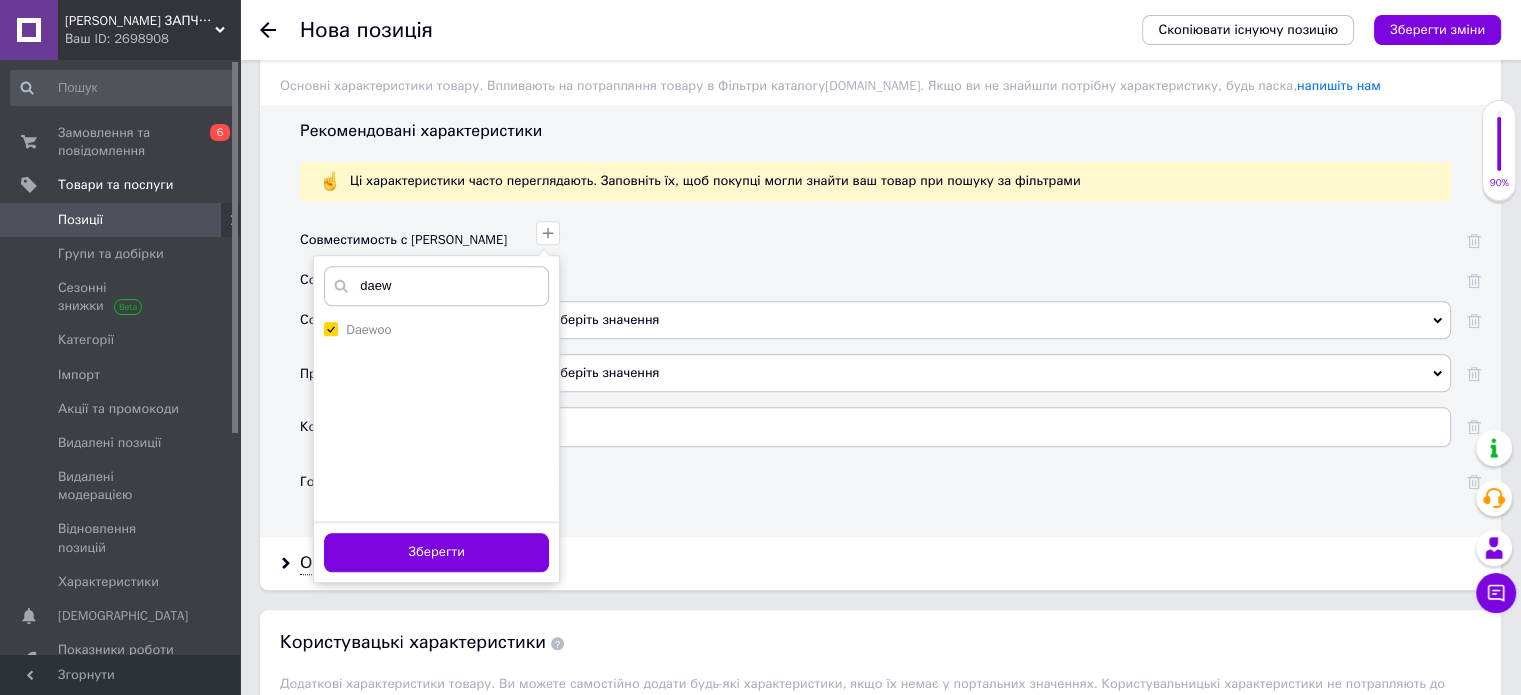 scroll, scrollTop: 1768, scrollLeft: 0, axis: vertical 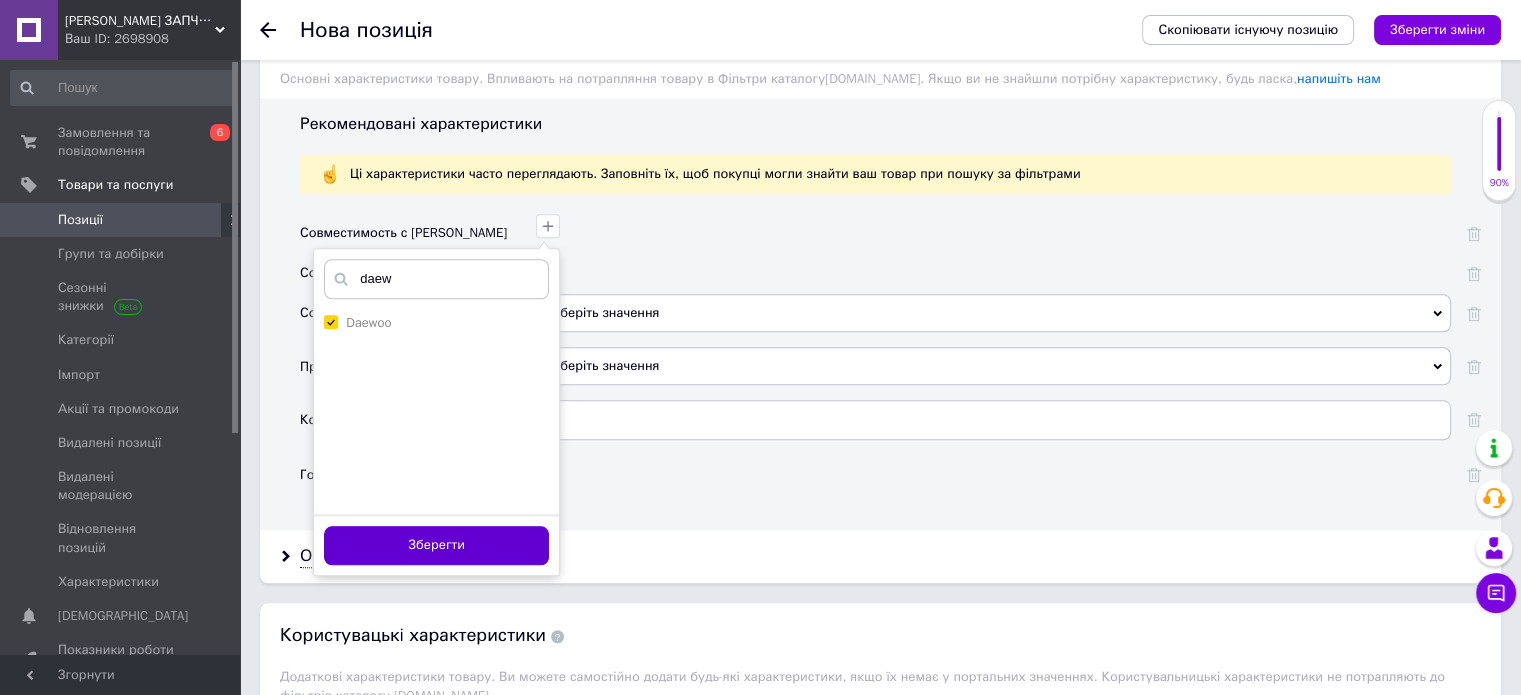 click on "Зберегти" at bounding box center [436, 545] 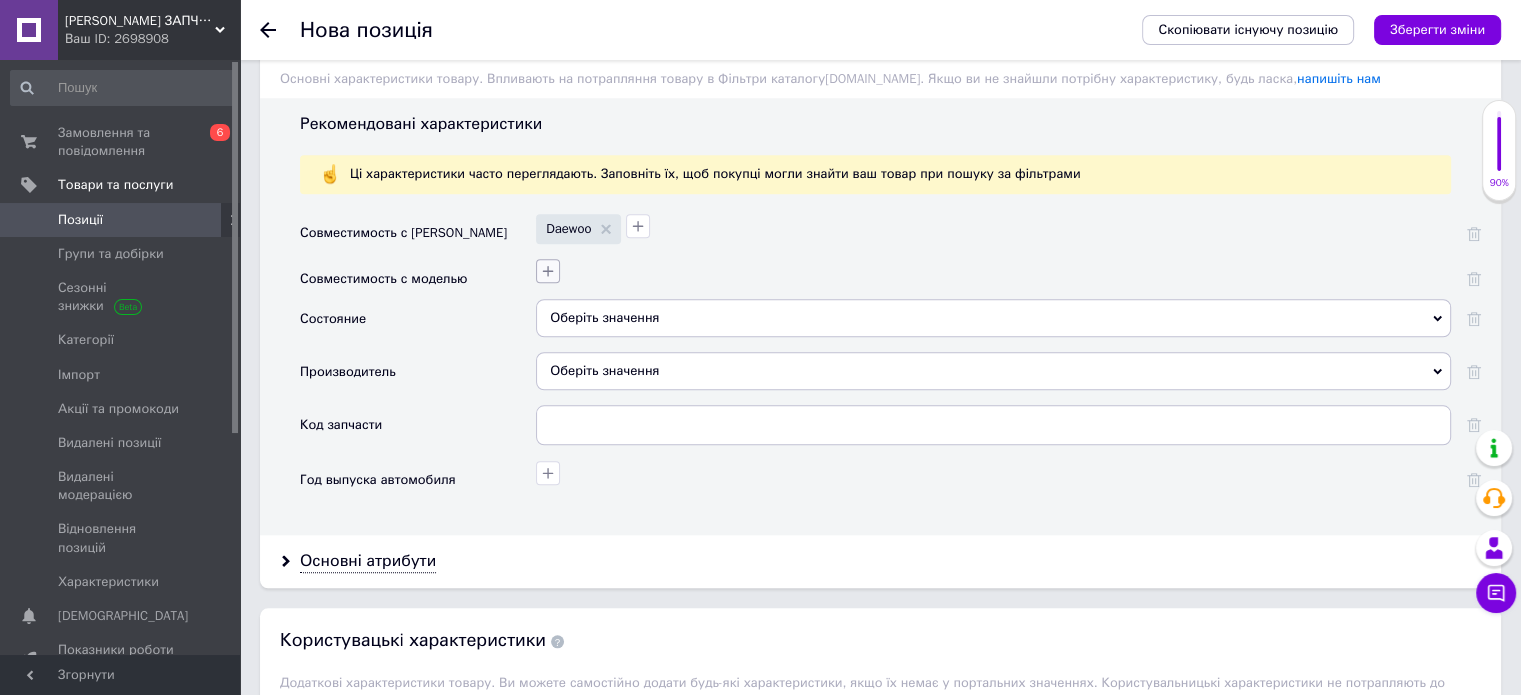 click 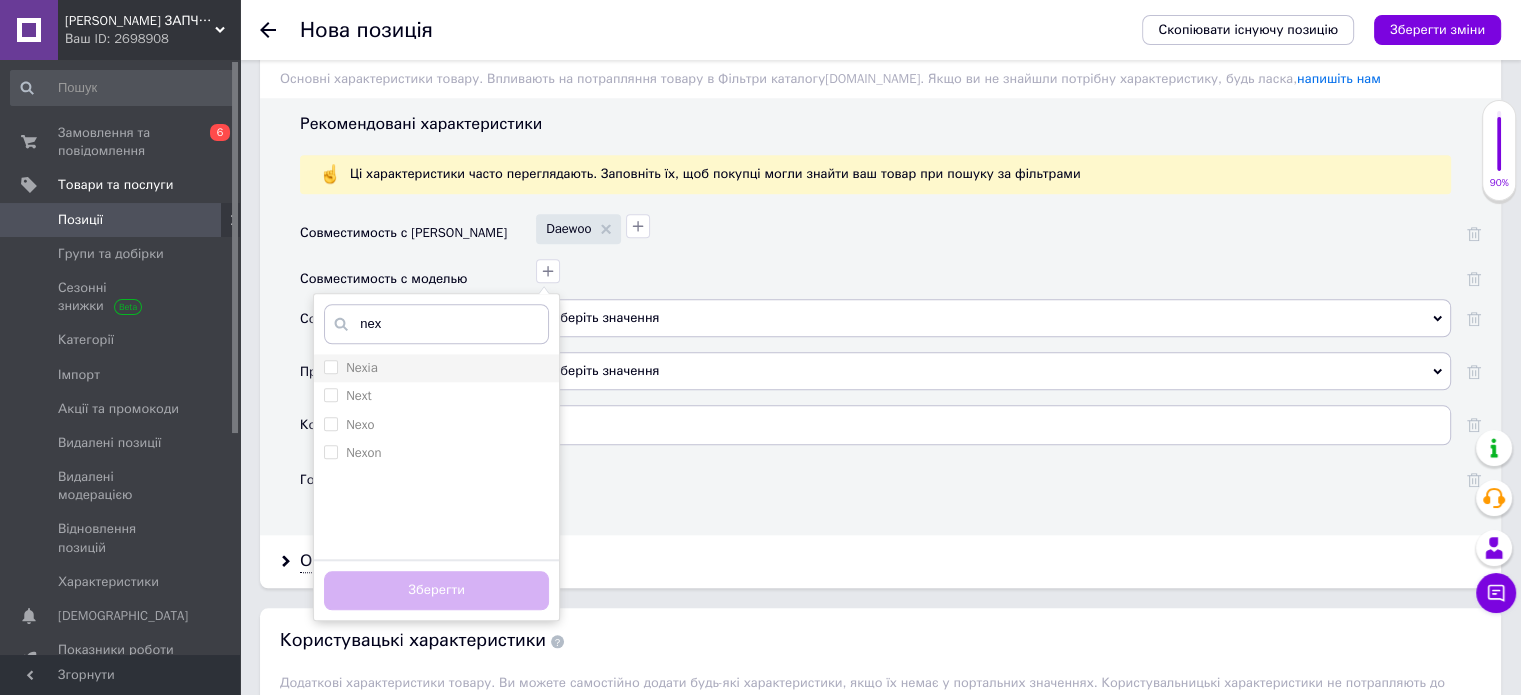 type on "nex" 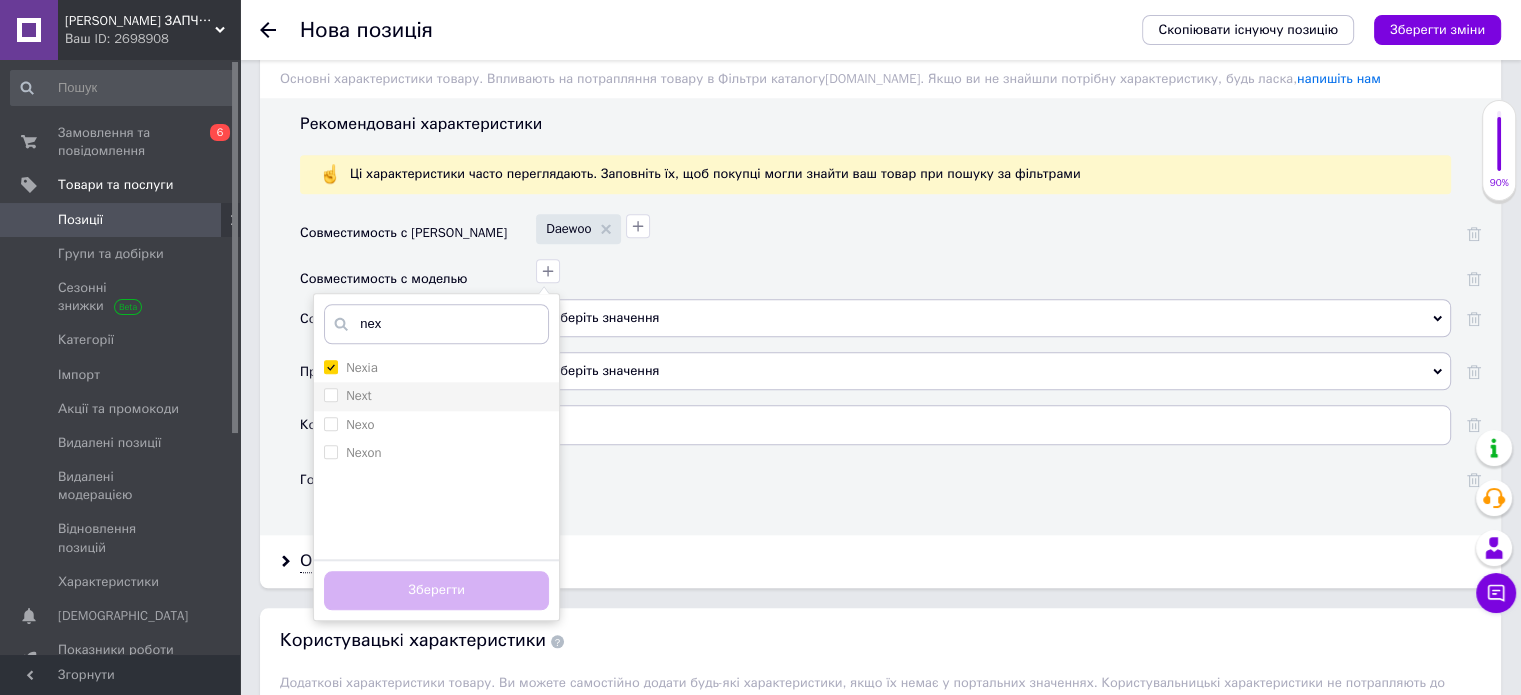 checkbox on "true" 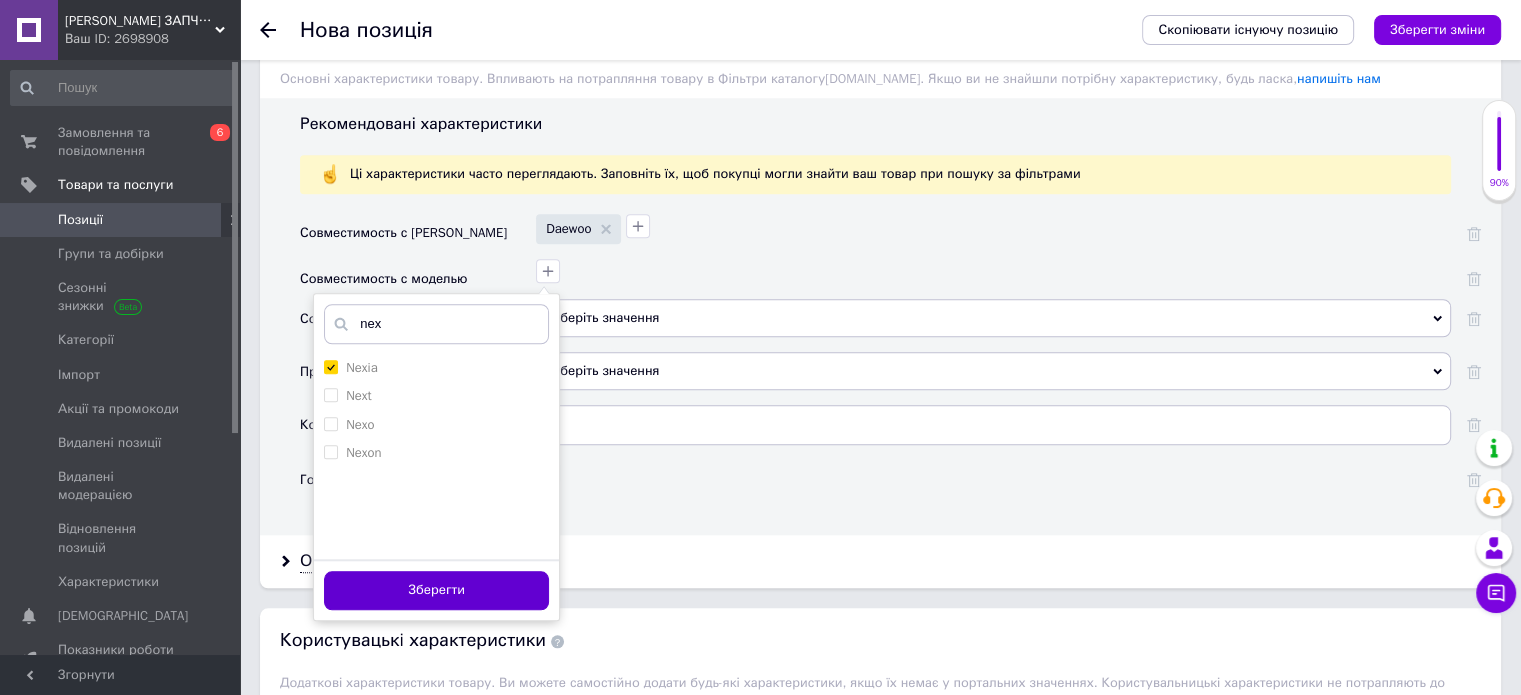 click on "Зберегти" at bounding box center [436, 590] 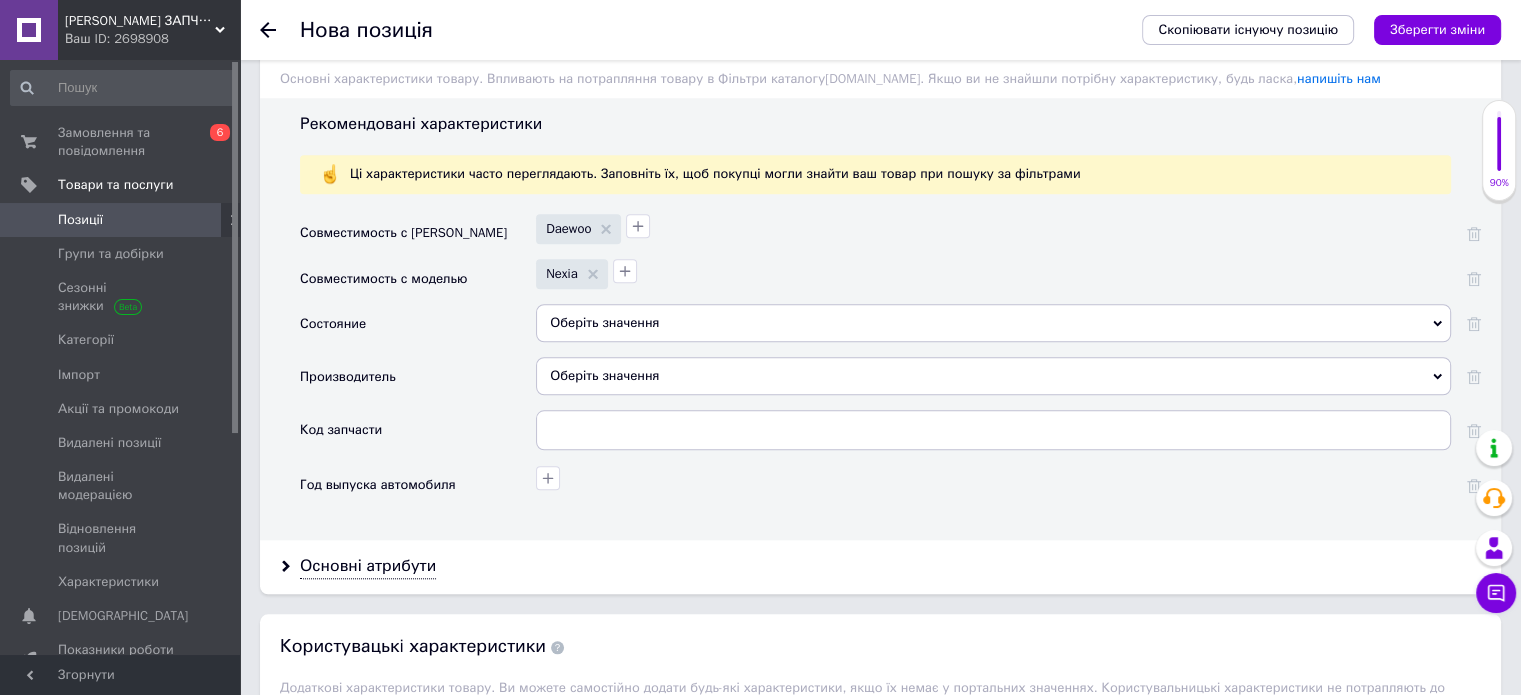 click on "Оберіть значення" at bounding box center [993, 323] 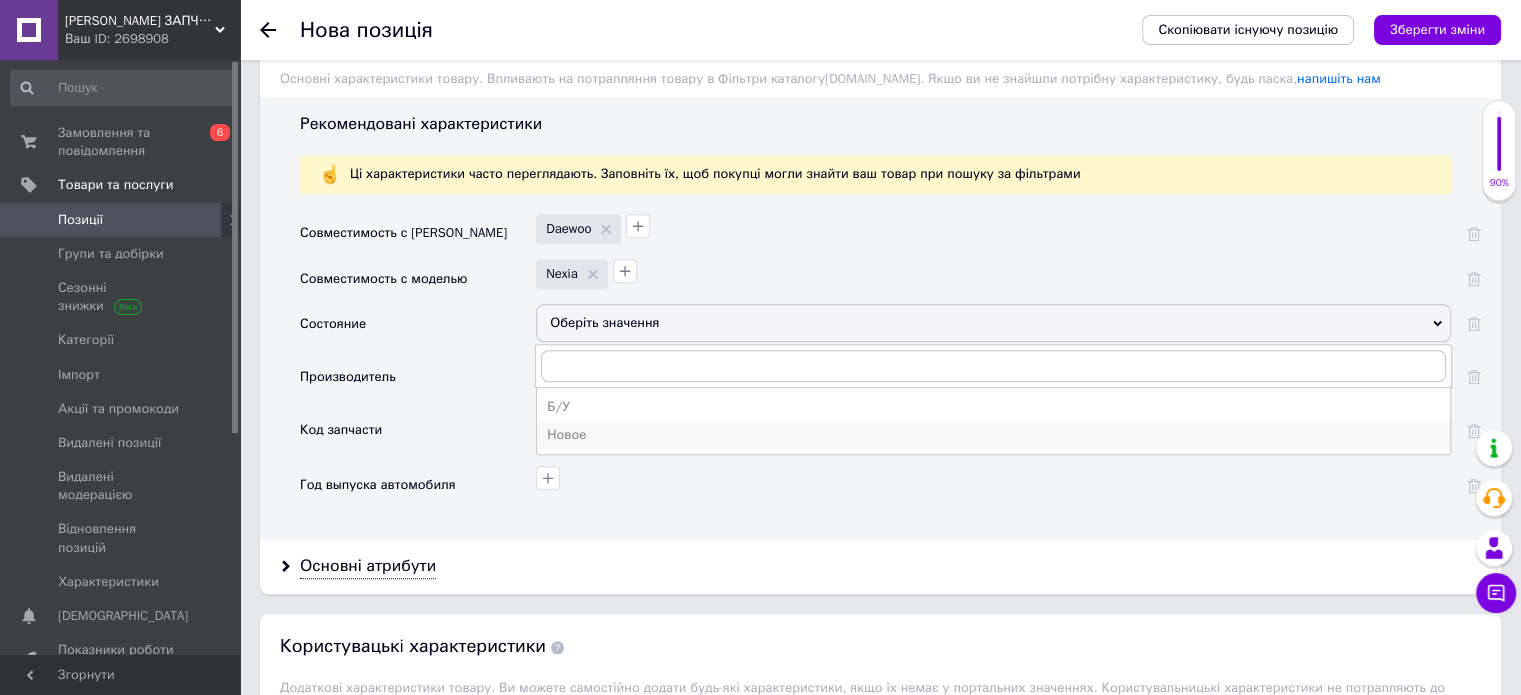 click on "Новое" at bounding box center (993, 435) 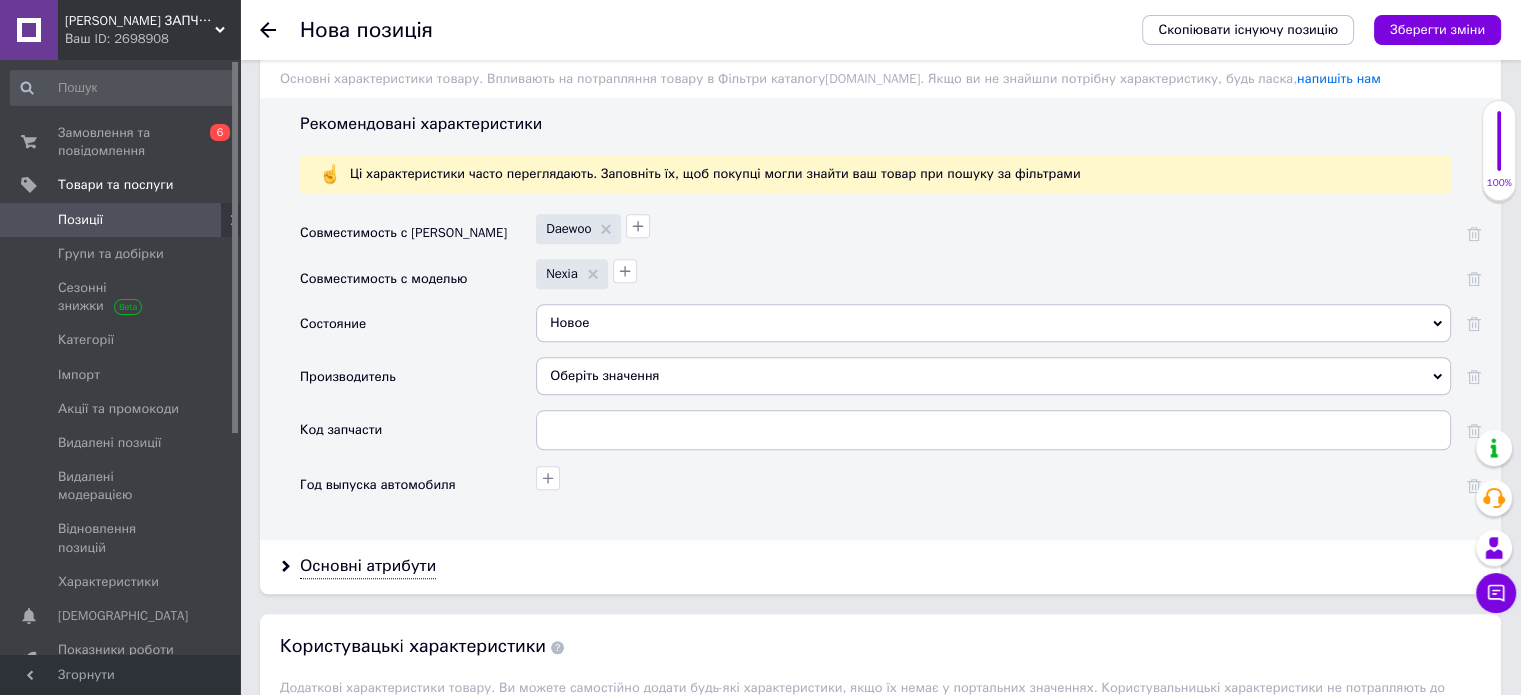 click on "Оберіть значення" at bounding box center (993, 376) 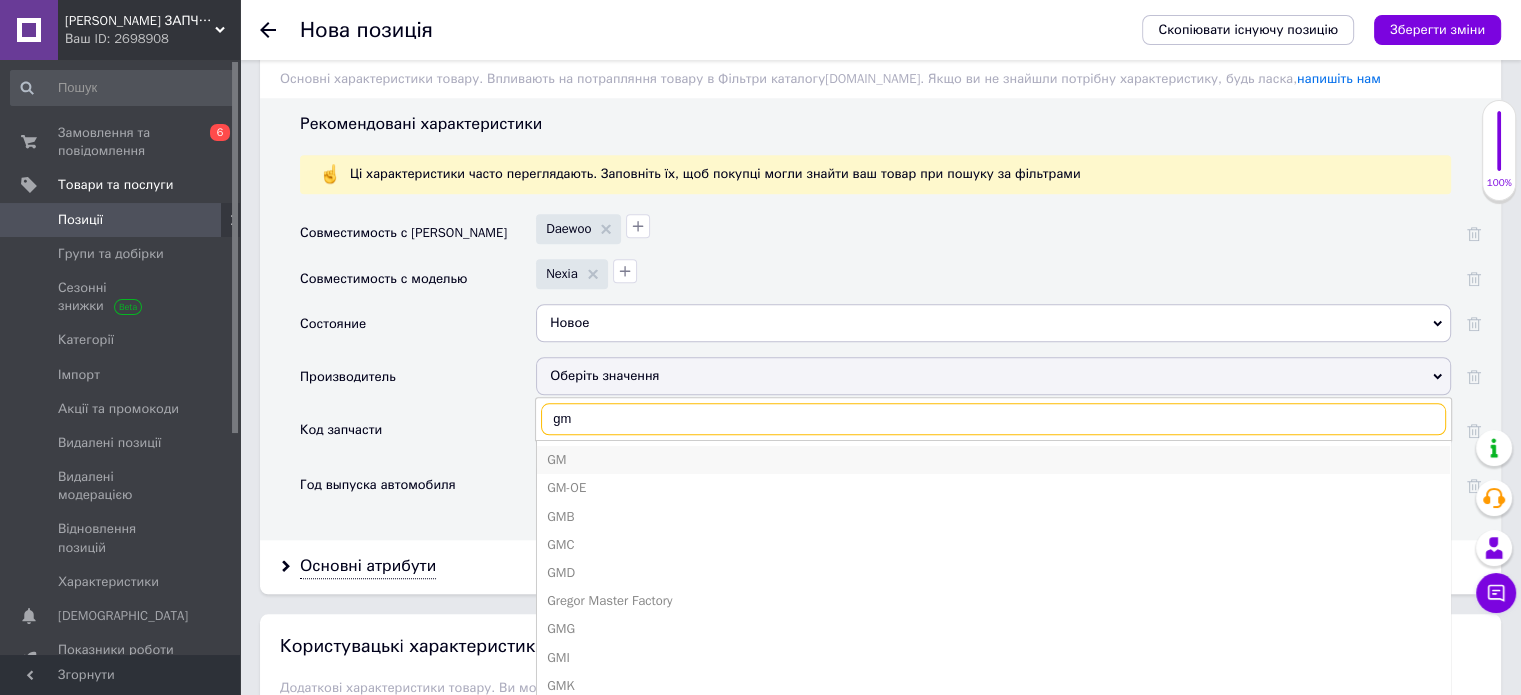 type on "gm" 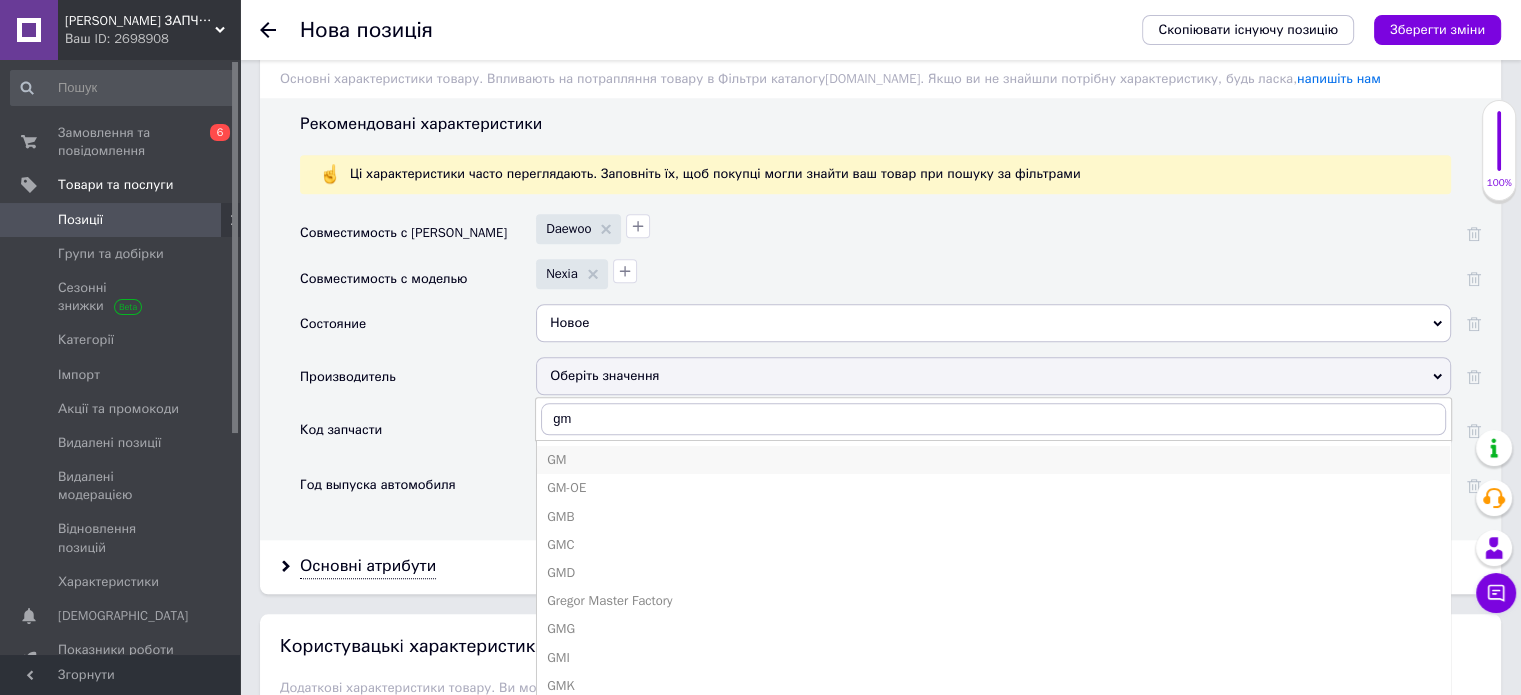 click on "GM" at bounding box center [993, 460] 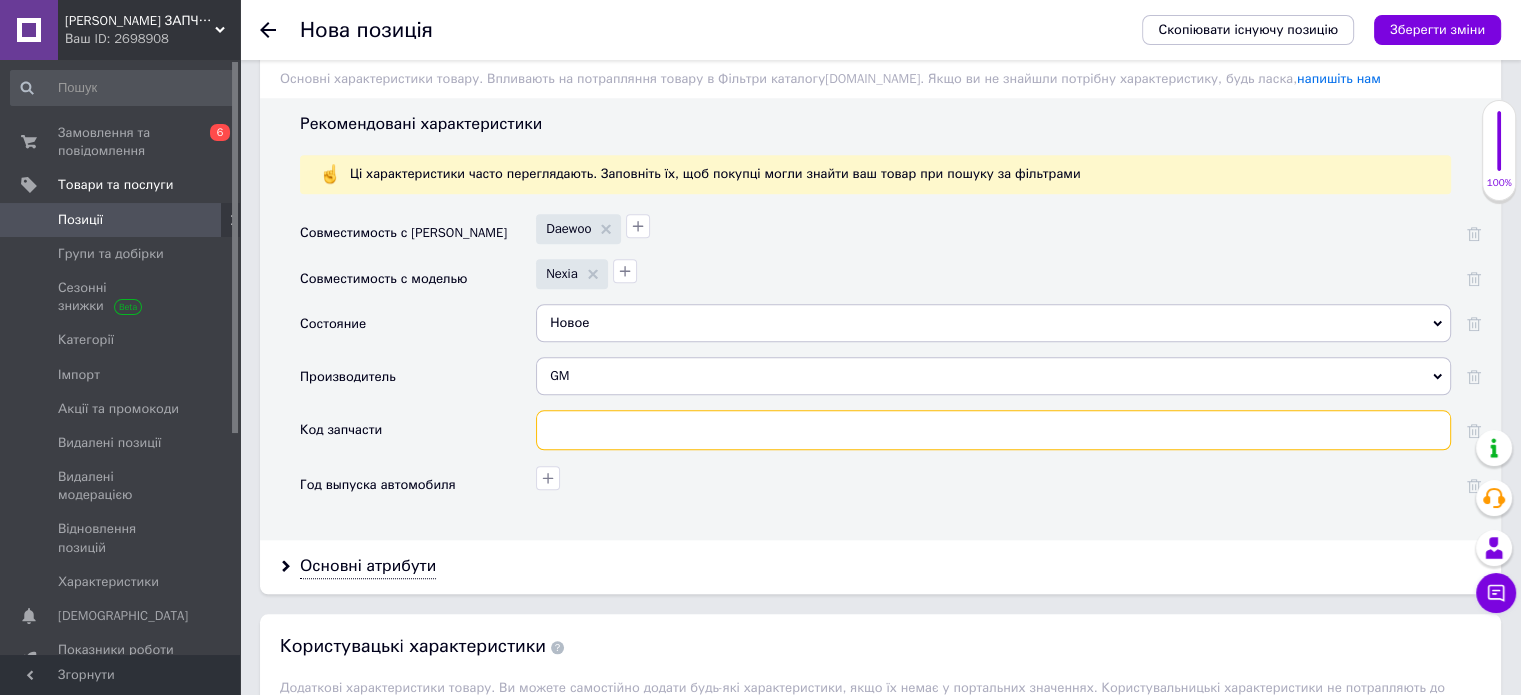 click at bounding box center (993, 430) 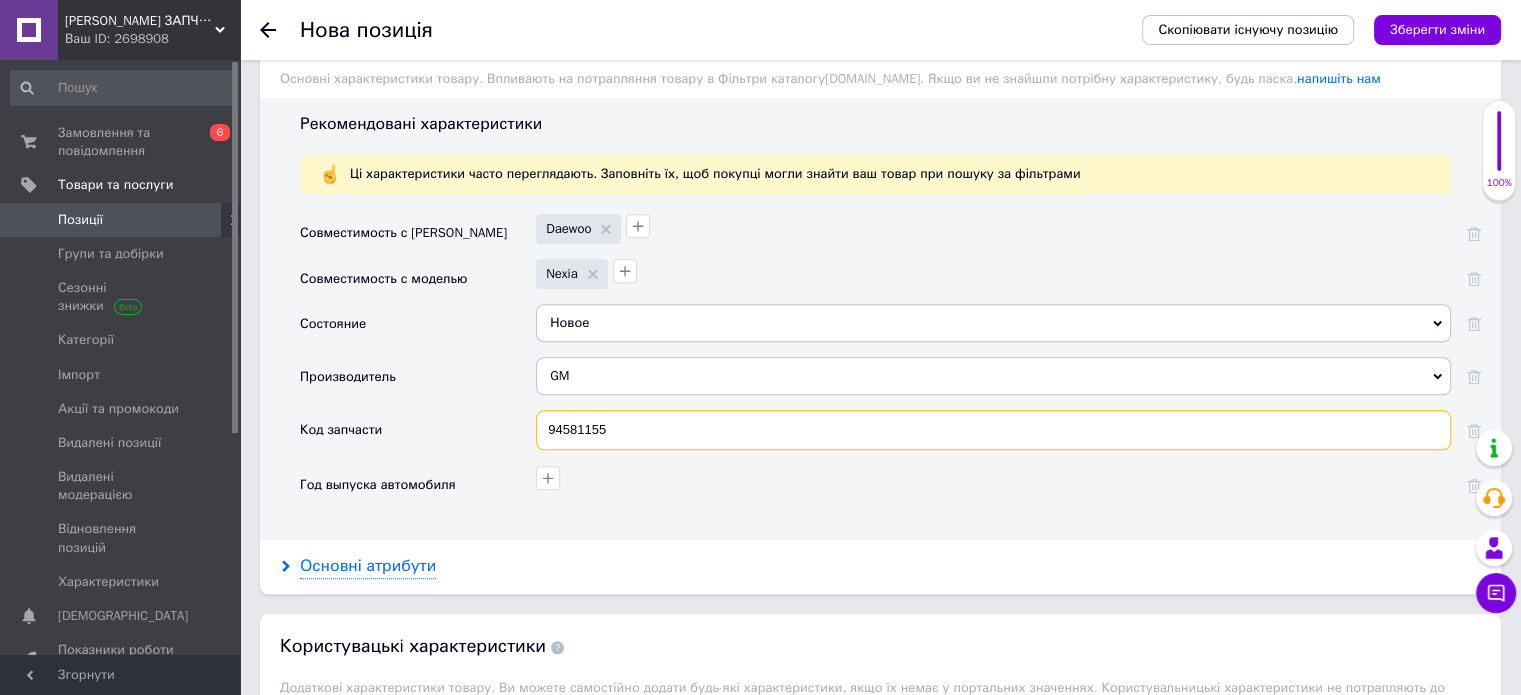 type on "94581155" 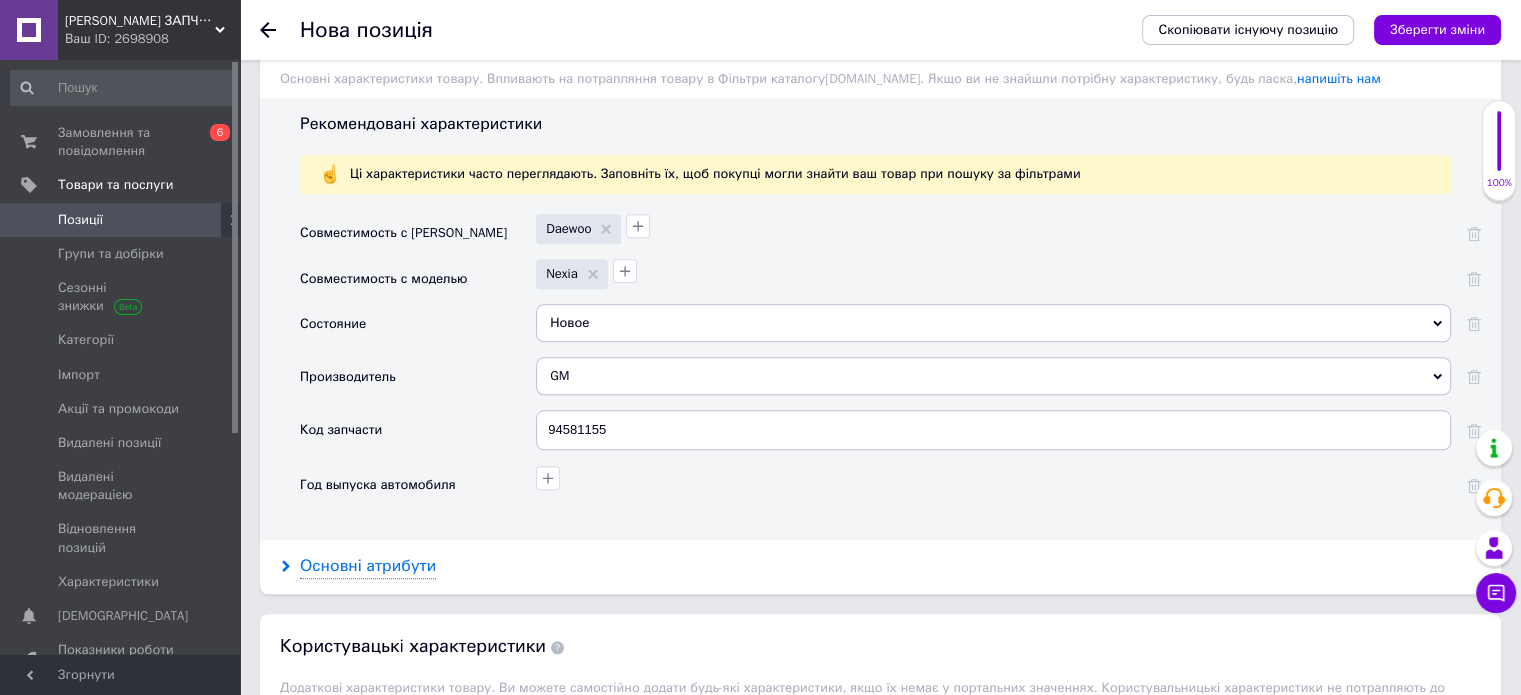 click on "Основні атрибути" at bounding box center (368, 566) 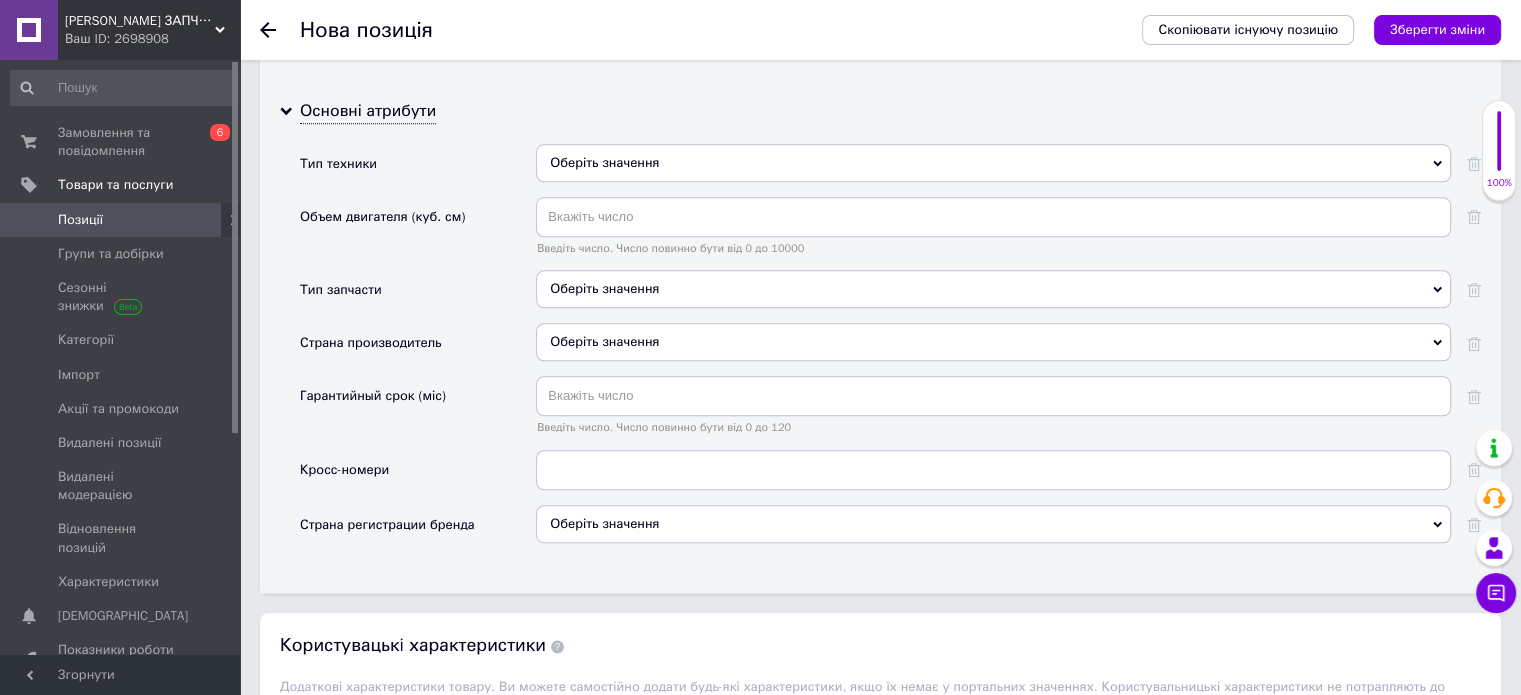 scroll, scrollTop: 2215, scrollLeft: 0, axis: vertical 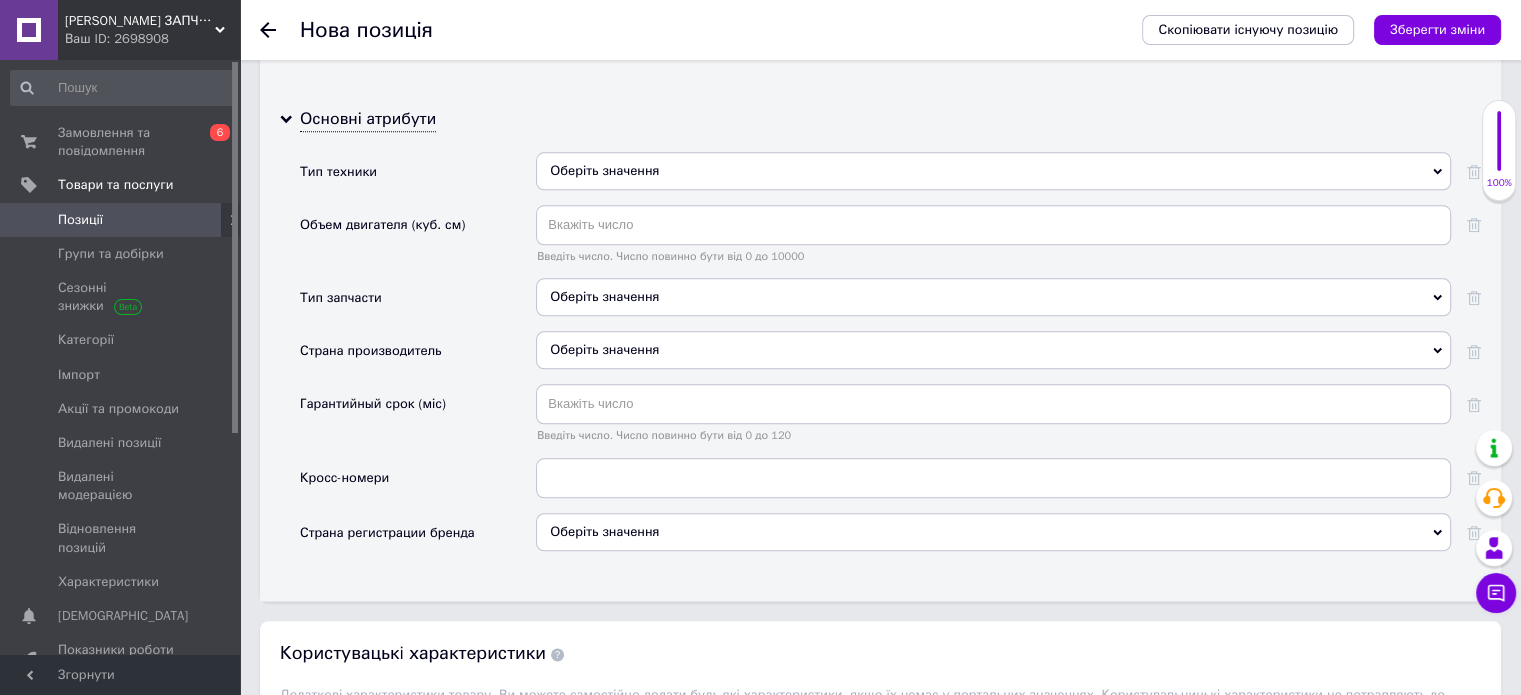 click on "Оберіть значення" at bounding box center [993, 171] 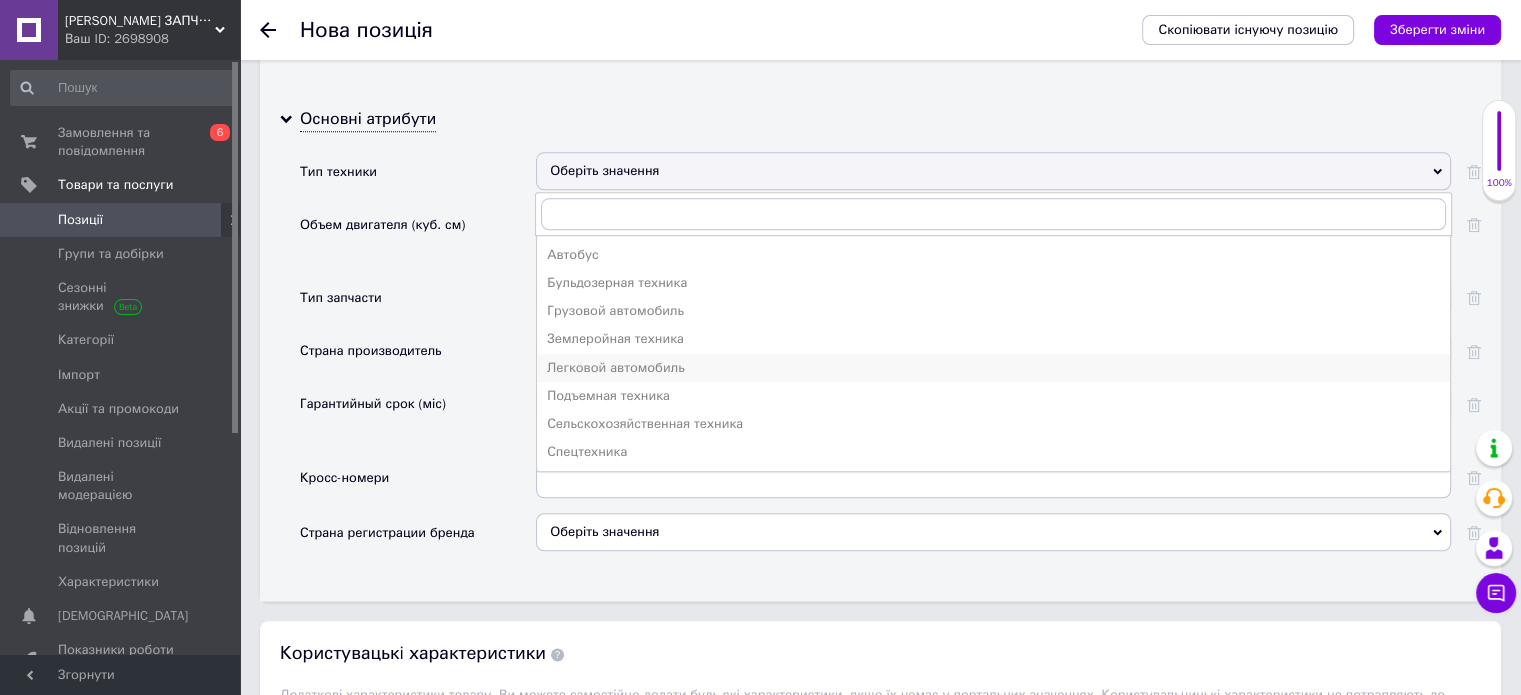 click on "Легковой автомобиль" at bounding box center (993, 368) 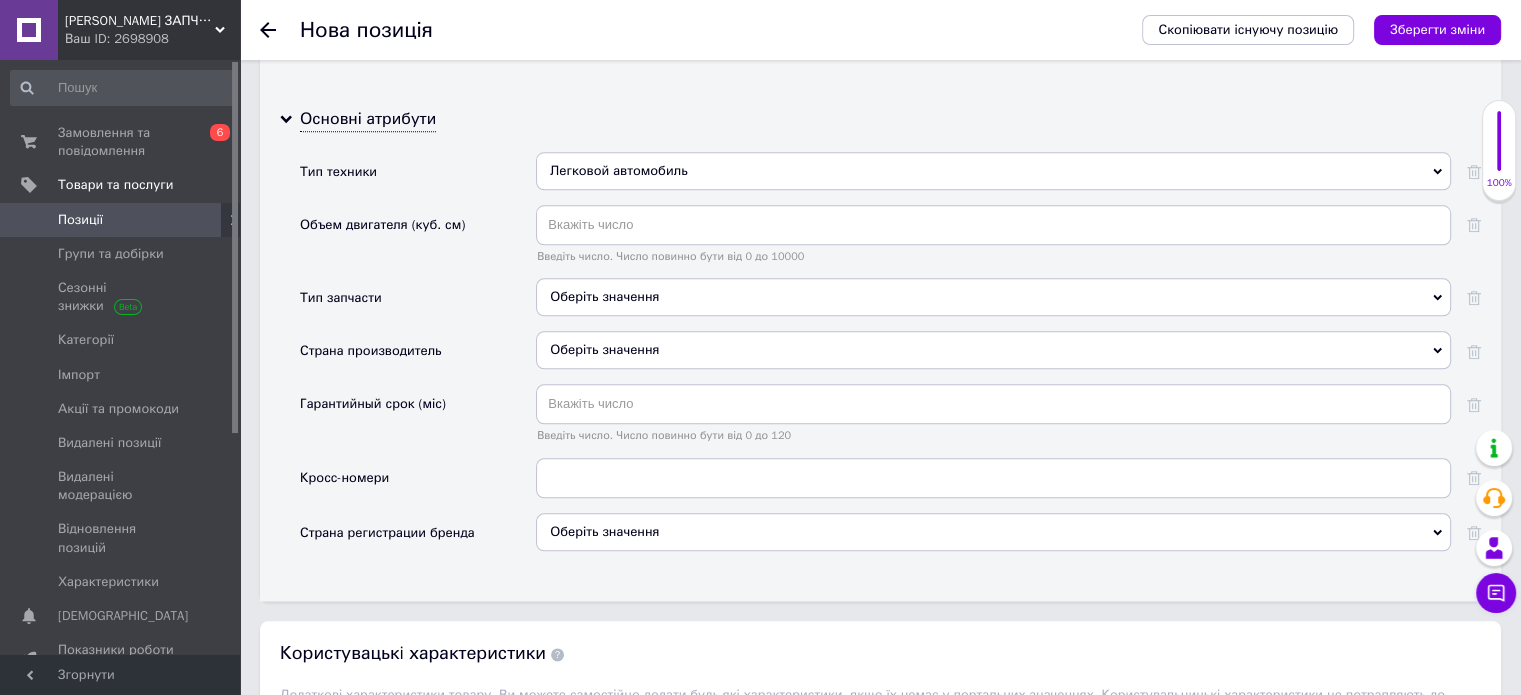 click on "Оберіть значення" at bounding box center (993, 297) 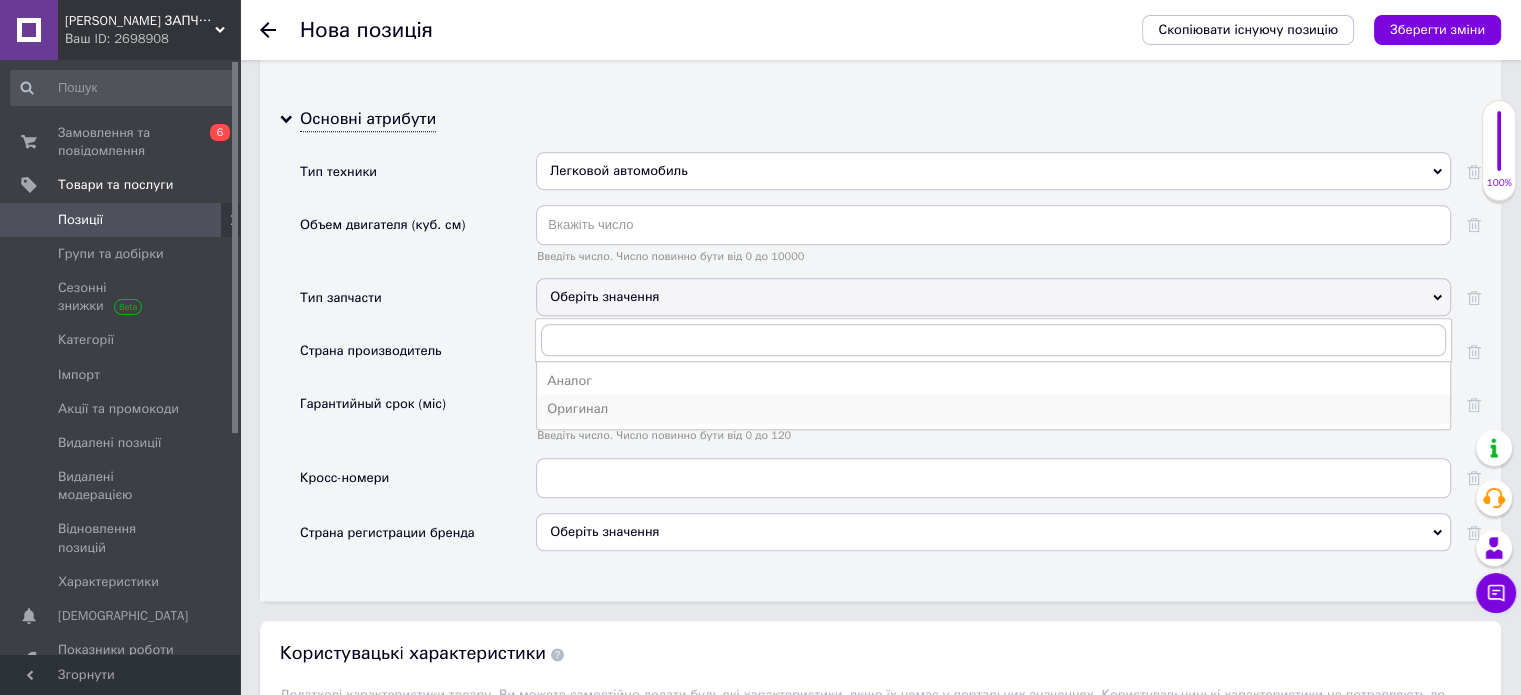 click on "Оригинал" at bounding box center (993, 409) 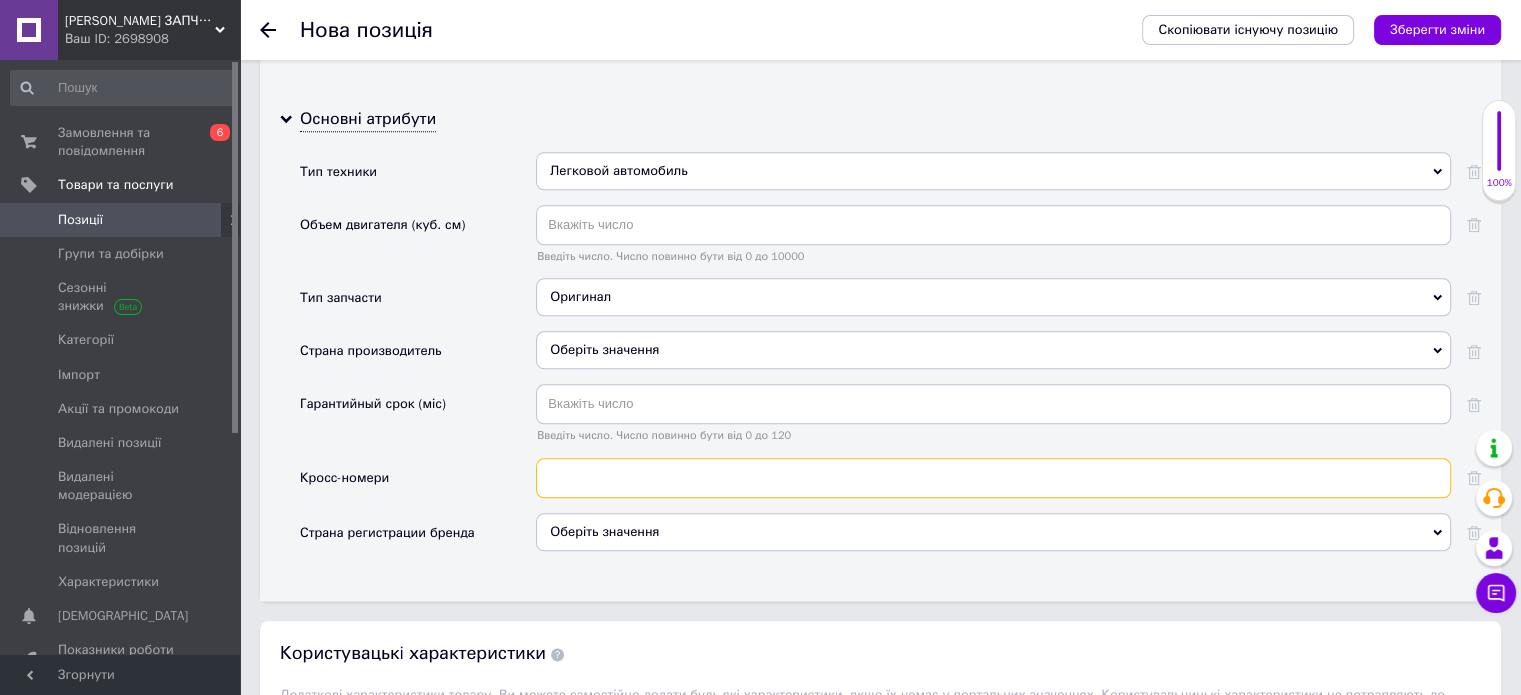 click at bounding box center [993, 478] 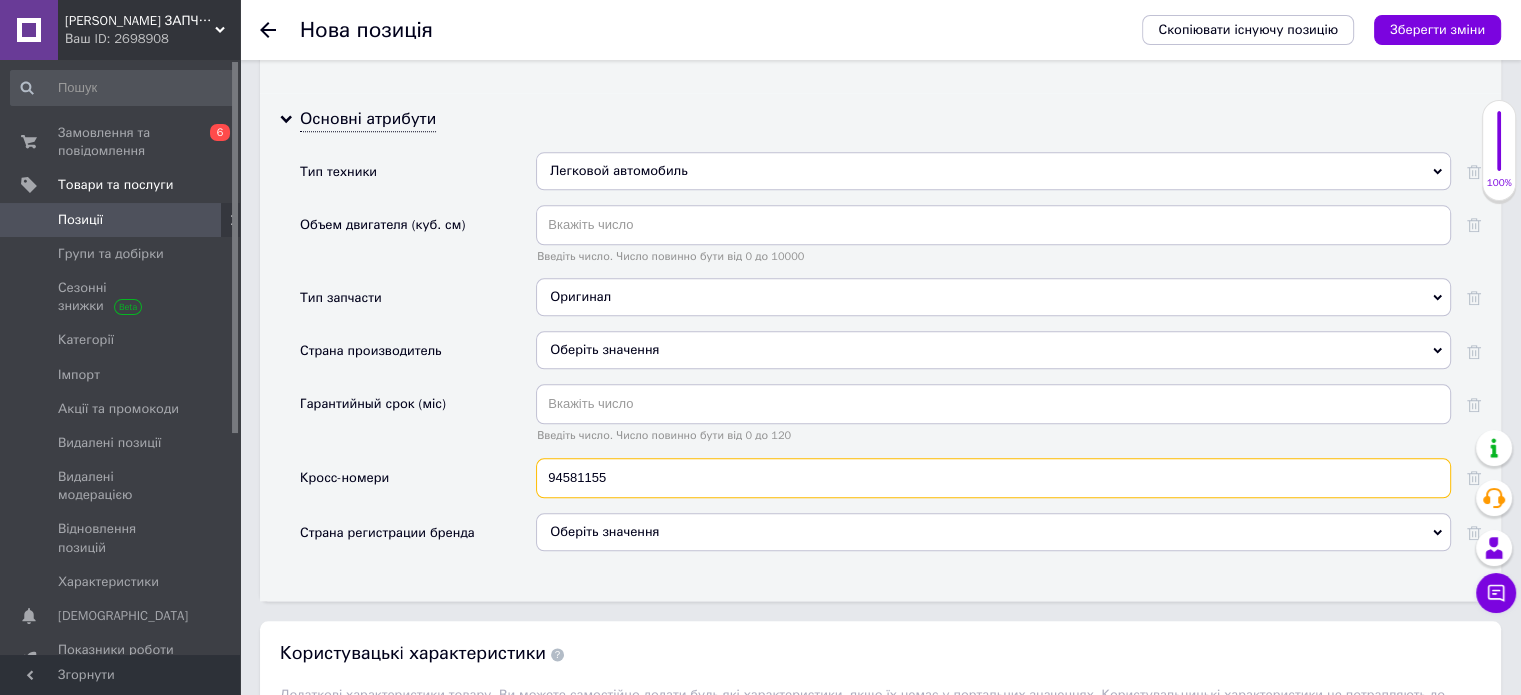 click on "94581155" at bounding box center (993, 478) 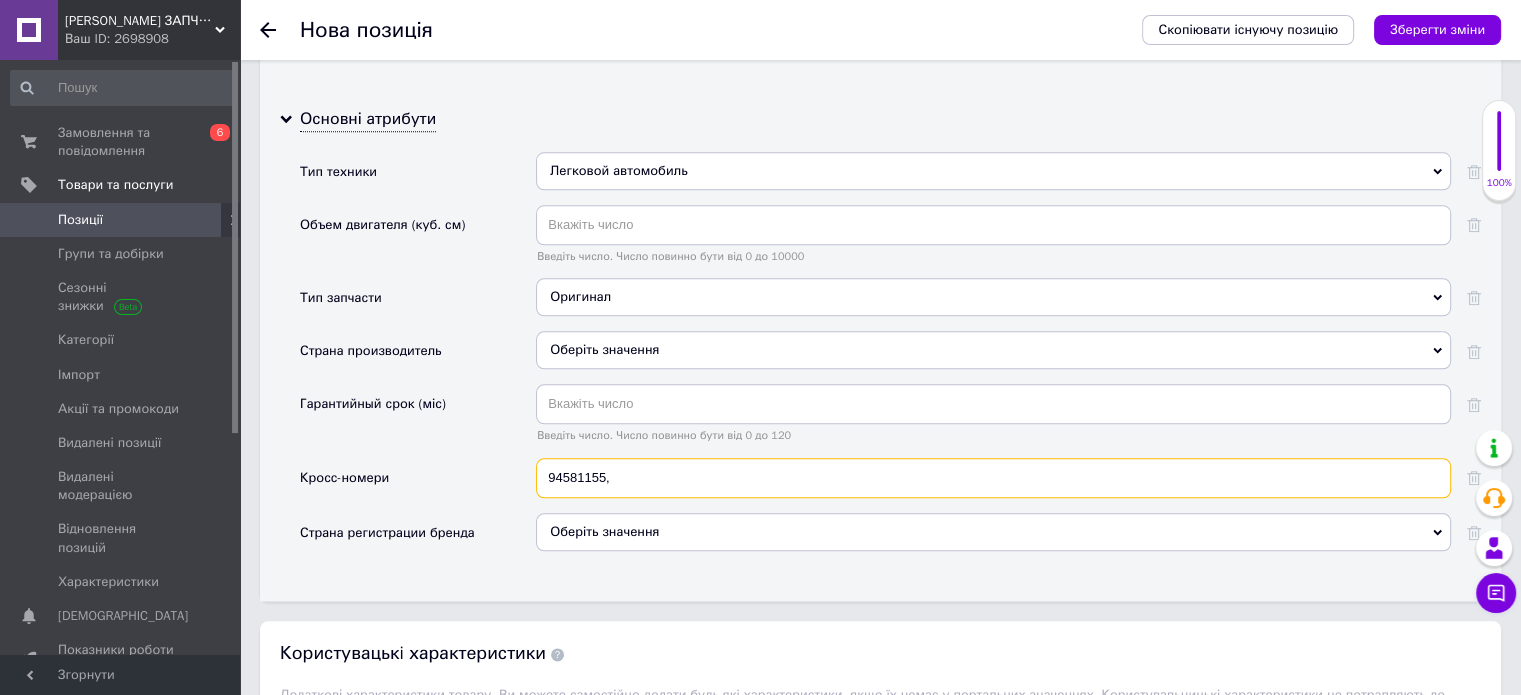 paste on "96133711/94581155 /3027/" 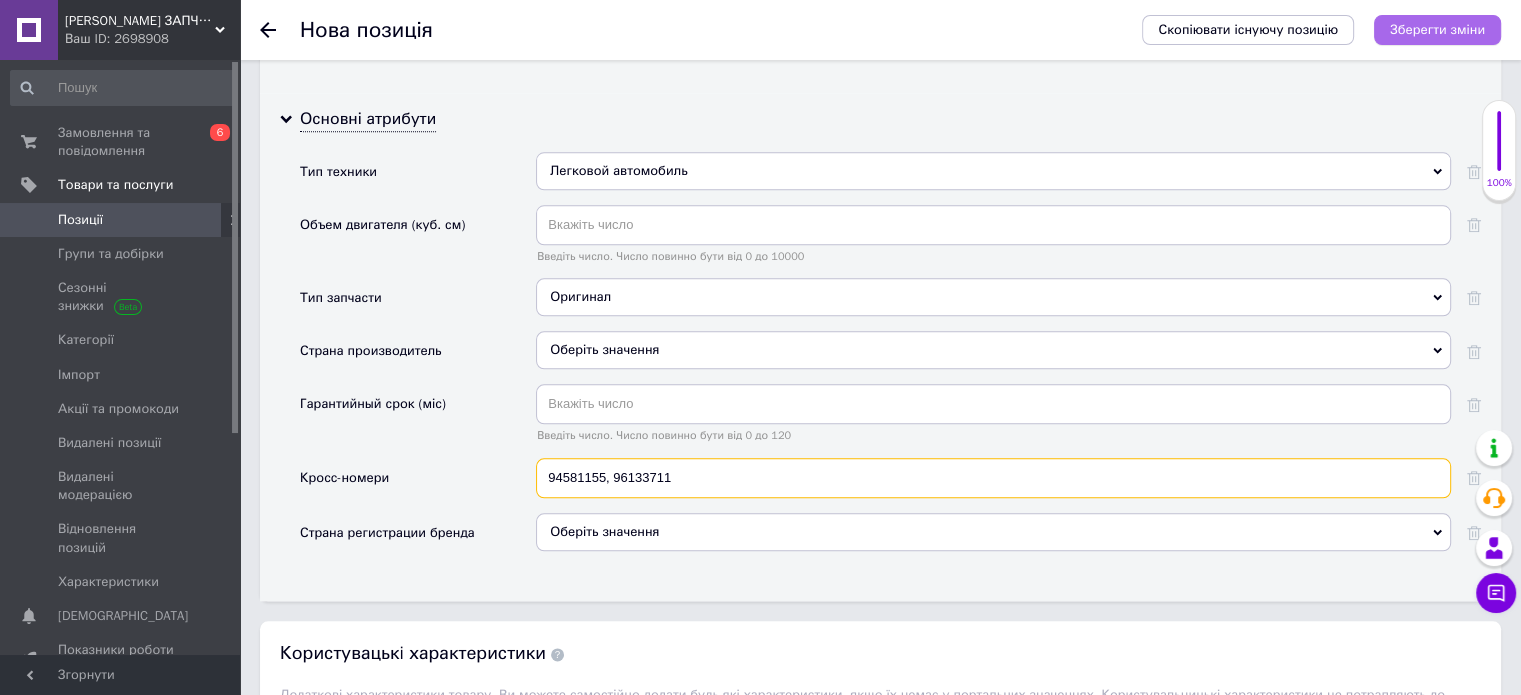 type on "94581155, 96133711" 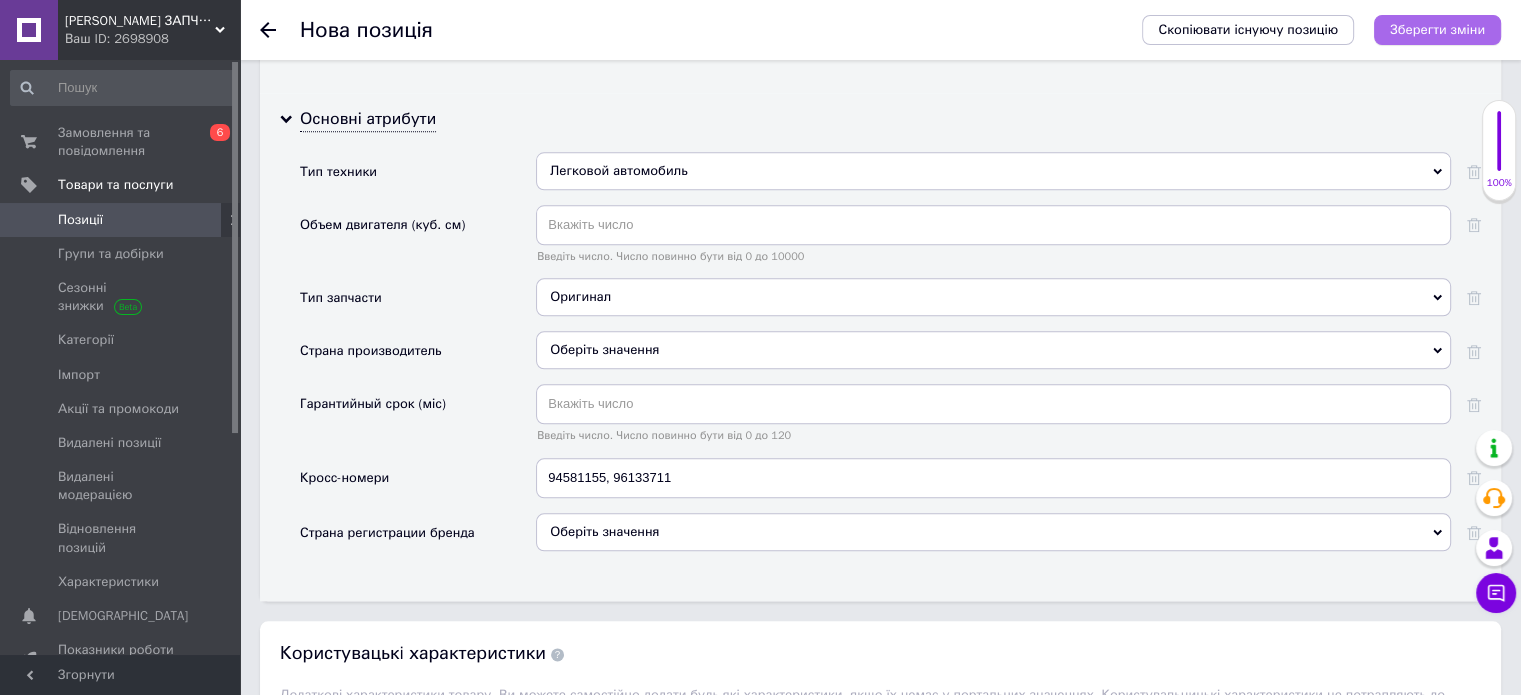 click on "Зберегти зміни" at bounding box center (1437, 30) 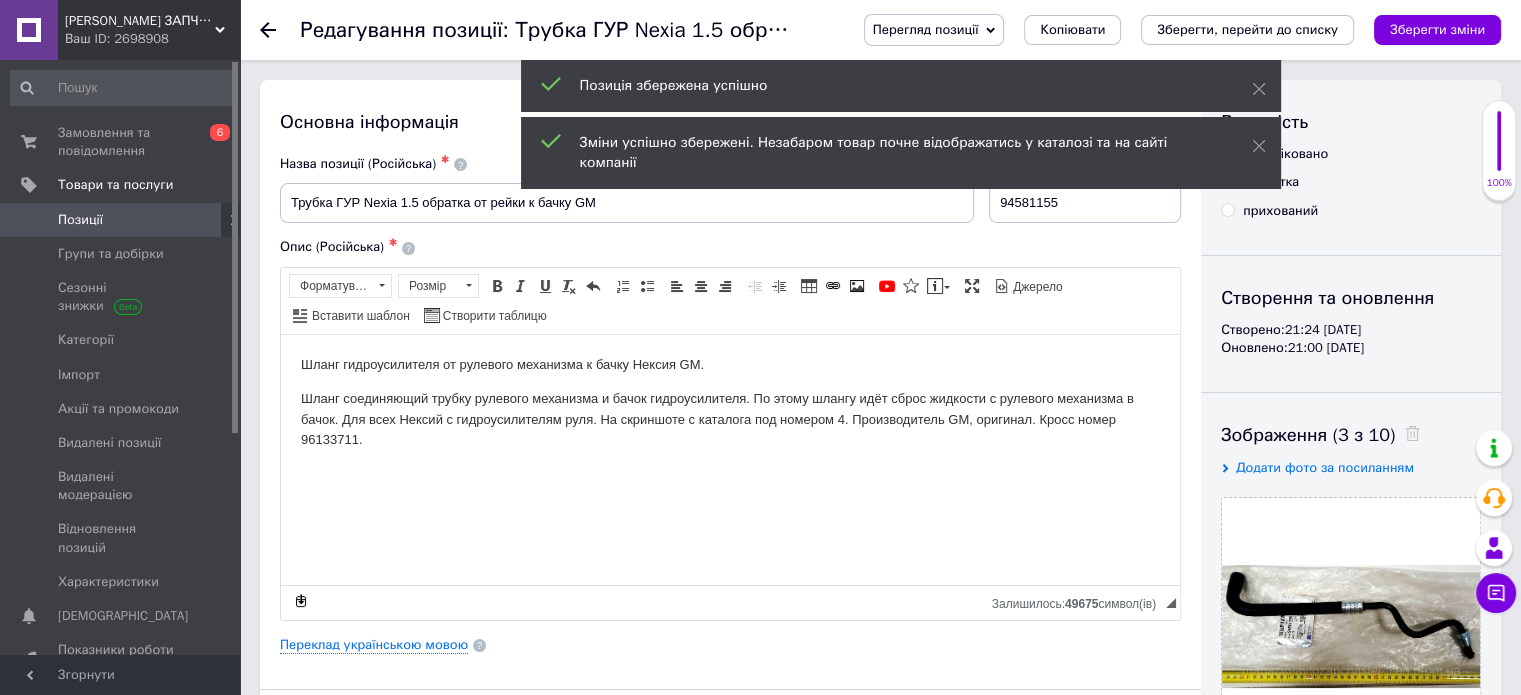 scroll, scrollTop: 0, scrollLeft: 0, axis: both 